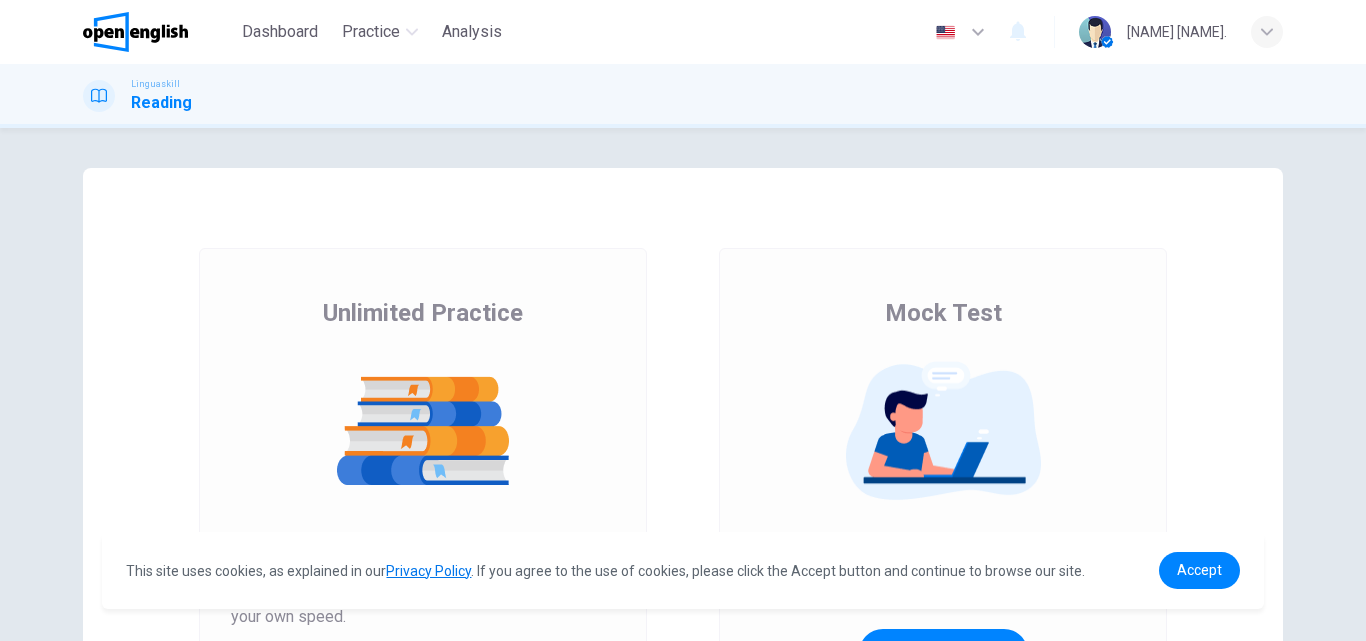 scroll, scrollTop: 0, scrollLeft: 0, axis: both 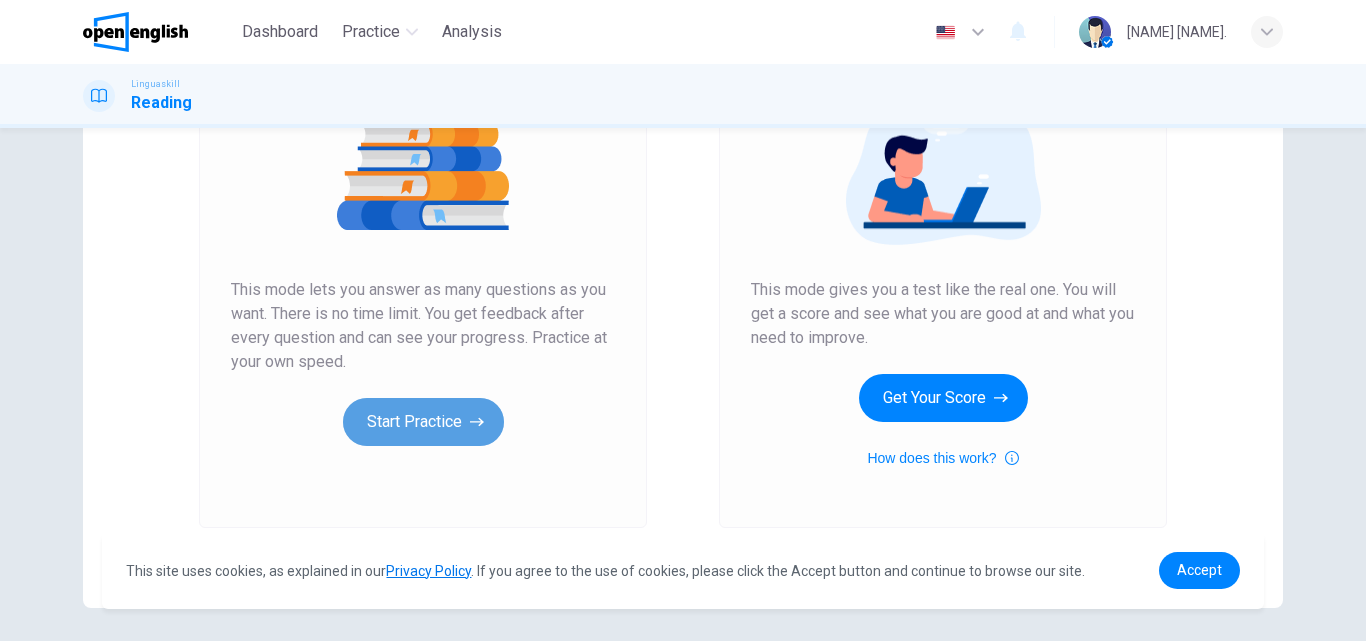 click on "Start Practice" at bounding box center (423, 422) 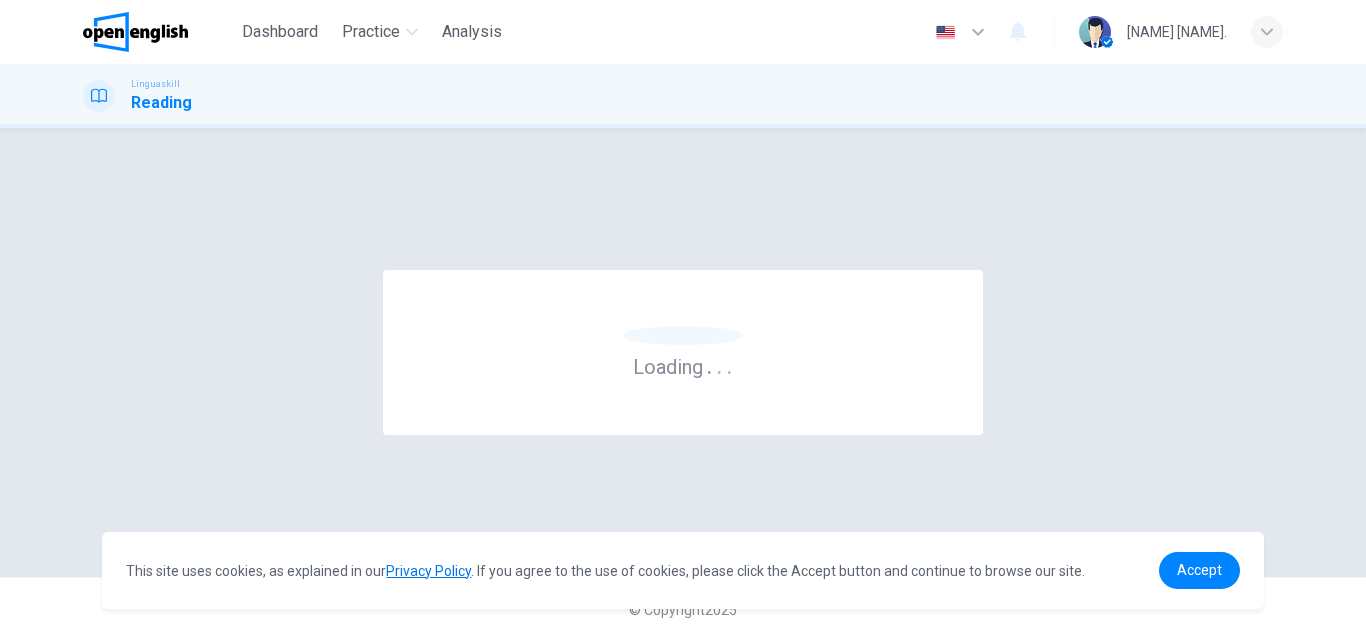 scroll, scrollTop: 0, scrollLeft: 0, axis: both 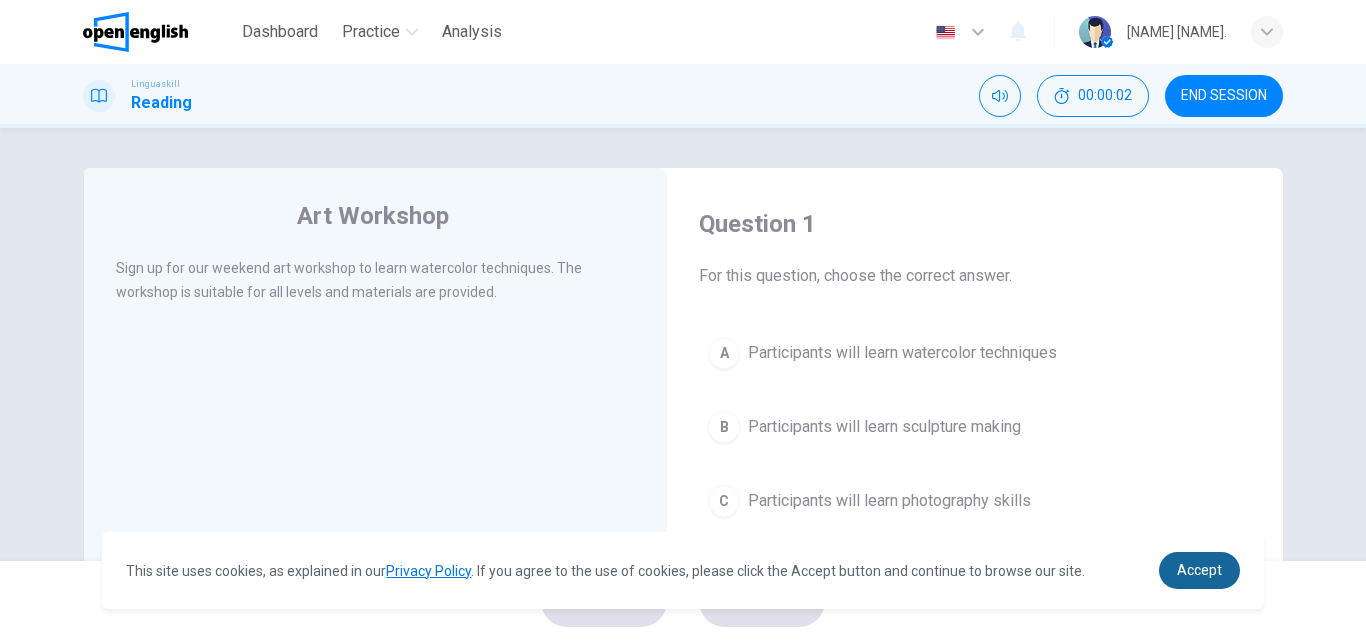 click on "Accept" at bounding box center (1199, 570) 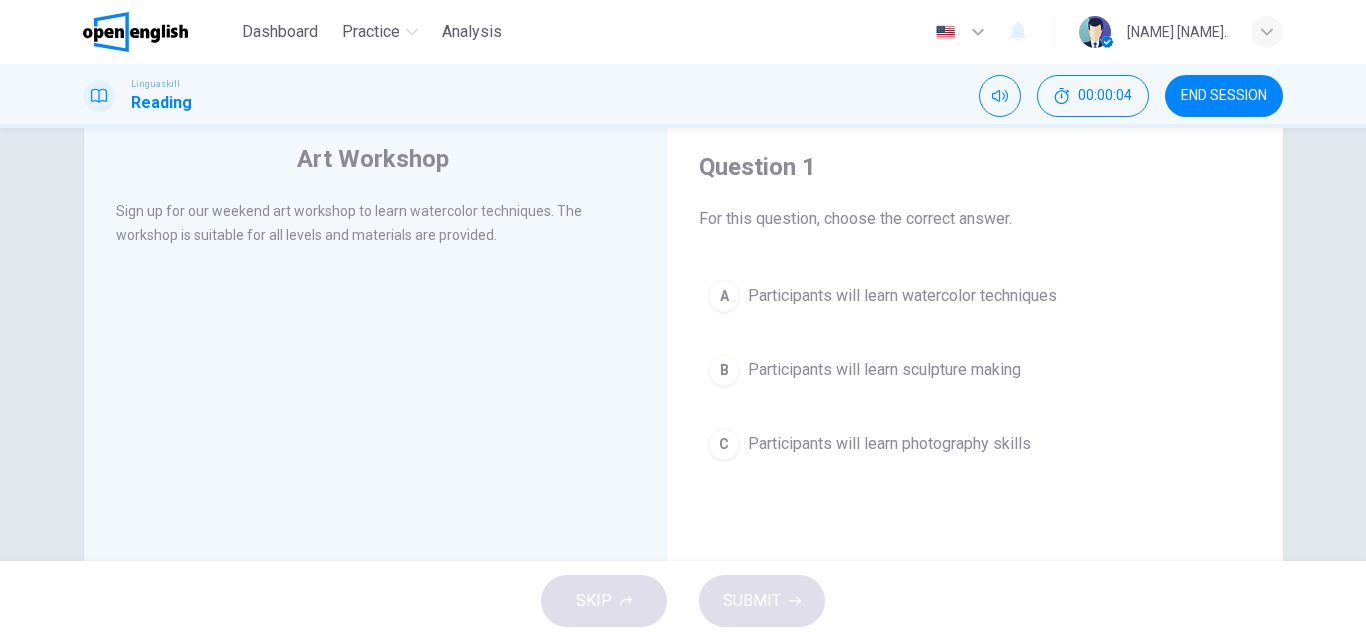 scroll, scrollTop: 62, scrollLeft: 0, axis: vertical 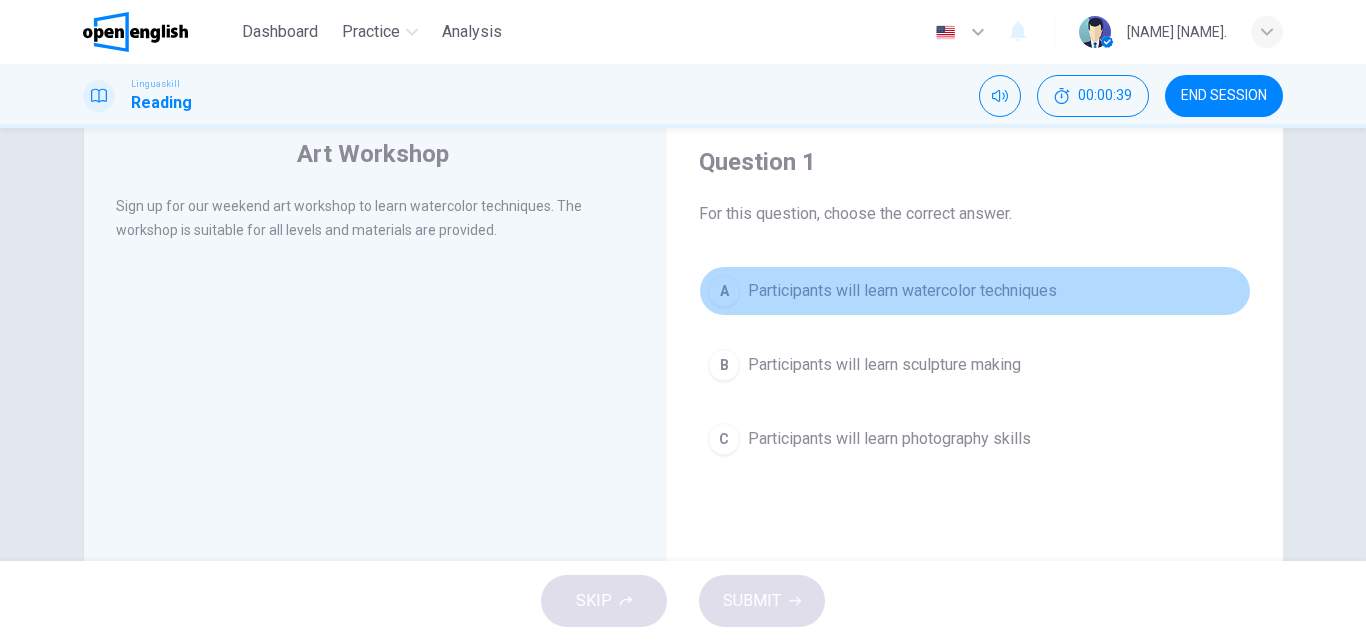 click on "Participants will learn watercolor techniques" at bounding box center (902, 291) 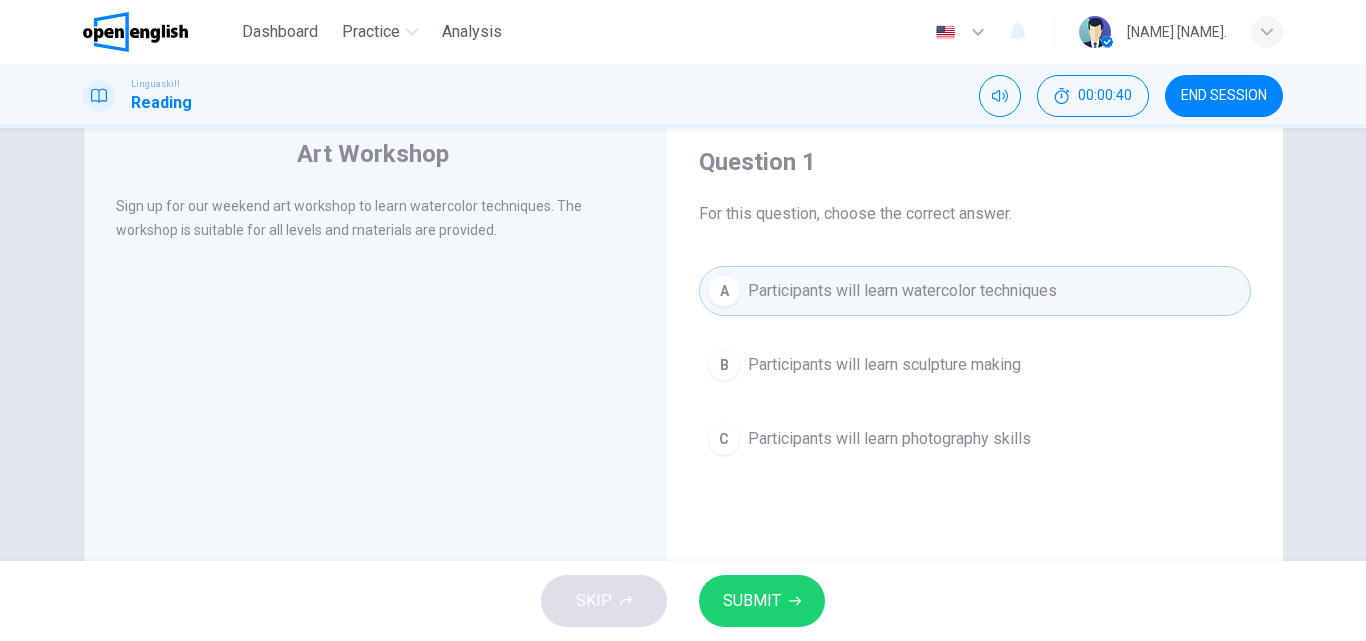 click on "SUBMIT" at bounding box center [752, 601] 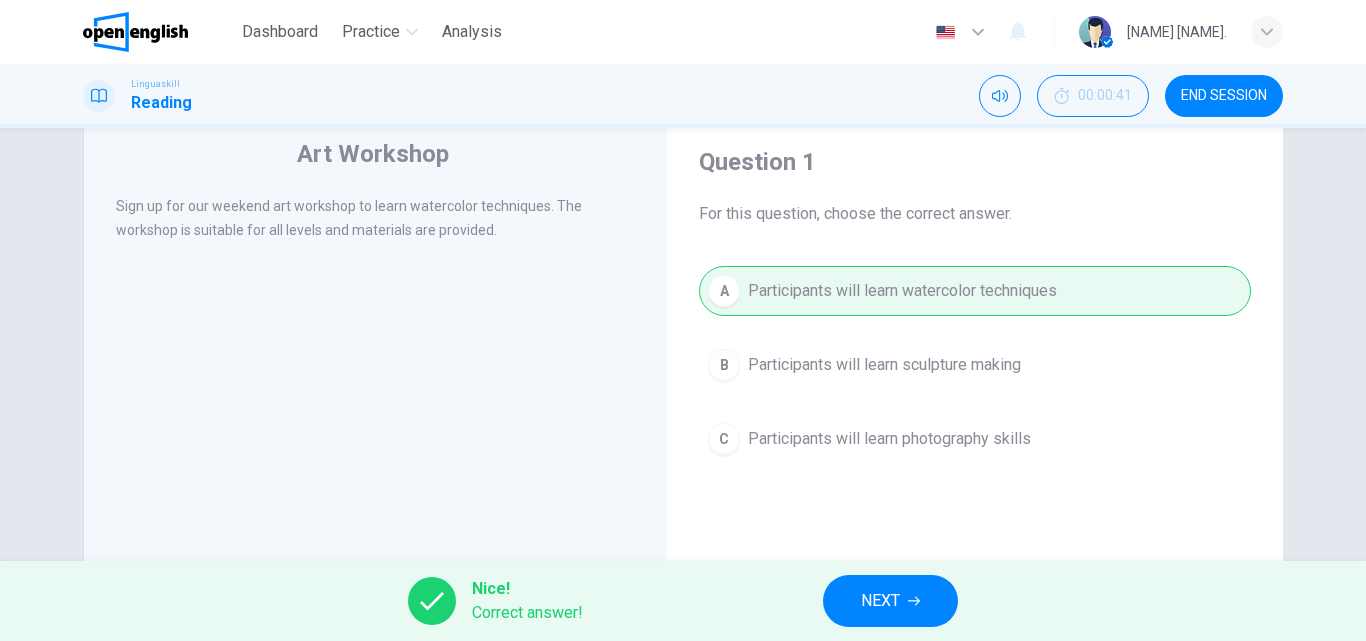 click on "NEXT" at bounding box center (890, 601) 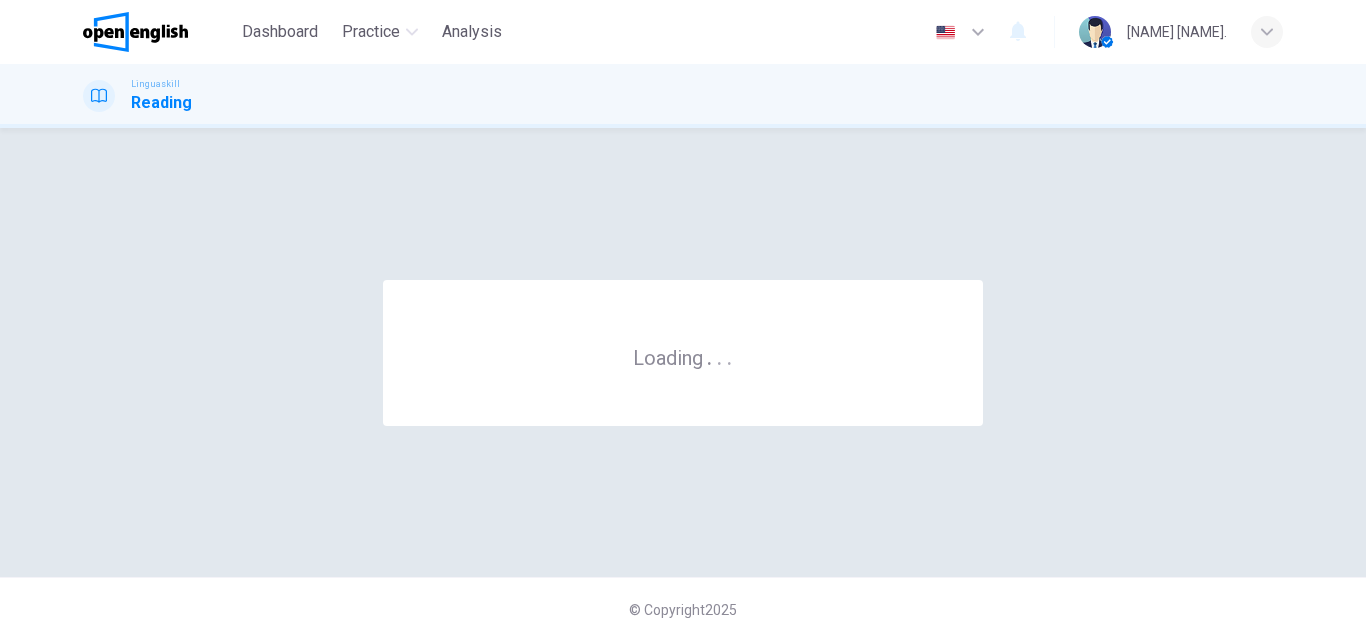 scroll, scrollTop: 0, scrollLeft: 0, axis: both 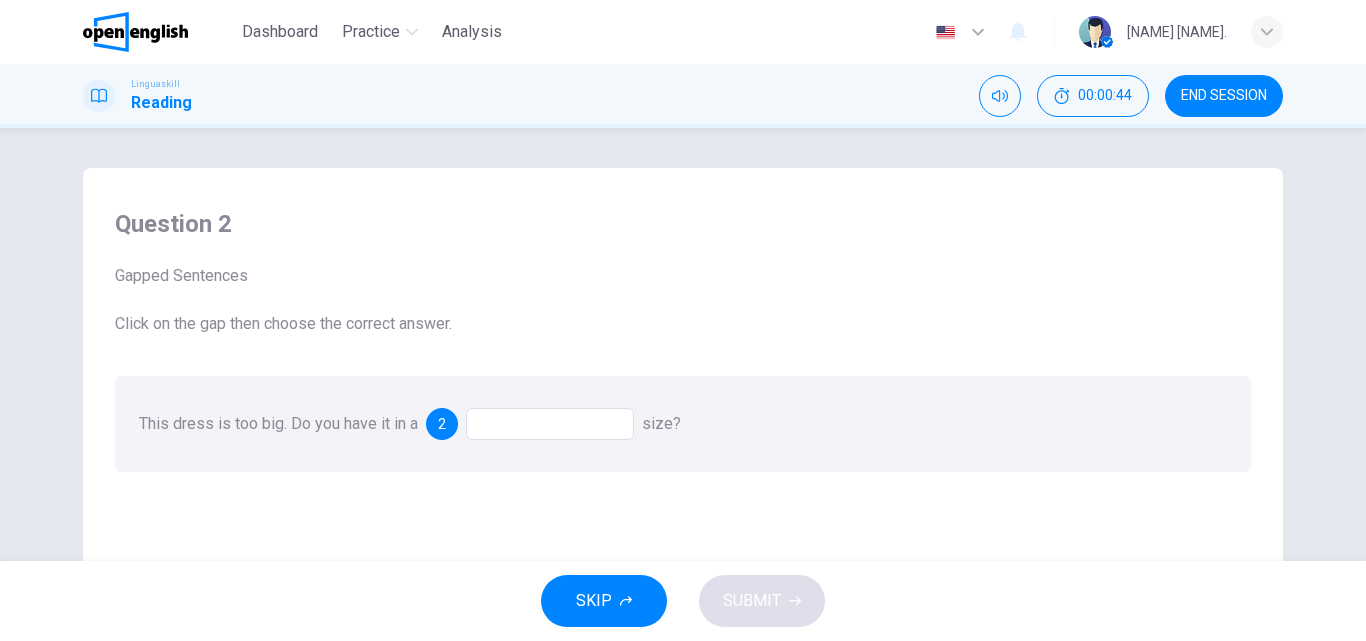 click at bounding box center [550, 424] 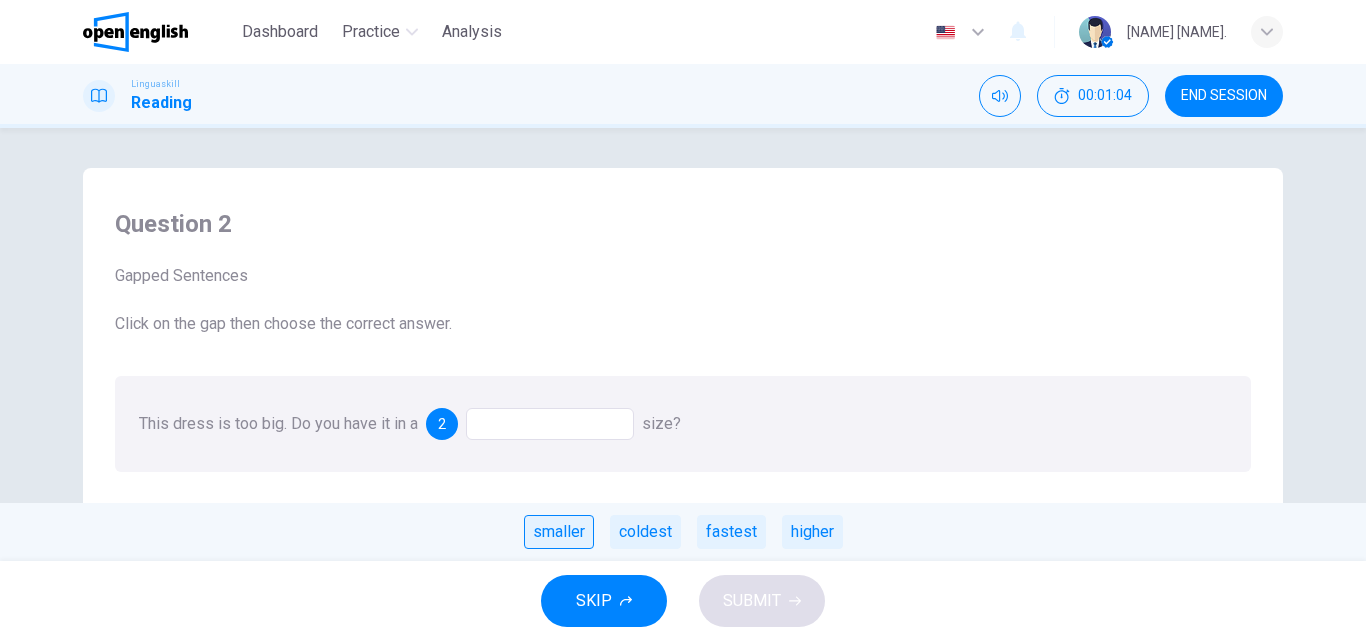 click on "smaller" at bounding box center [559, 532] 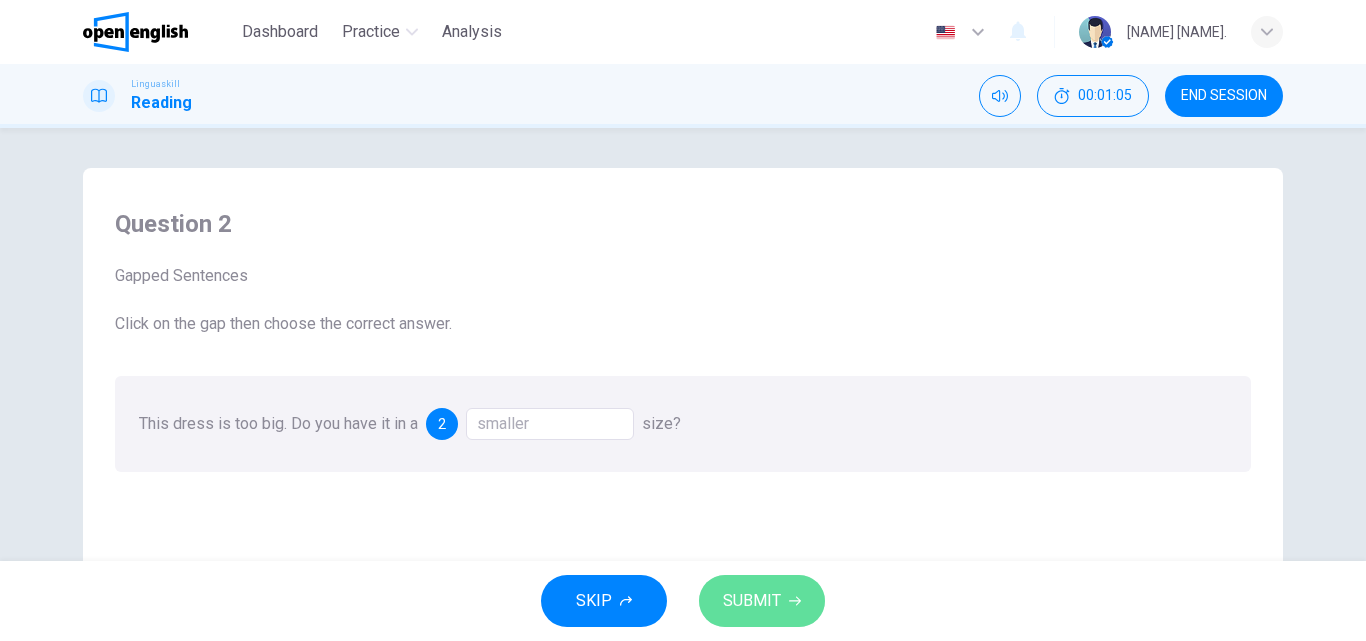 click on "SUBMIT" at bounding box center [762, 601] 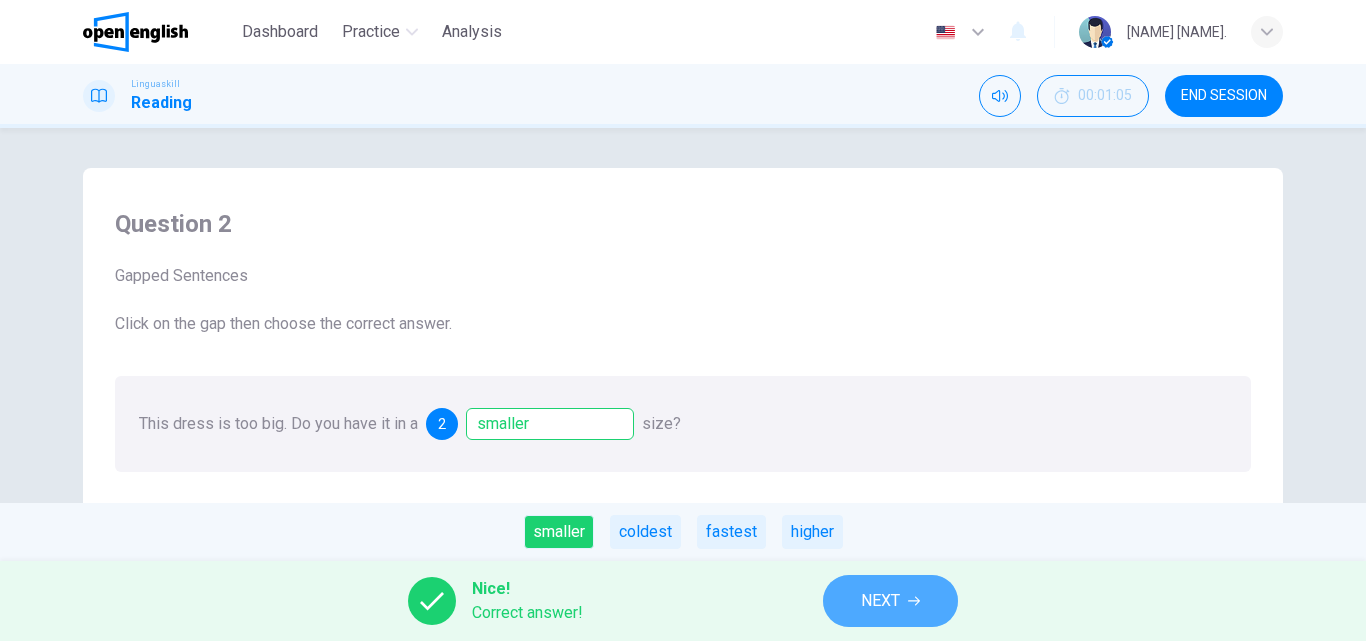 click on "NEXT" at bounding box center (880, 601) 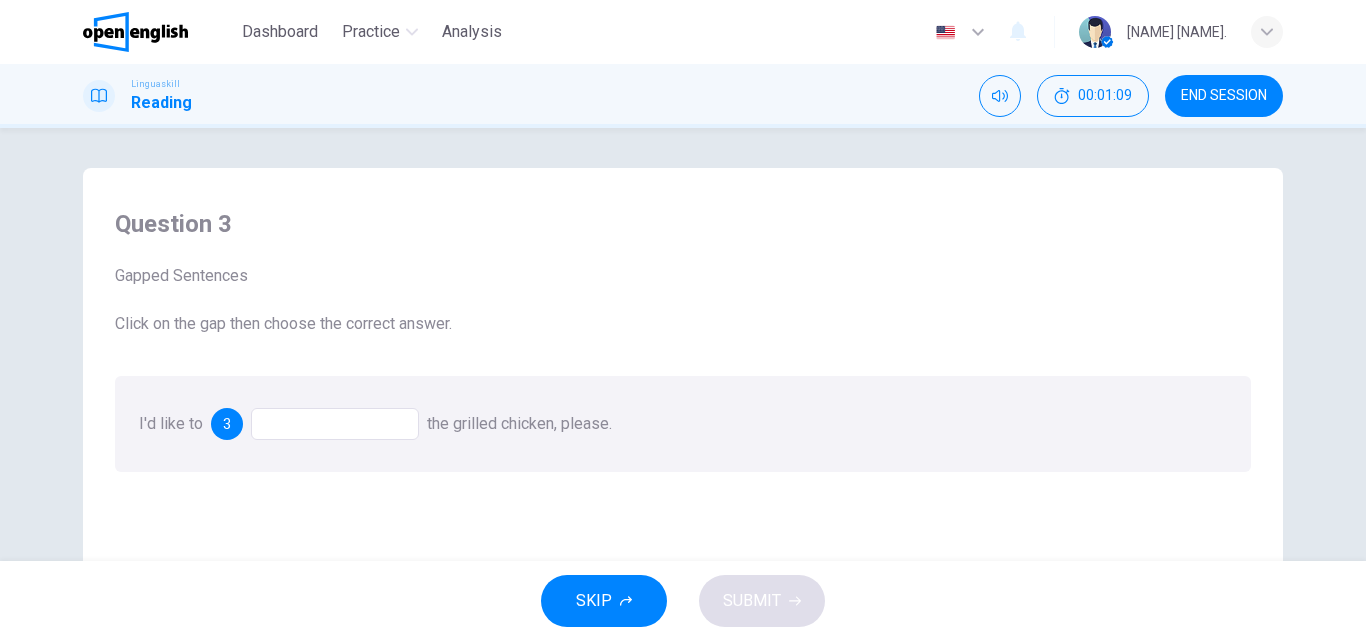 click on "SKIP SUBMIT" at bounding box center (683, 601) 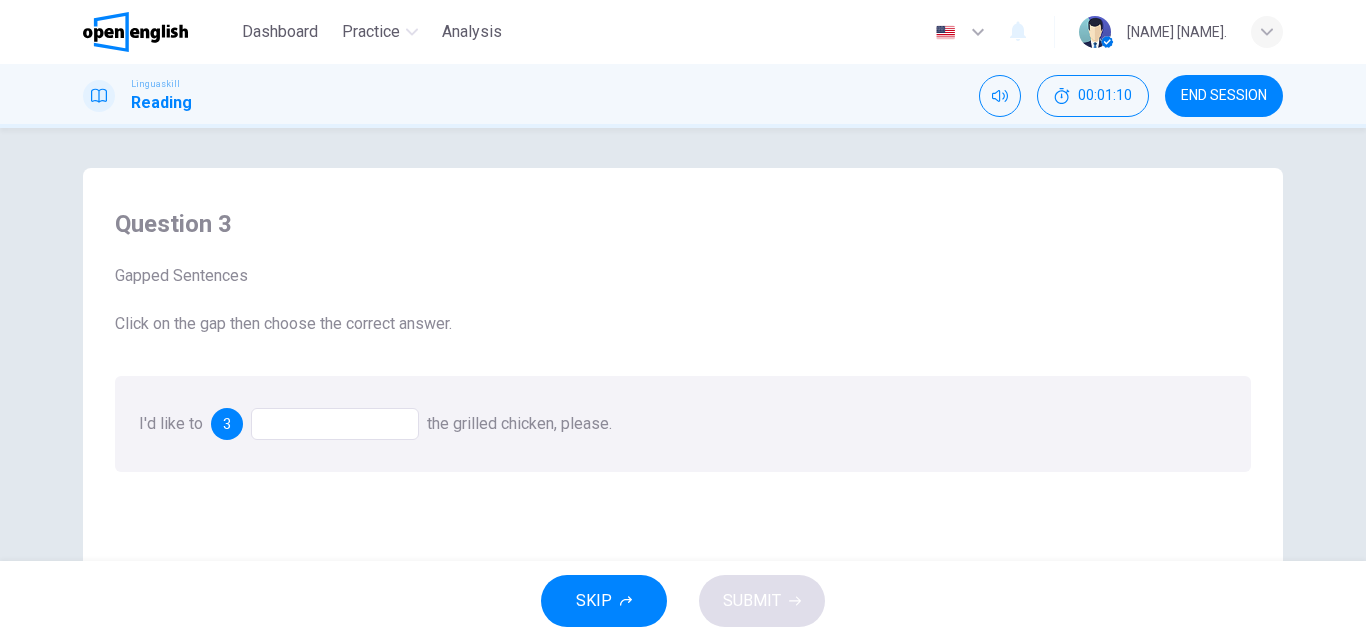 click at bounding box center (335, 424) 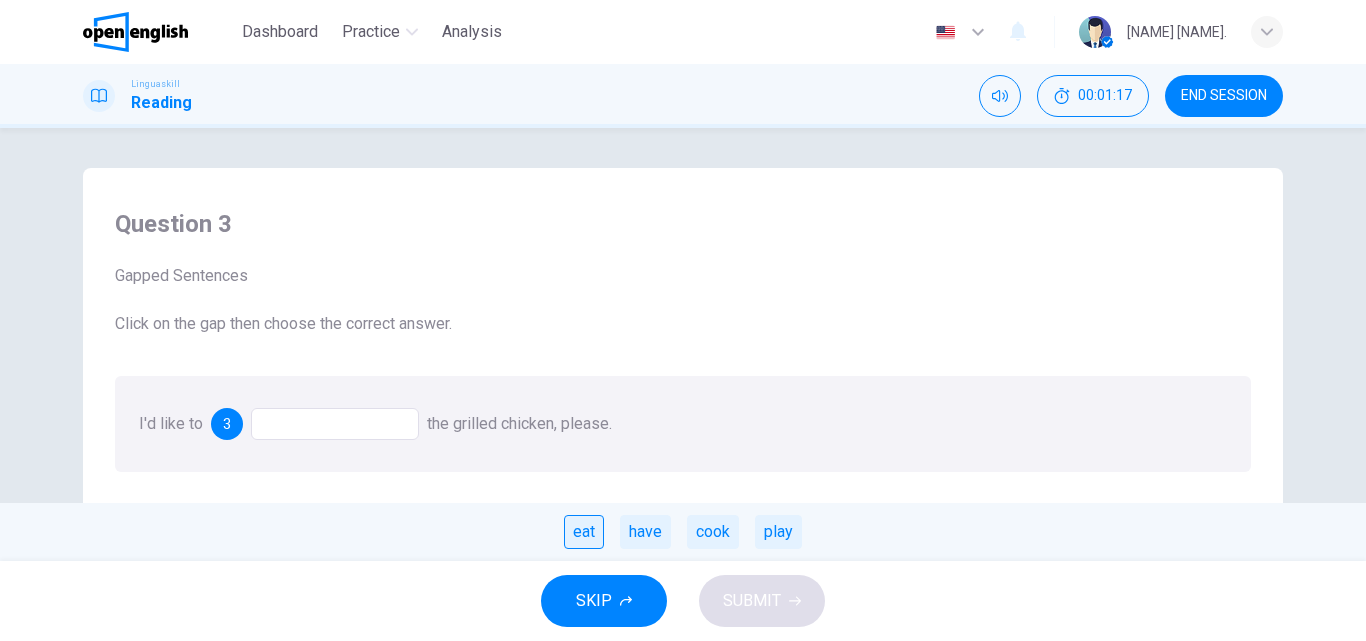click on "eat" at bounding box center (584, 532) 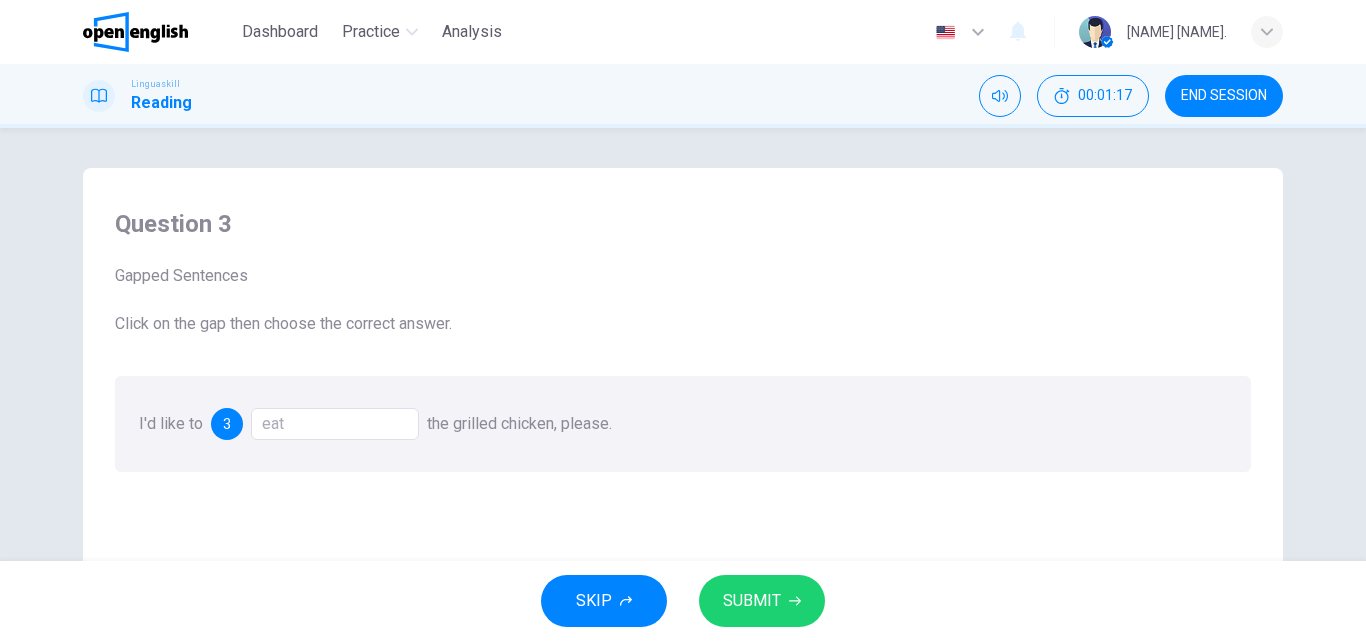 click on "SUBMIT" at bounding box center (752, 601) 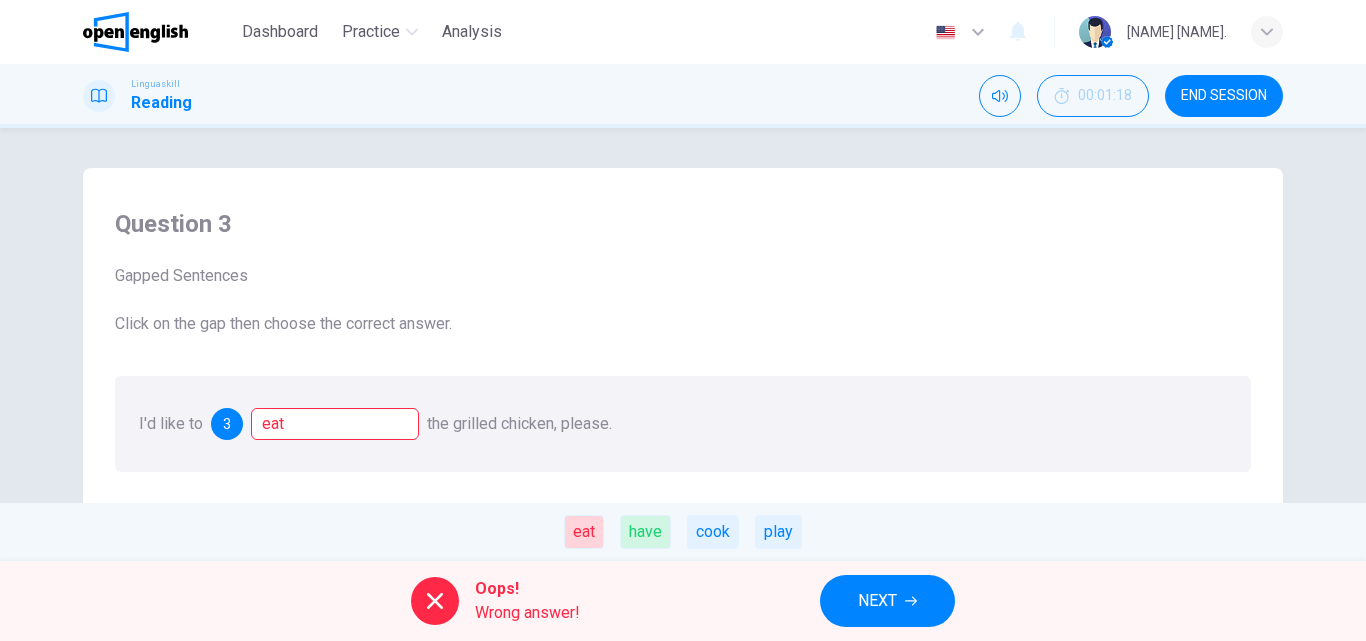 click on "NEXT" at bounding box center (887, 601) 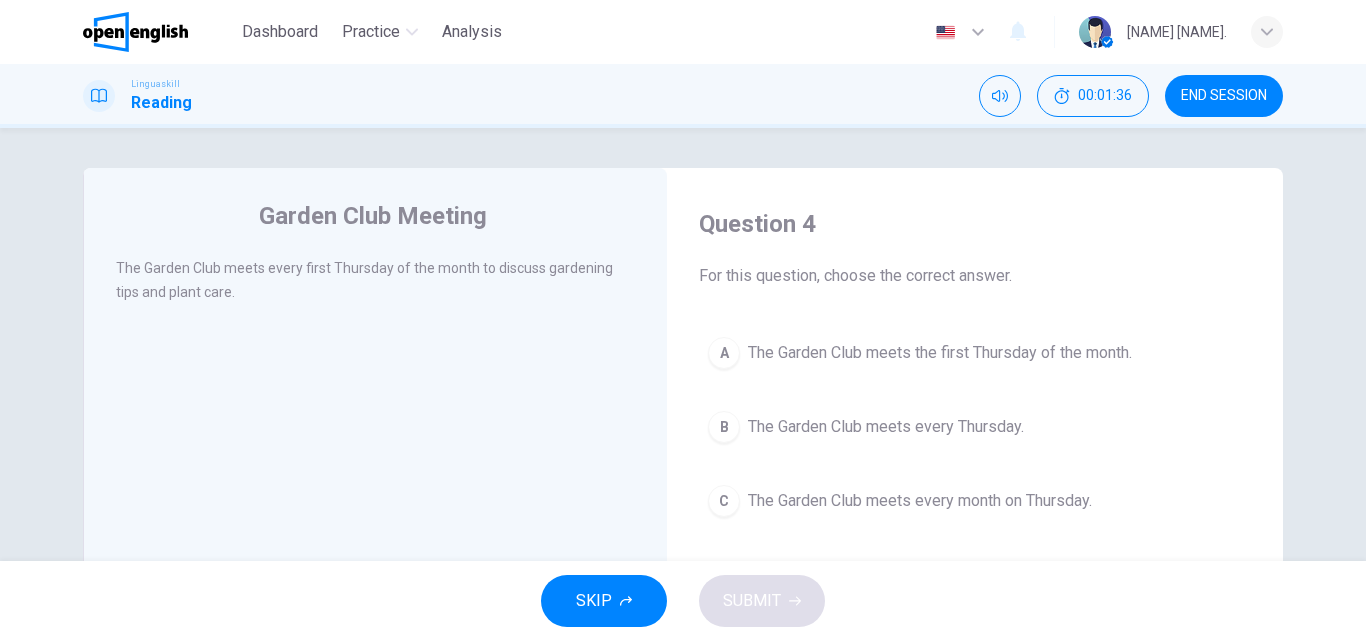 click on "The Garden Club meets every month on Thursday." at bounding box center [920, 501] 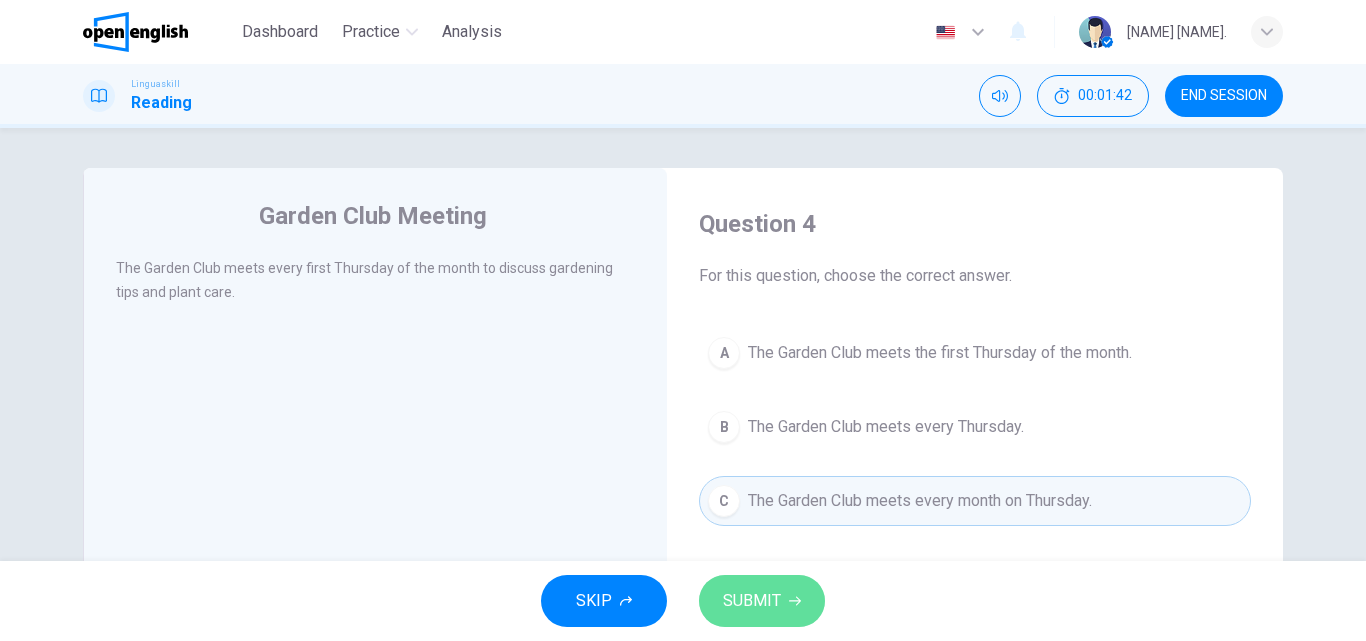 click on "SUBMIT" at bounding box center (752, 601) 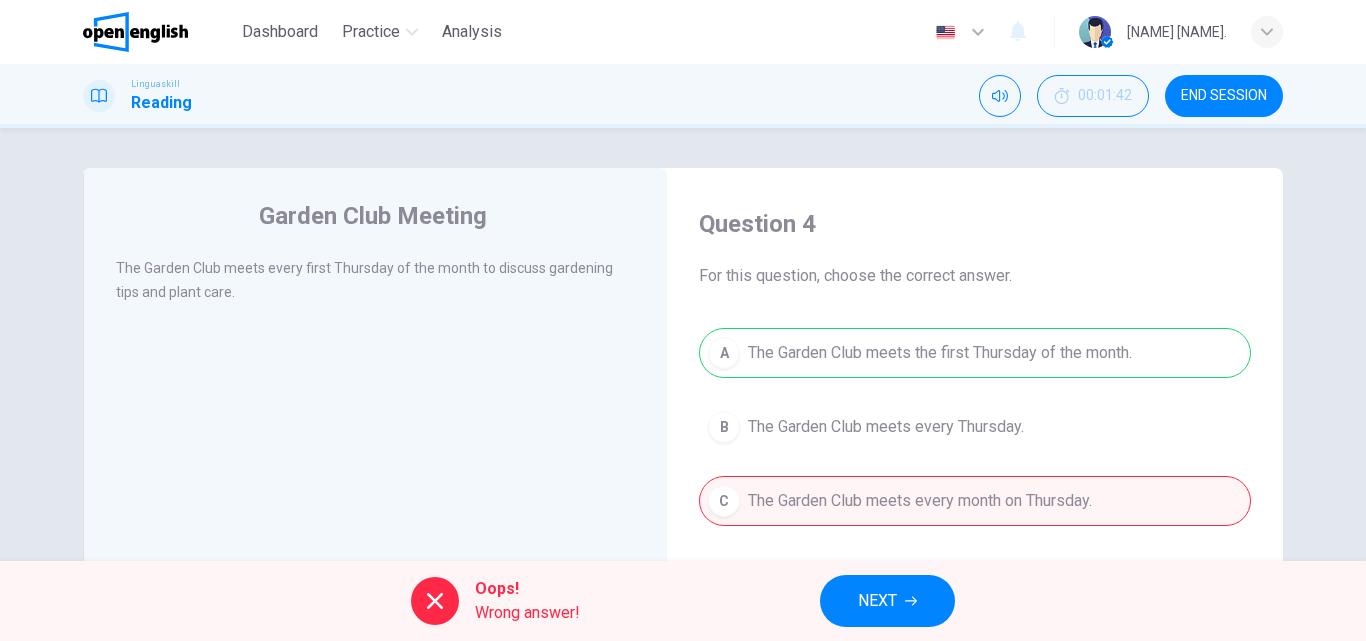 click on "NEXT" at bounding box center (887, 601) 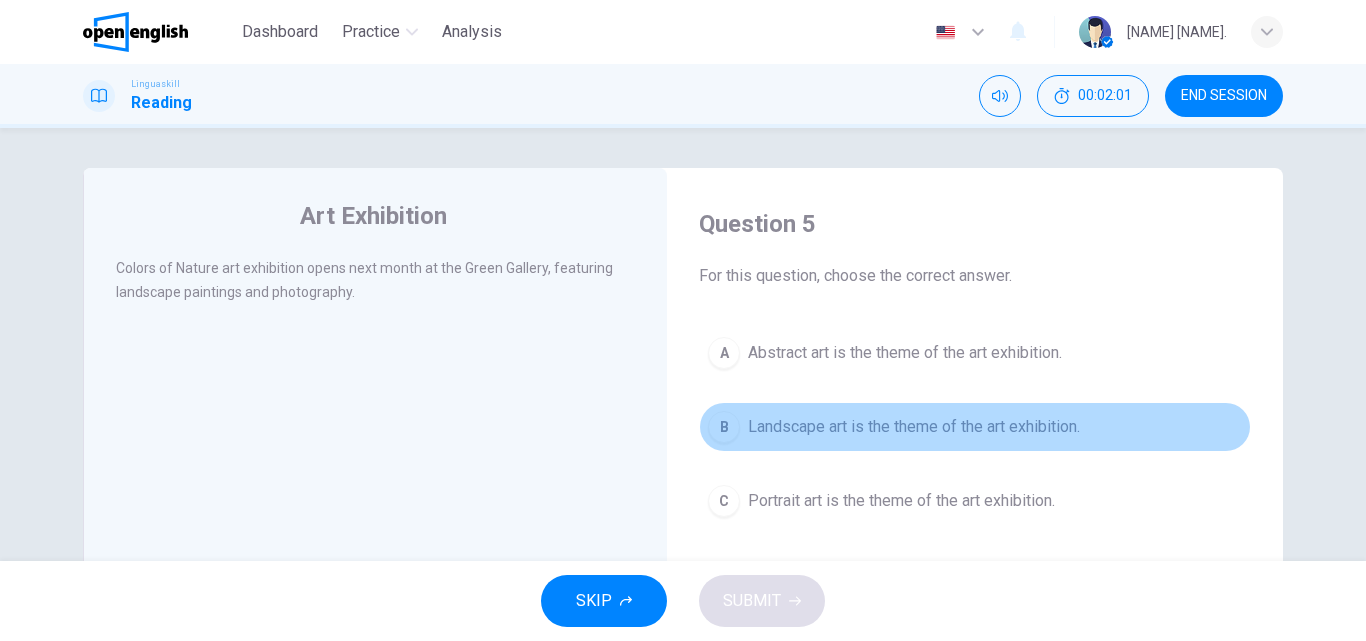 click on "B Landscape art is the theme of the art exhibition." at bounding box center [975, 427] 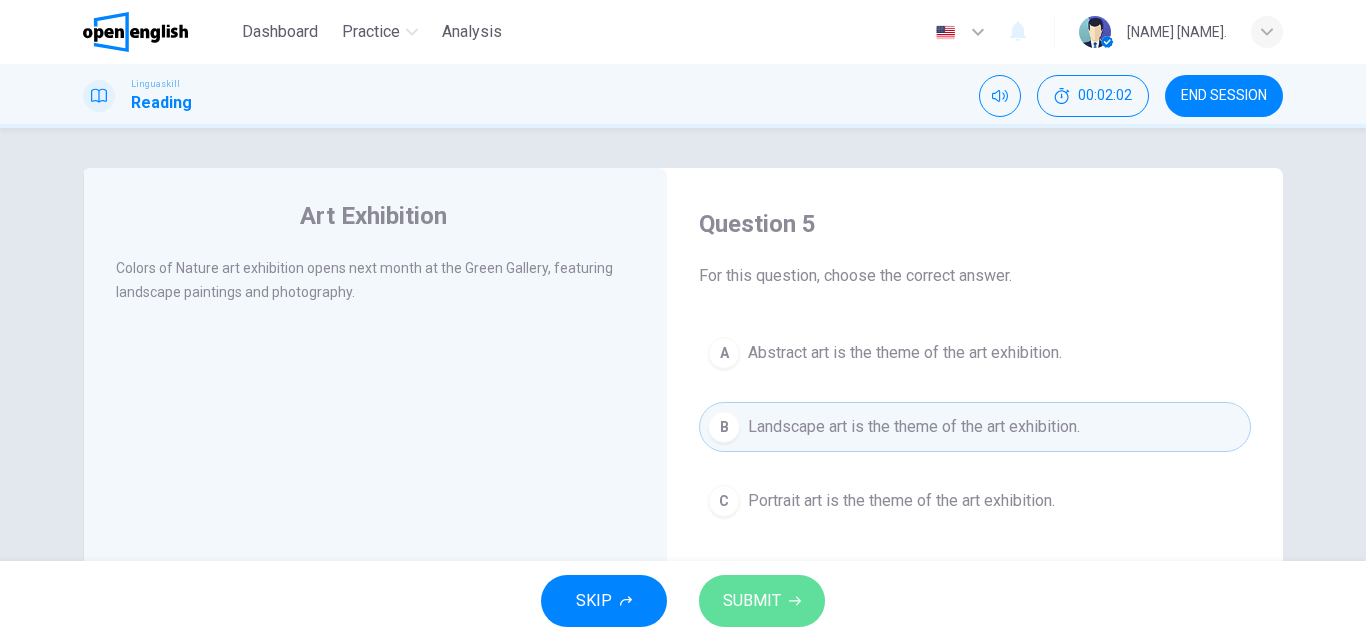 click on "SUBMIT" at bounding box center (762, 601) 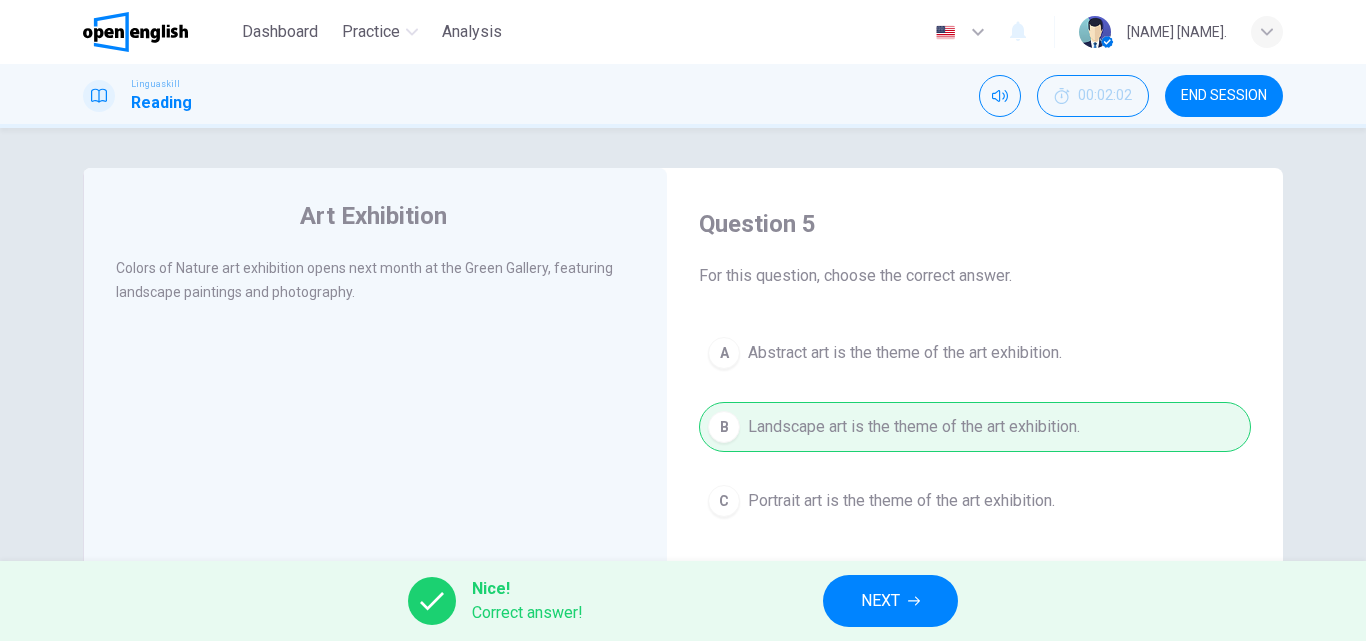 click on "NEXT" at bounding box center (880, 601) 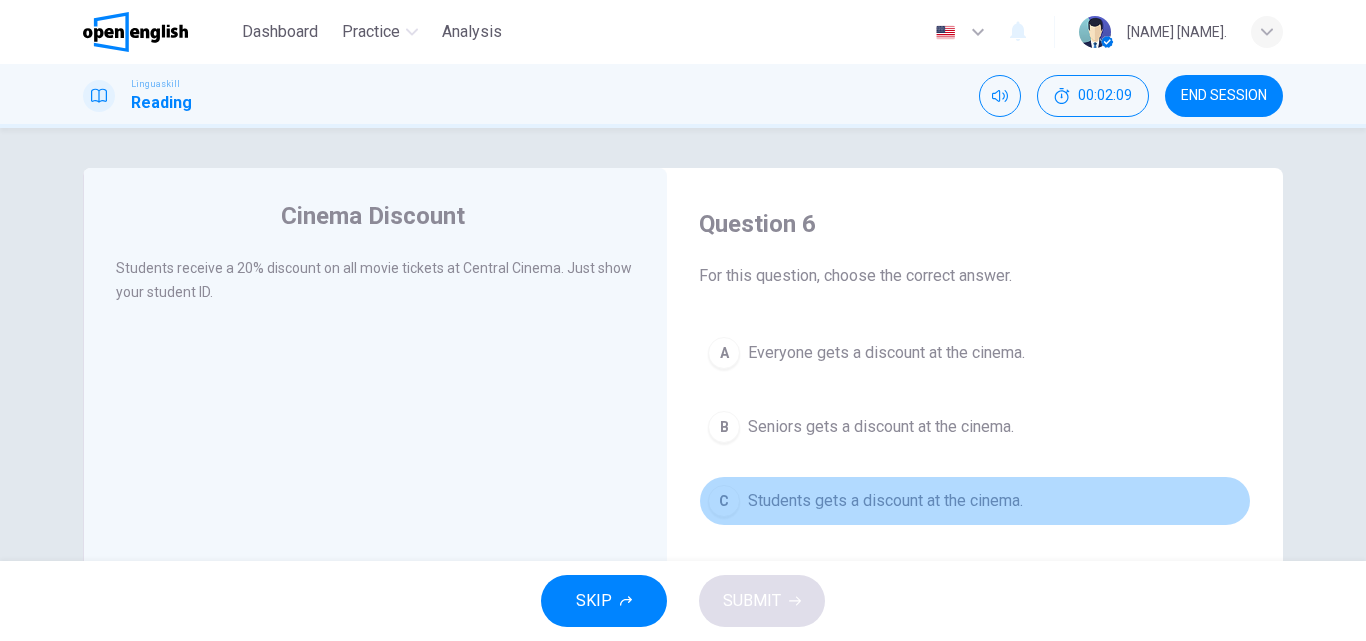click on "Students gets a discount at the cinema." at bounding box center (885, 501) 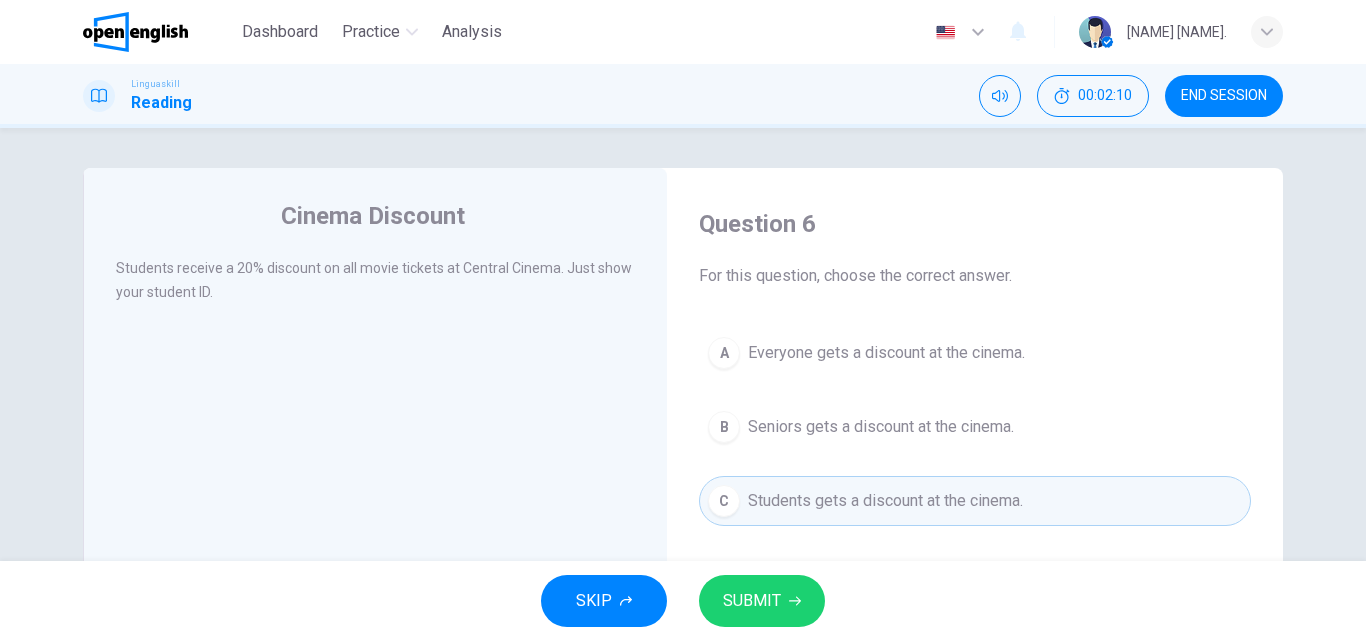 click on "SUBMIT" at bounding box center [752, 601] 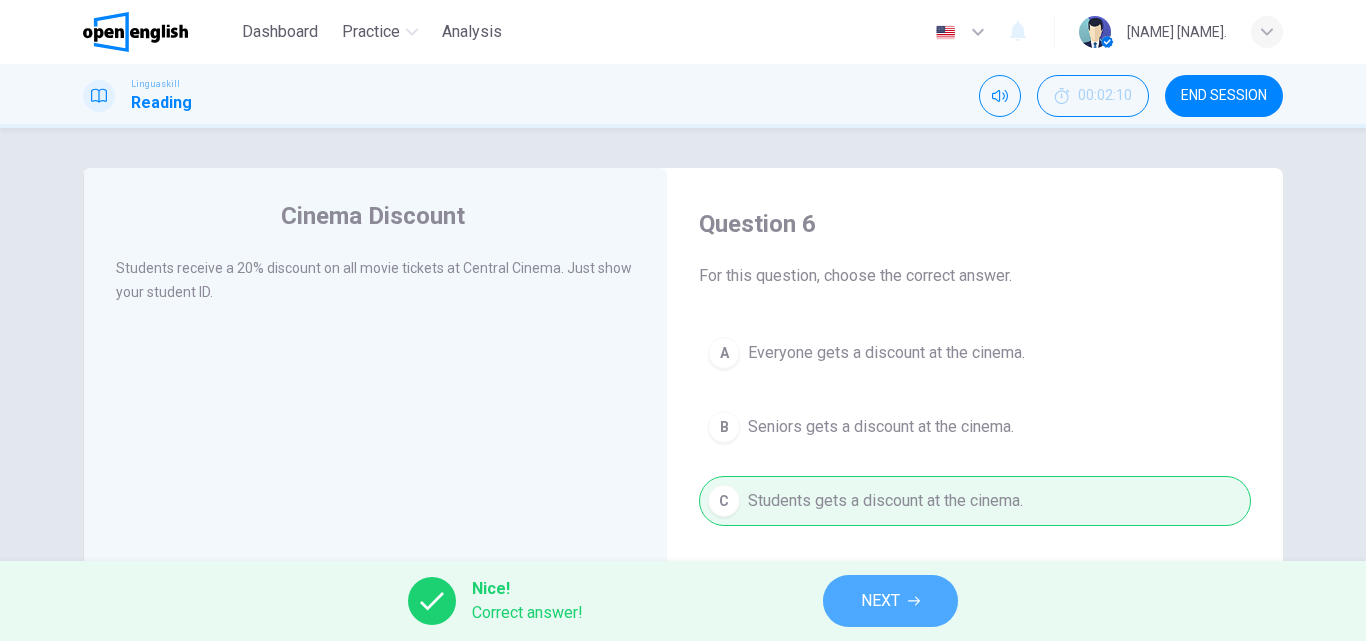 click on "NEXT" at bounding box center [880, 601] 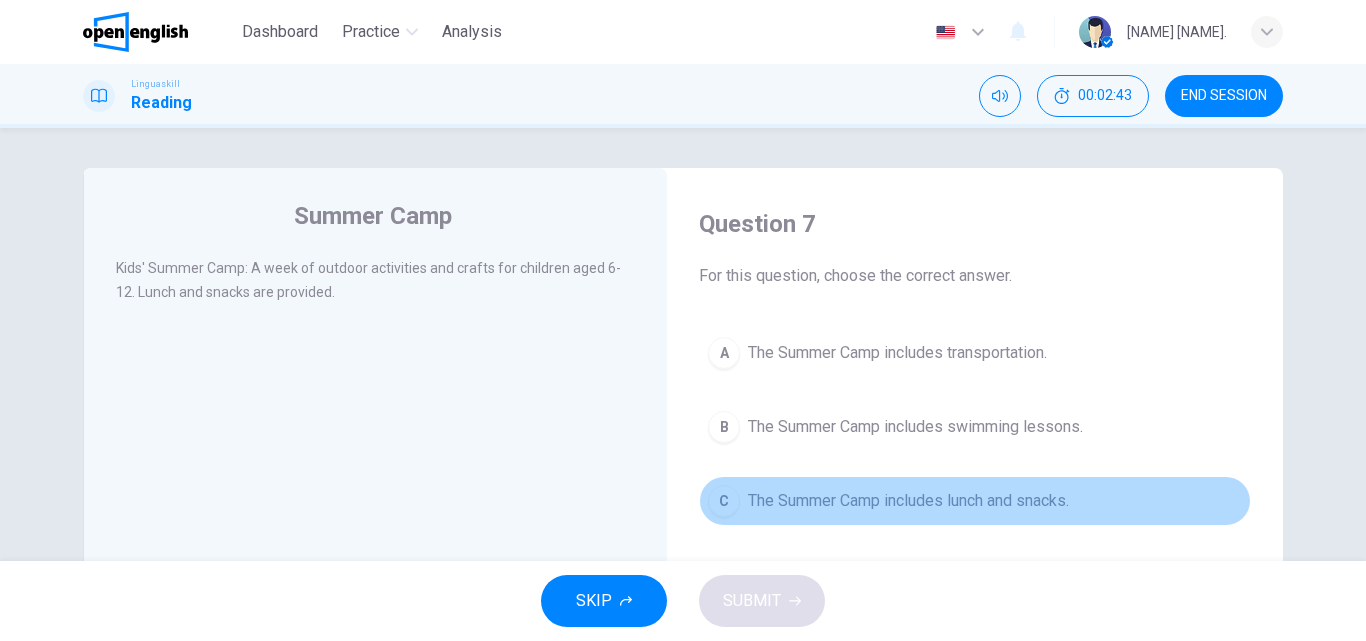 click on "The Summer Camp includes lunch and snacks." at bounding box center (908, 501) 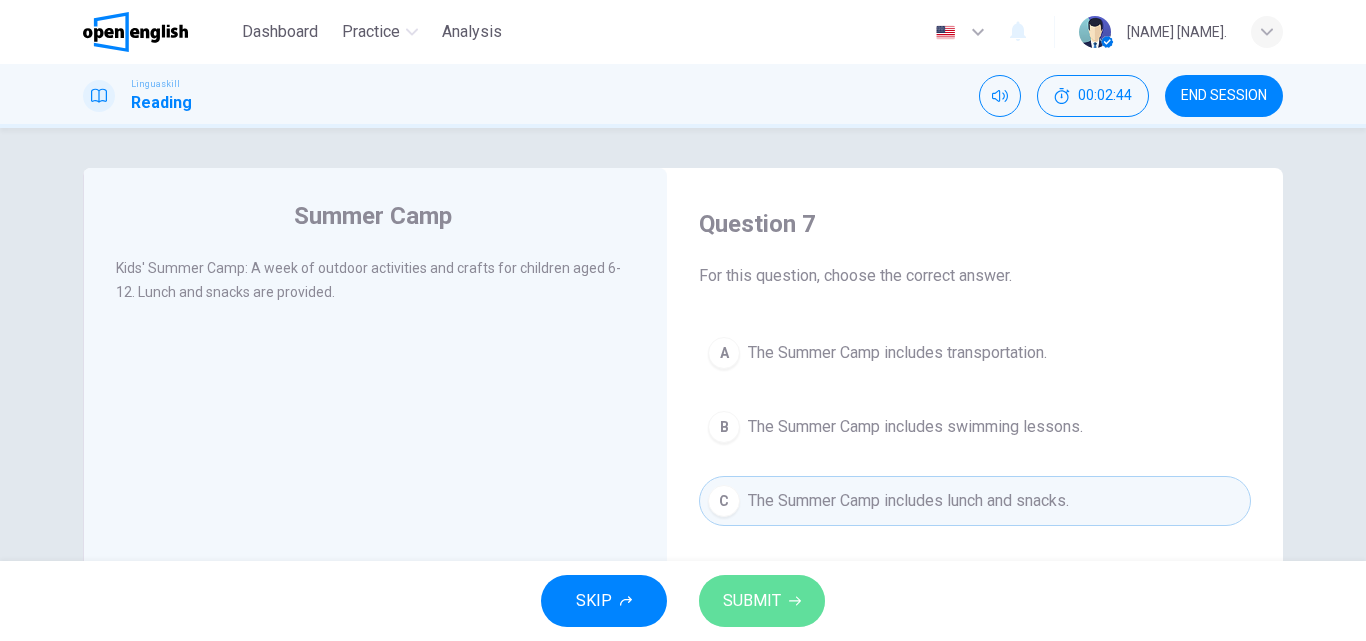 click on "SUBMIT" at bounding box center [752, 601] 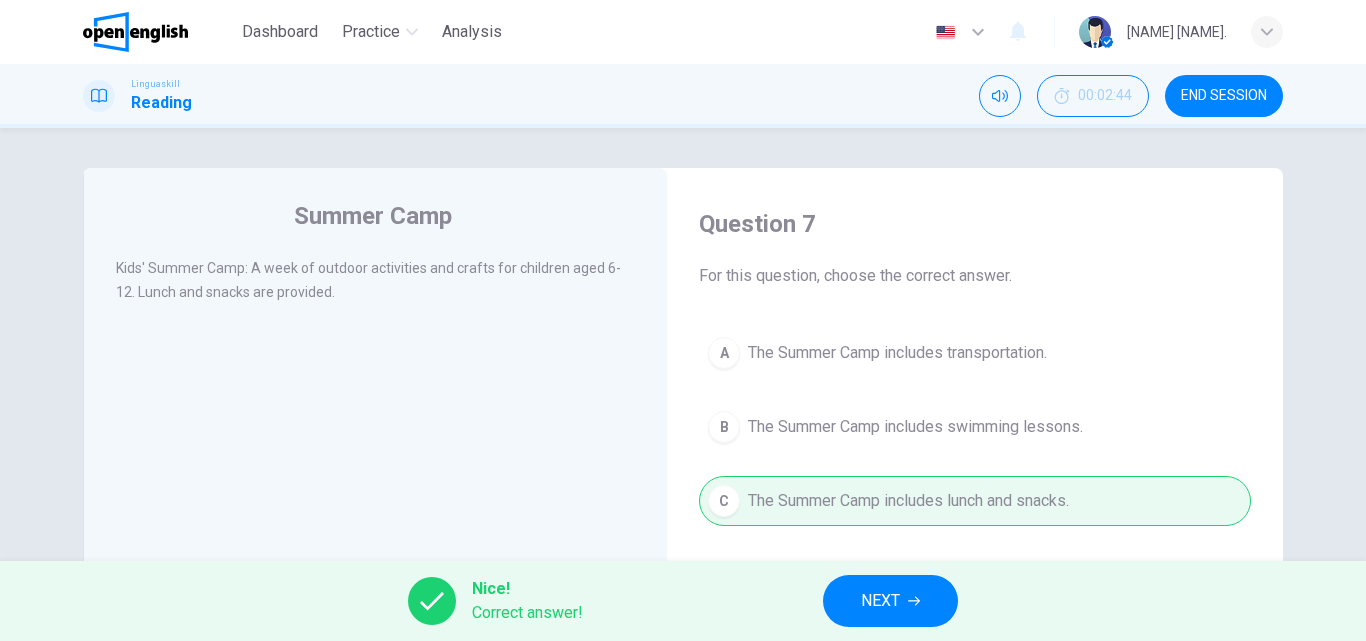 click on "NEXT" at bounding box center [890, 601] 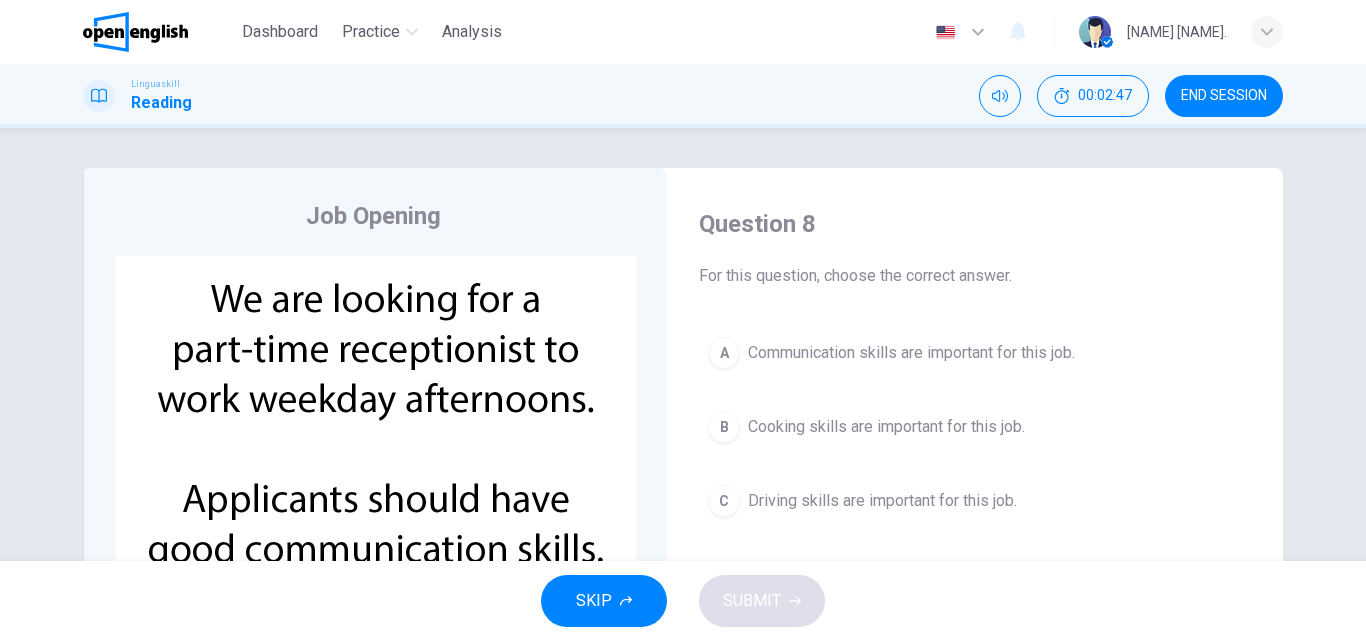 scroll, scrollTop: 342, scrollLeft: 0, axis: vertical 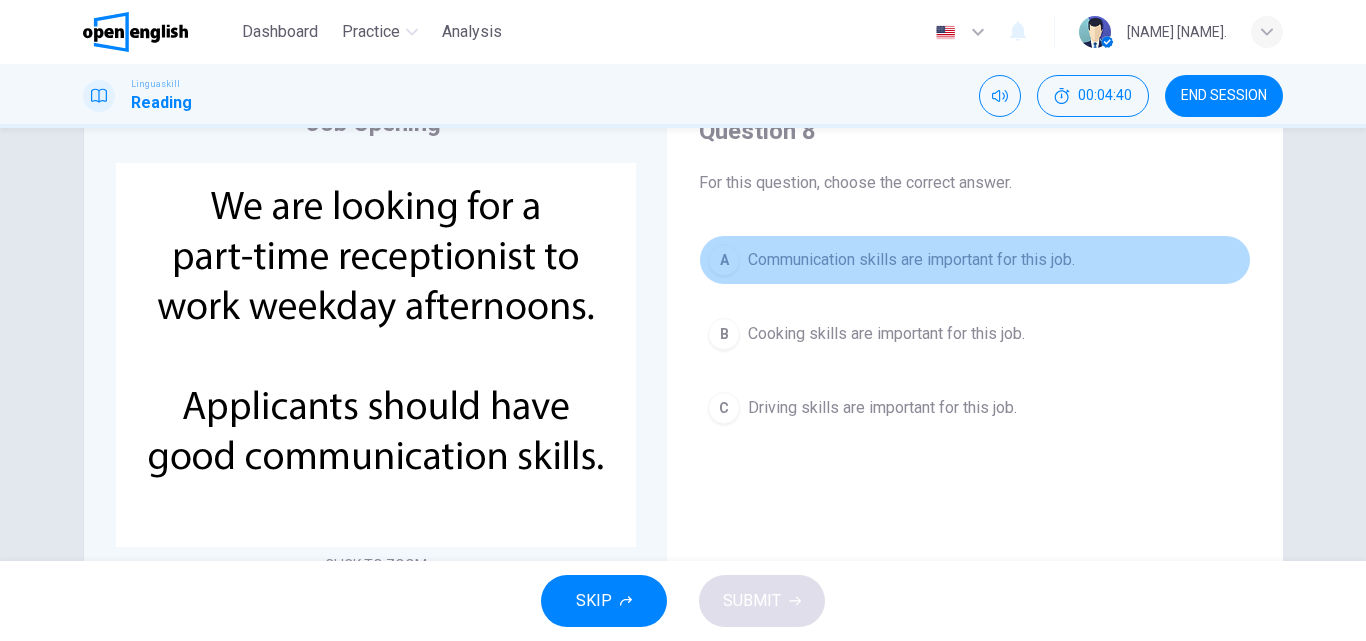 click on "A Communication skills are important for this job." at bounding box center [975, 260] 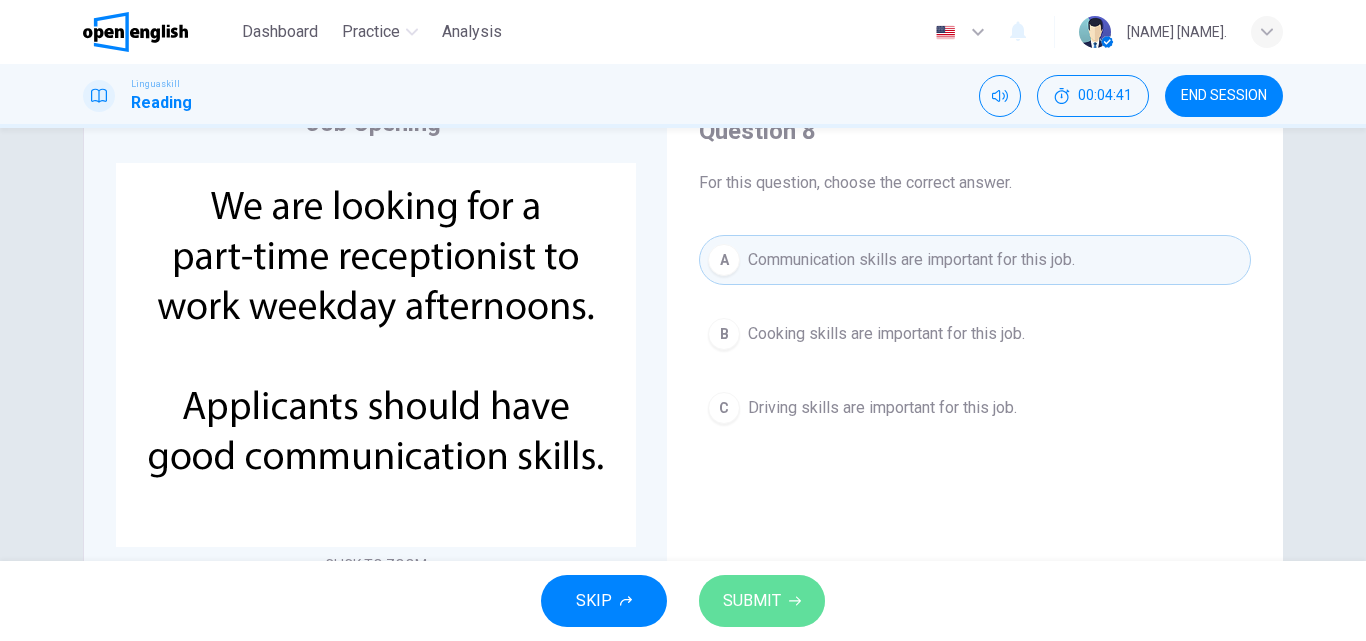 click on "SUBMIT" at bounding box center (752, 601) 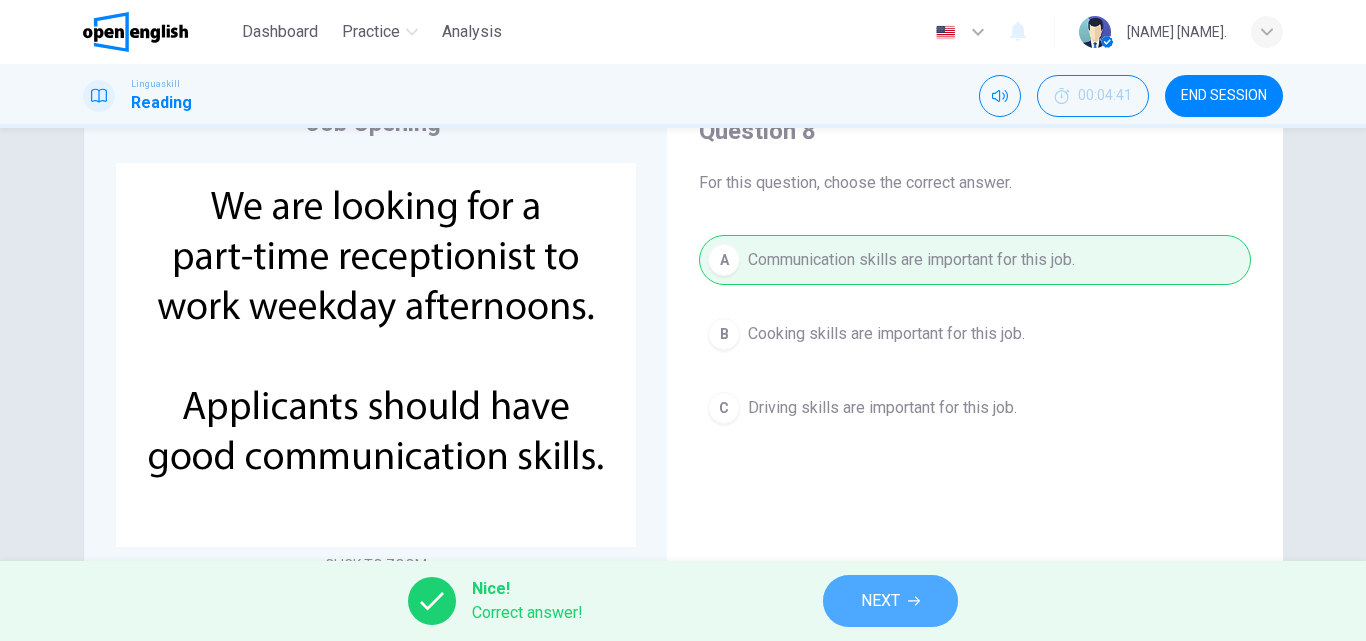 click on "NEXT" at bounding box center [890, 601] 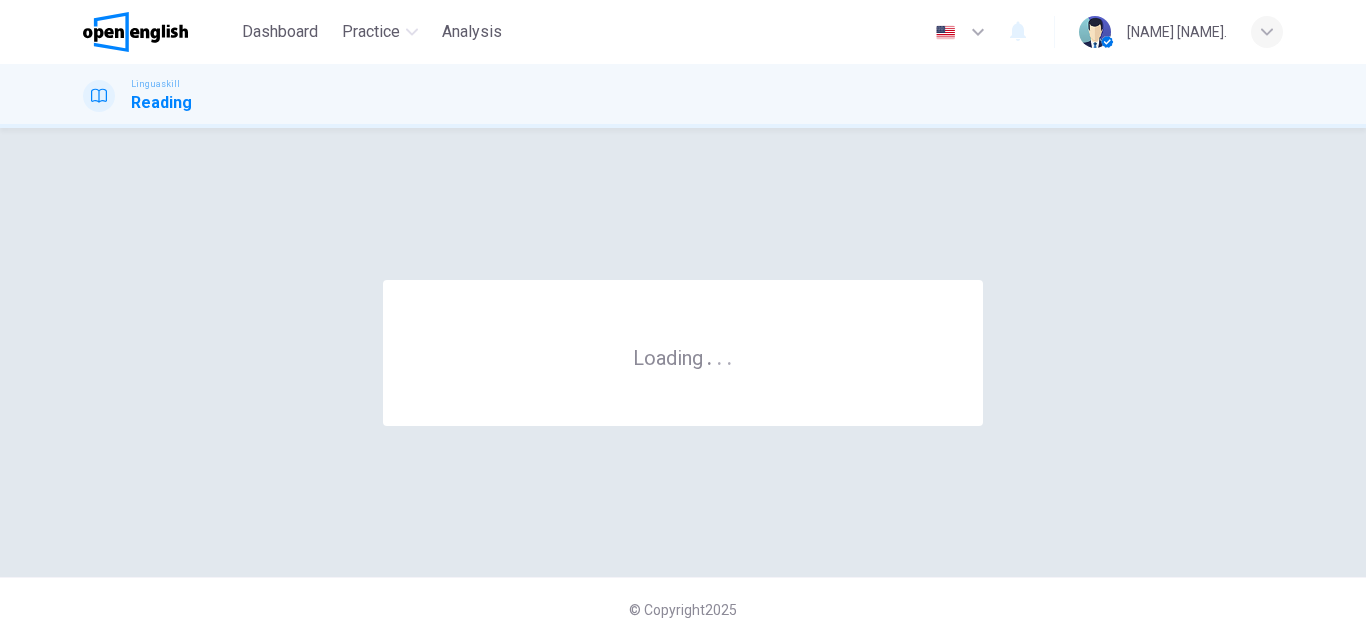scroll, scrollTop: 0, scrollLeft: 0, axis: both 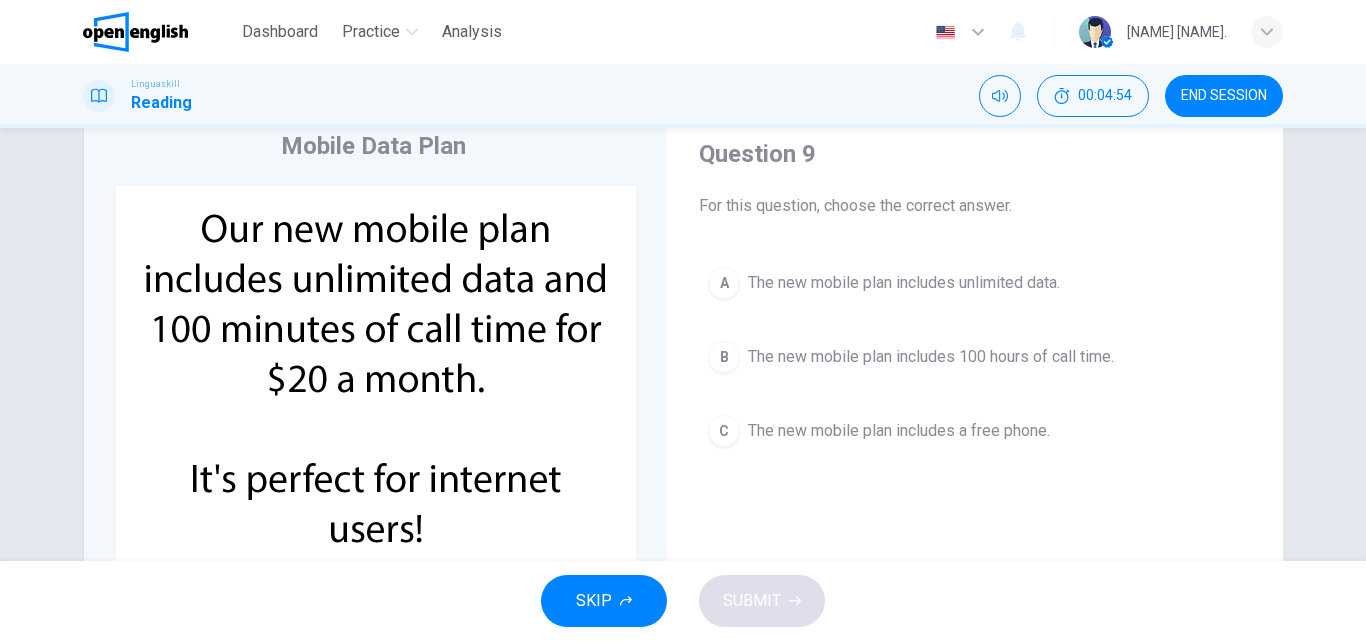 click on "B The new mobile plan includes 100 hours of call time." at bounding box center (975, 357) 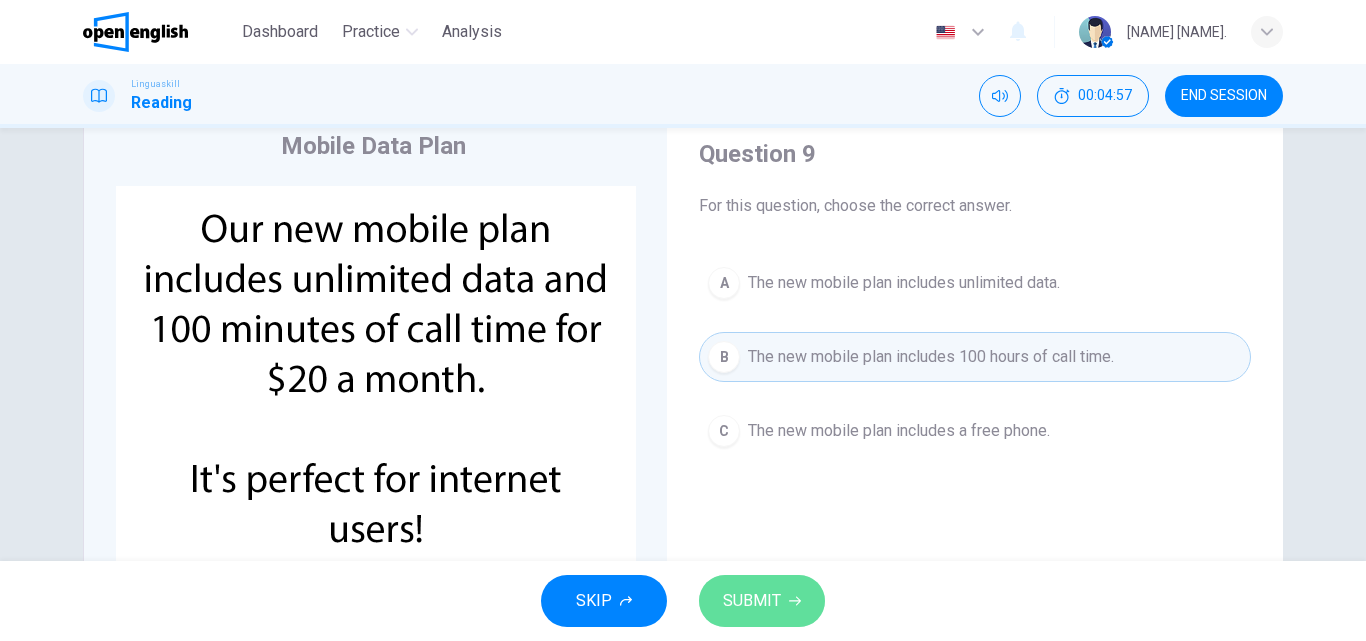 click on "SUBMIT" at bounding box center [752, 601] 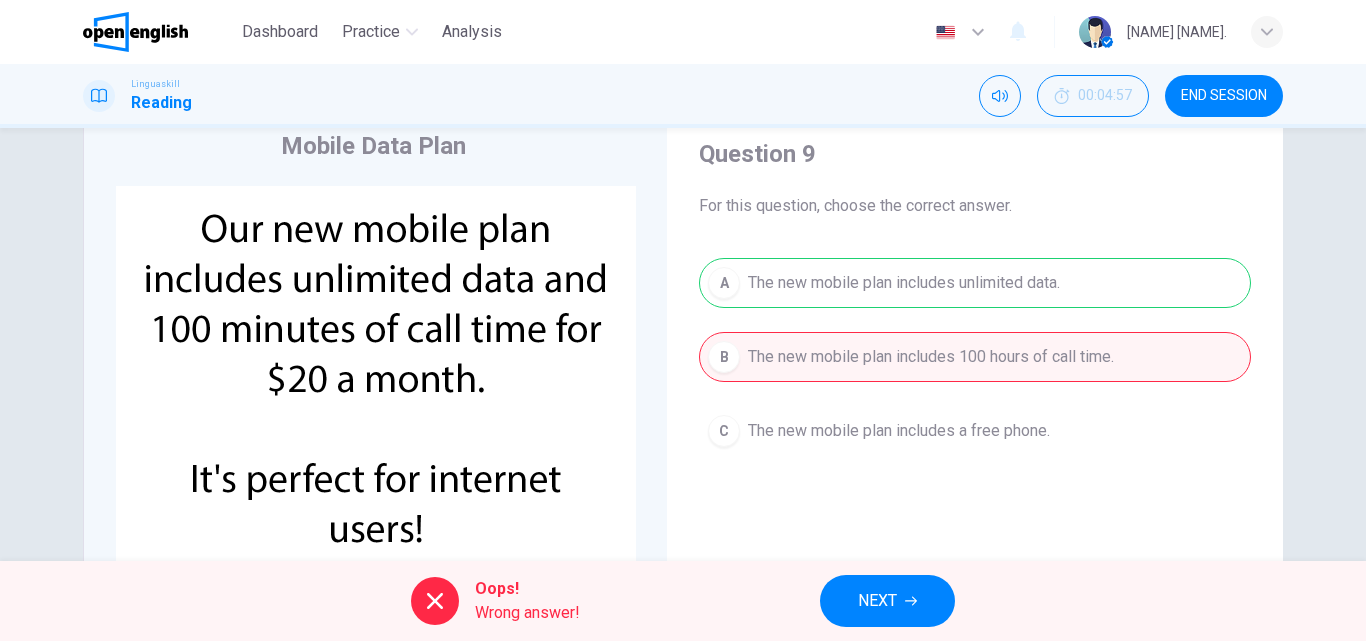 click on "NEXT" at bounding box center [877, 601] 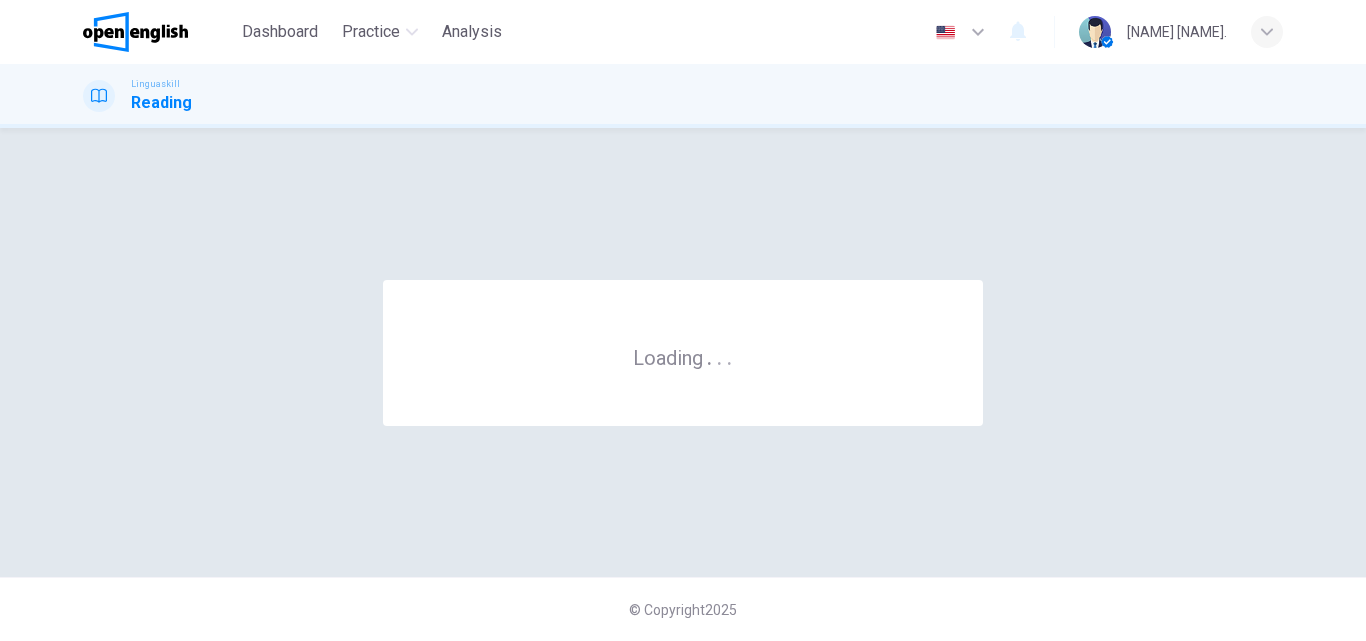 scroll, scrollTop: 0, scrollLeft: 0, axis: both 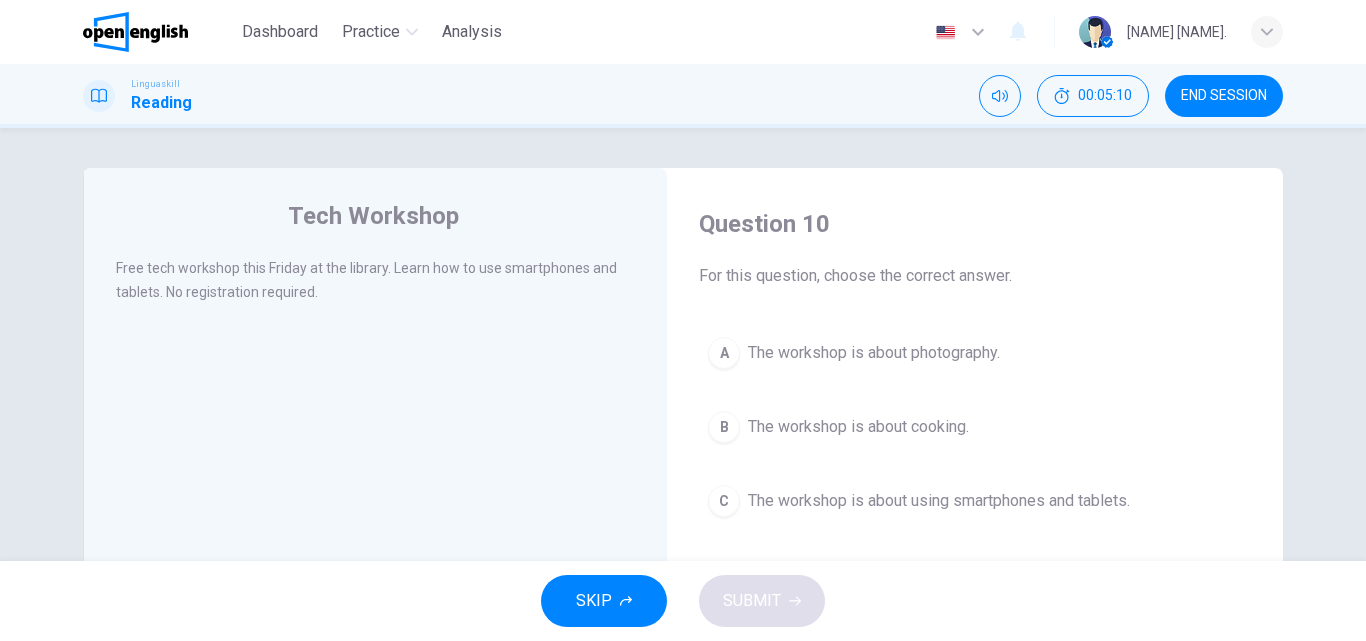 click on "C The workshop is about using smartphones and tablets." at bounding box center [975, 501] 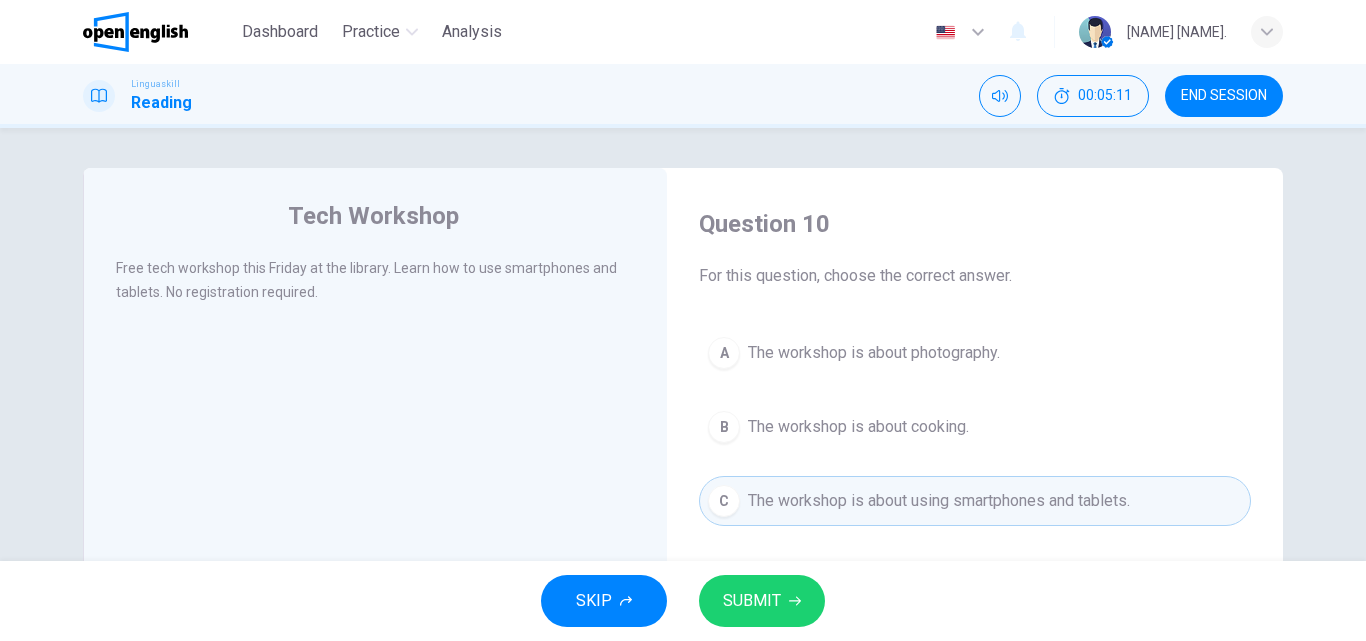 click on "SUBMIT" at bounding box center (762, 601) 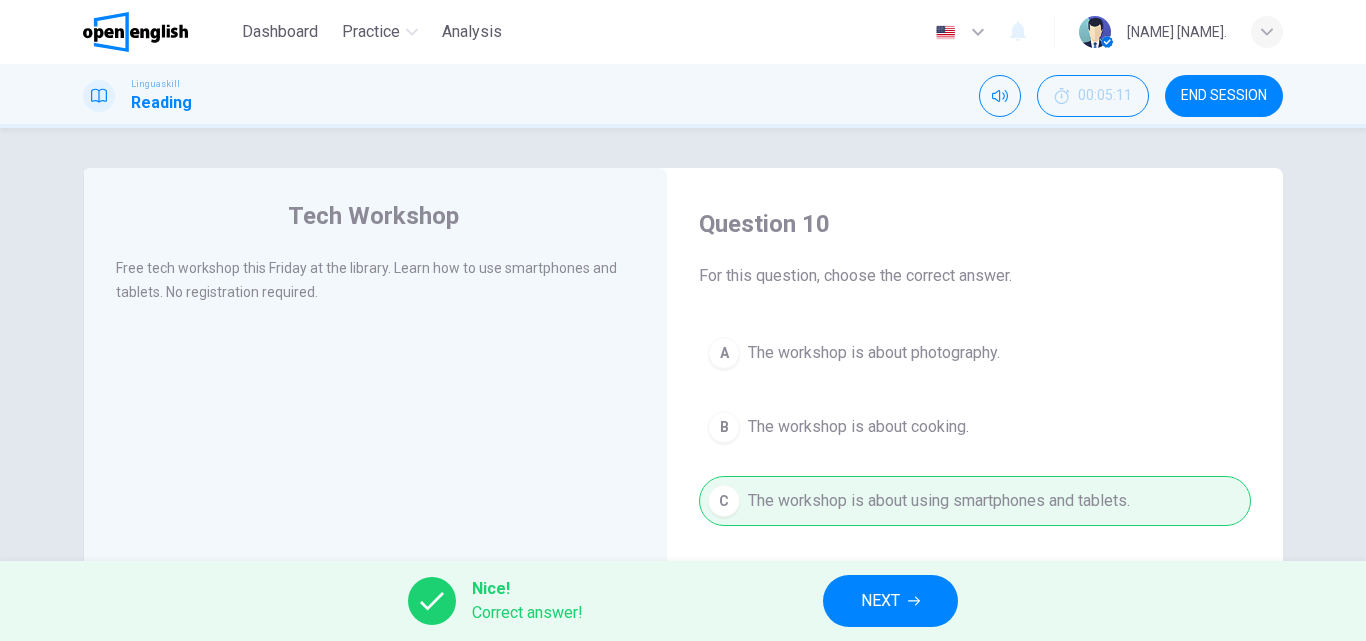 click on "NEXT" at bounding box center [880, 601] 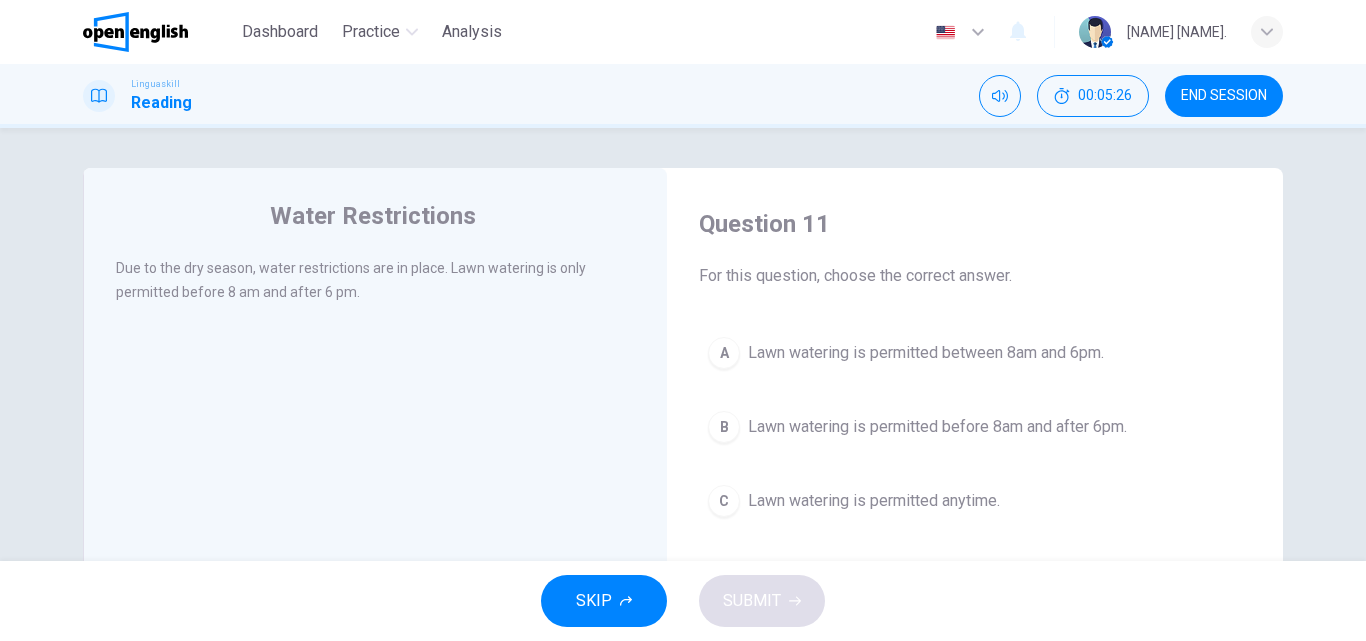 click on "Lawn watering is permitted between 8am and 6pm." at bounding box center [926, 353] 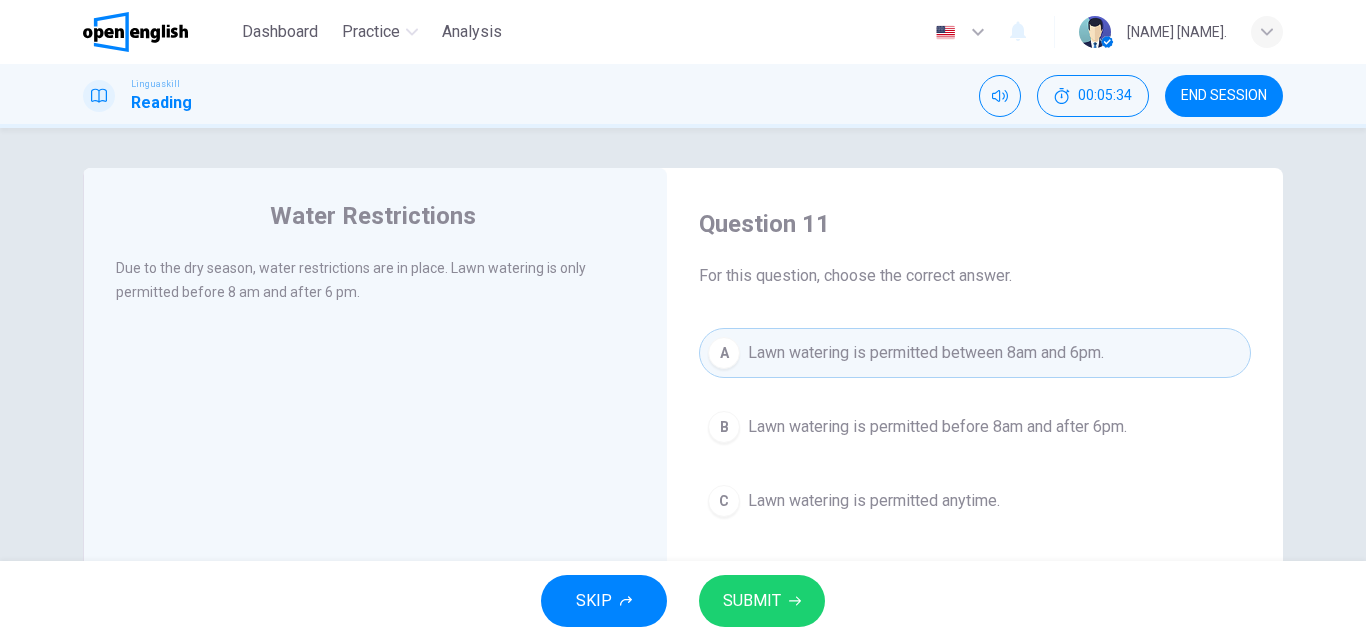 click on "B Lawn watering is permitted before 8am and after 6pm." at bounding box center (975, 427) 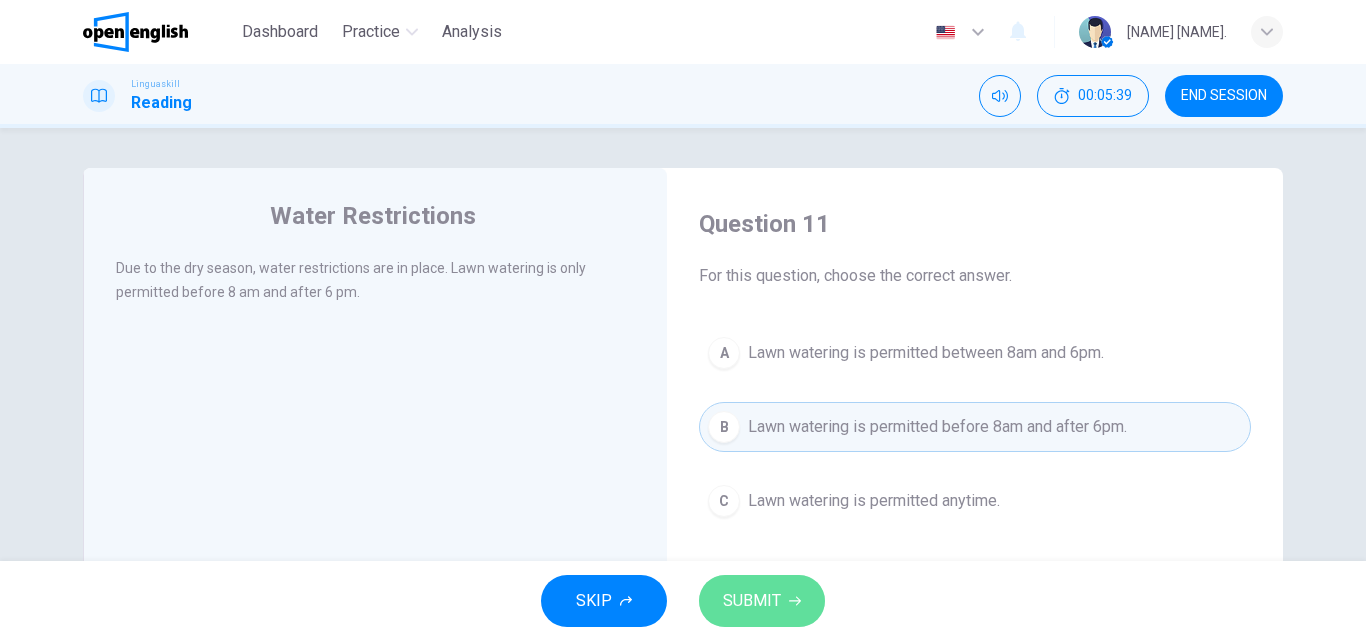 click on "SUBMIT" at bounding box center (752, 601) 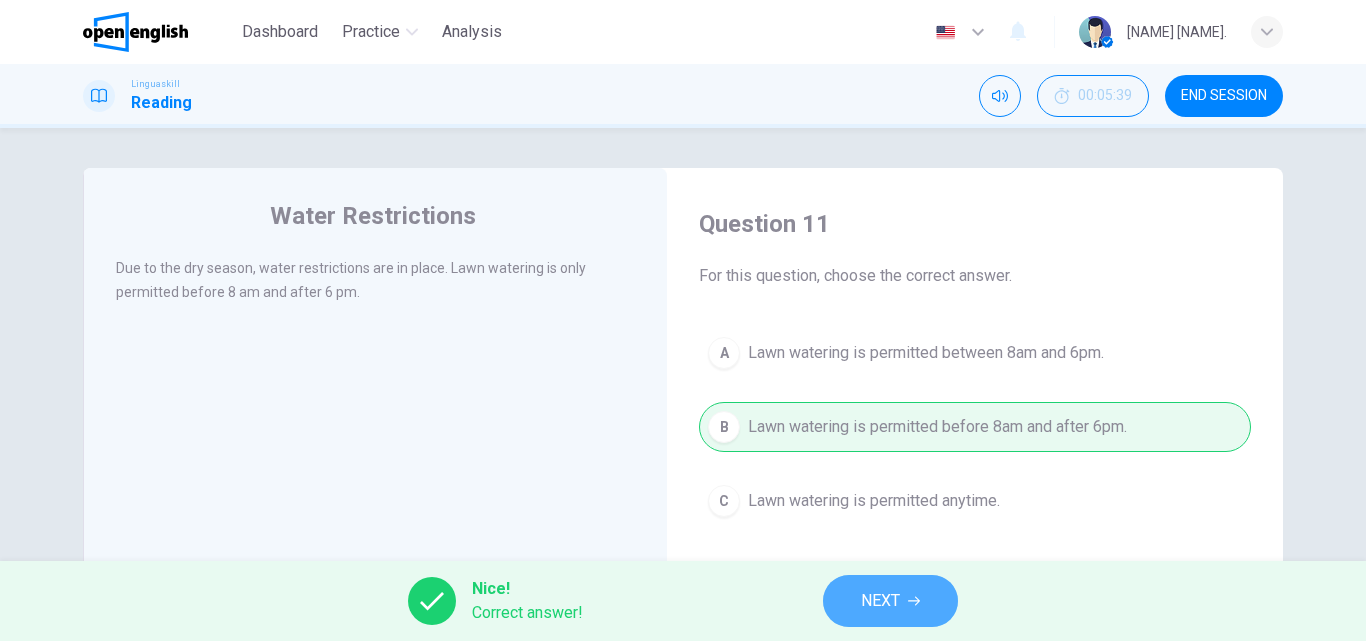 click on "NEXT" at bounding box center (890, 601) 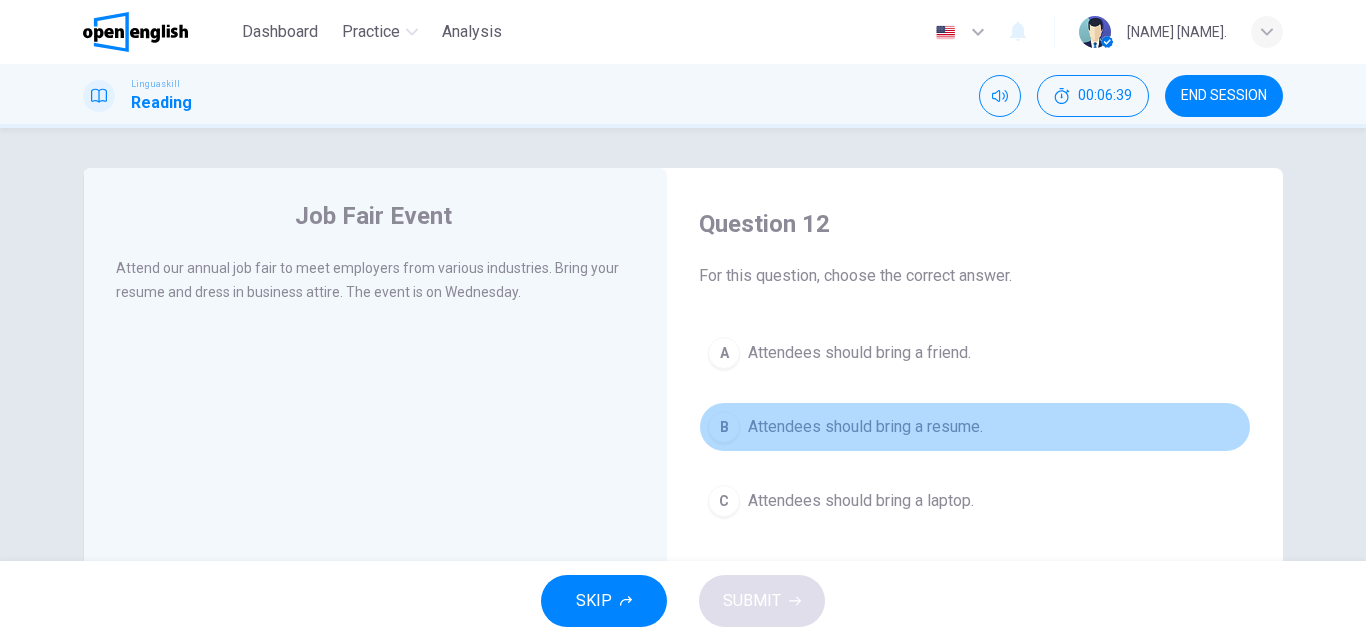 click on "Attendees should bring a resume." at bounding box center (865, 427) 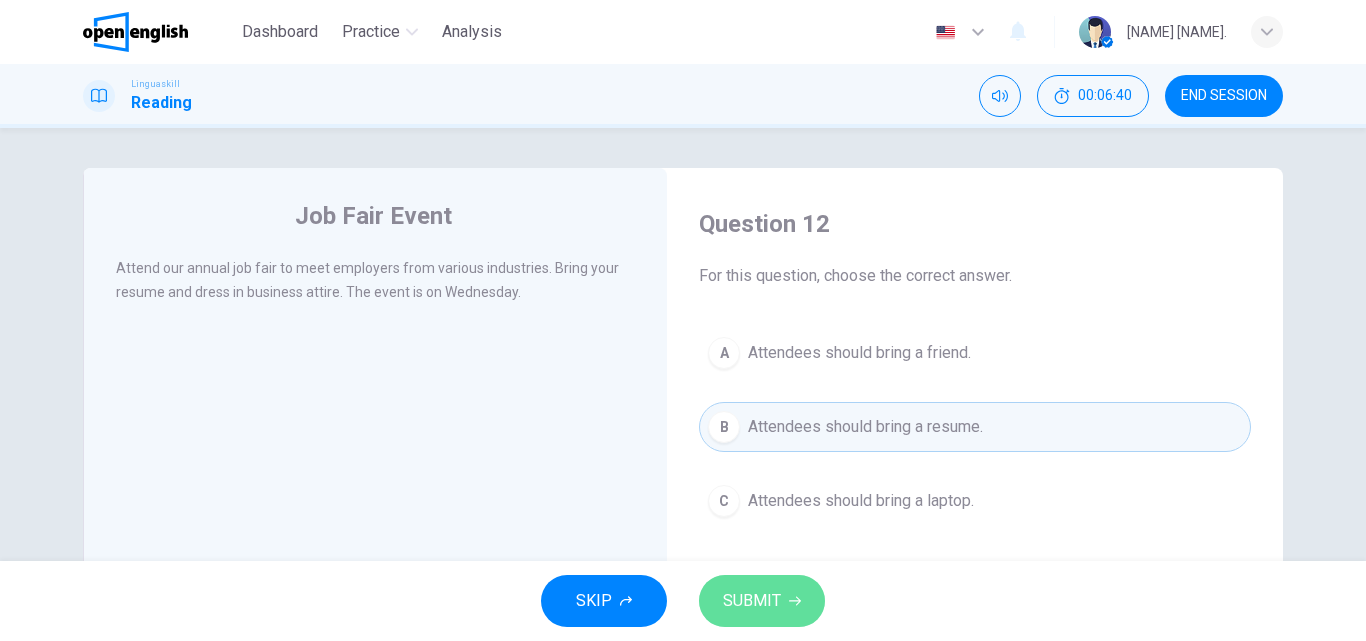 click on "SUBMIT" at bounding box center [762, 601] 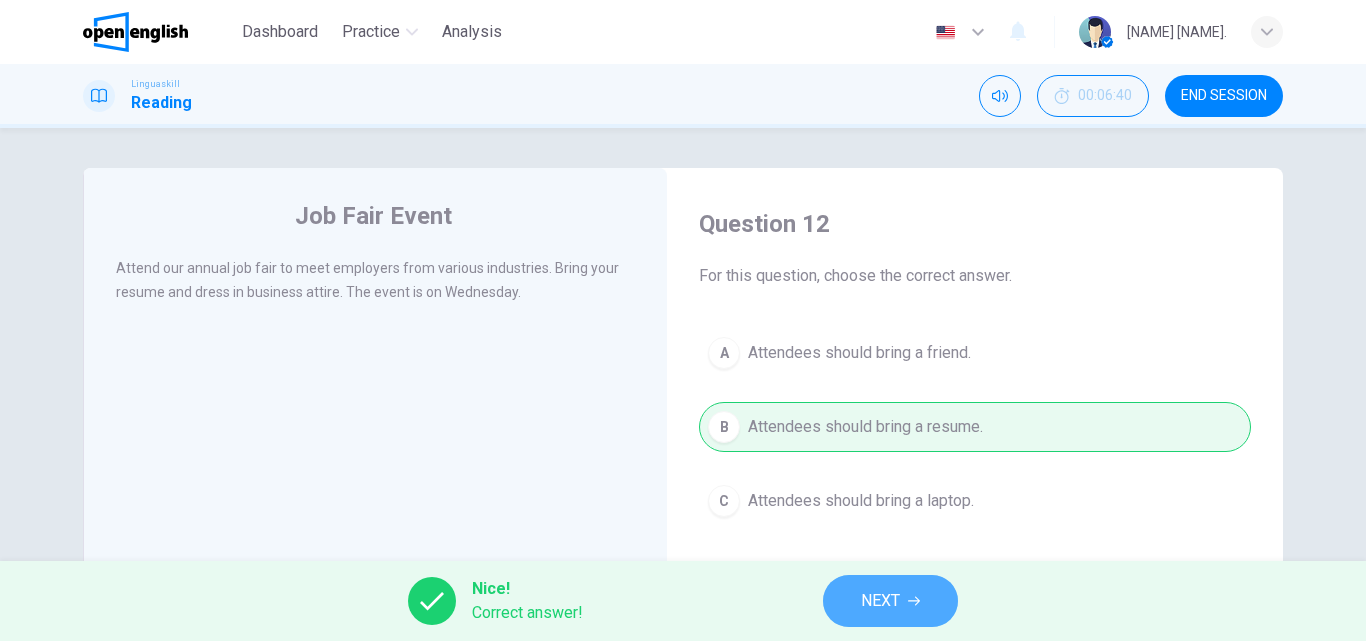 click on "NEXT" at bounding box center [890, 601] 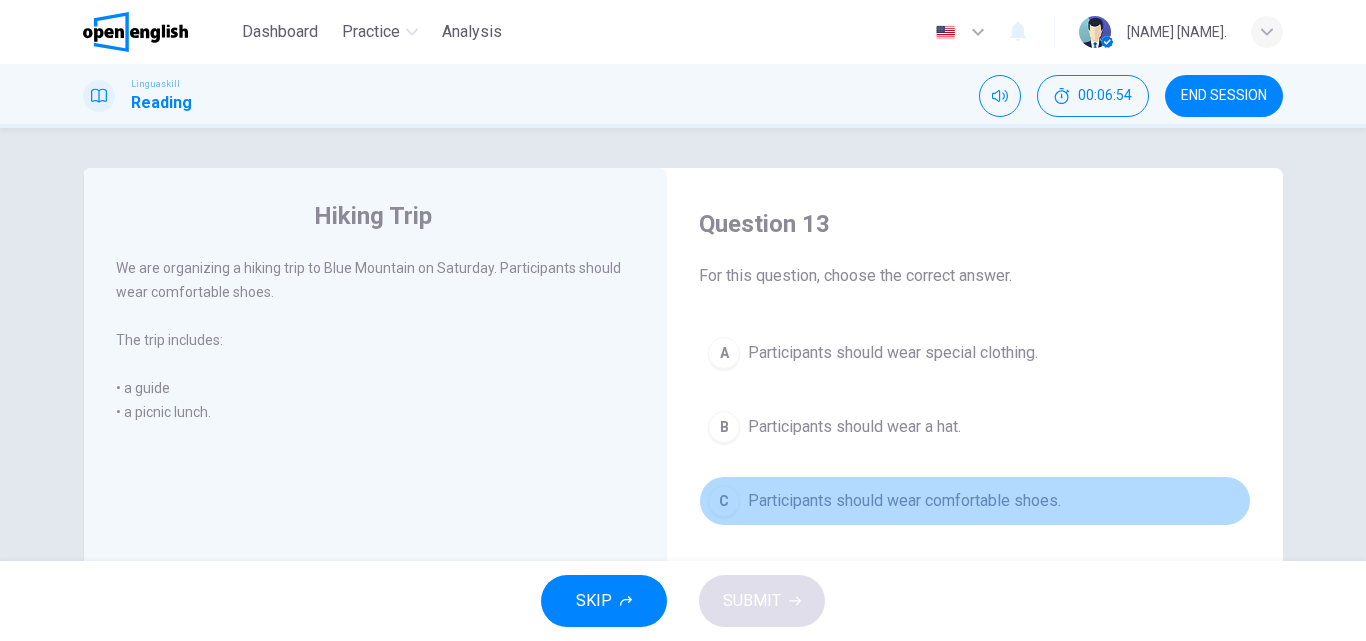click on "C Participants should wear comfortable shoes." at bounding box center [975, 501] 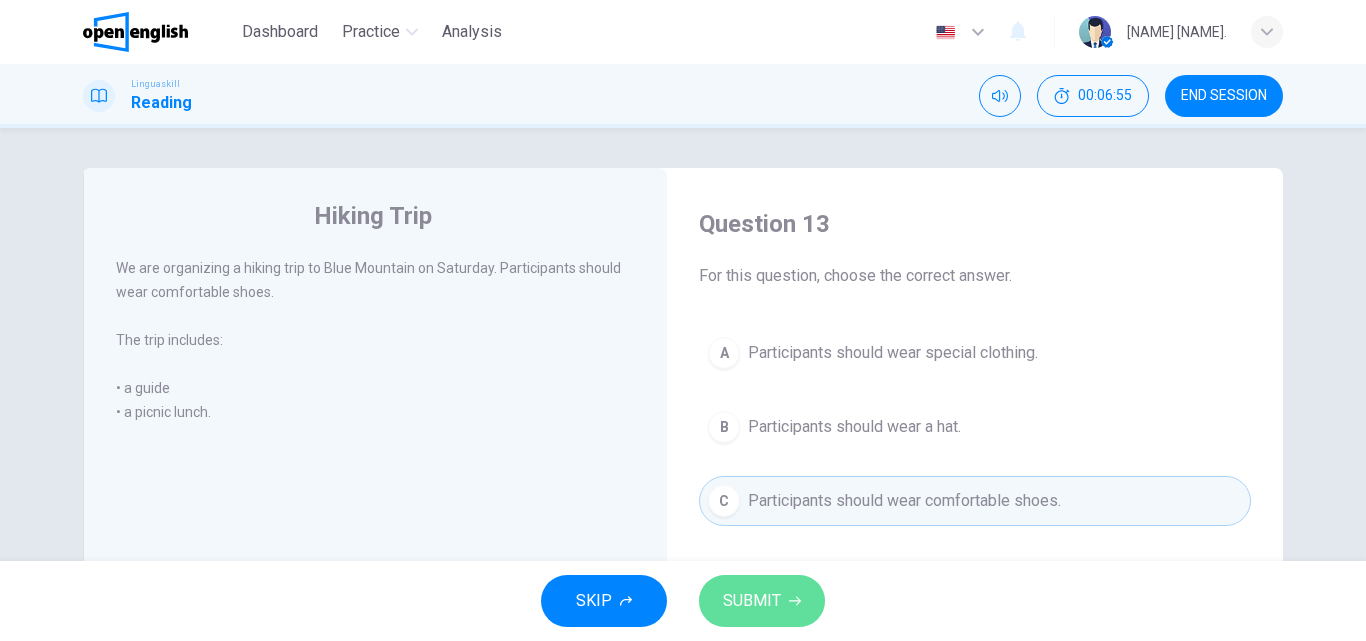 click on "SUBMIT" at bounding box center [762, 601] 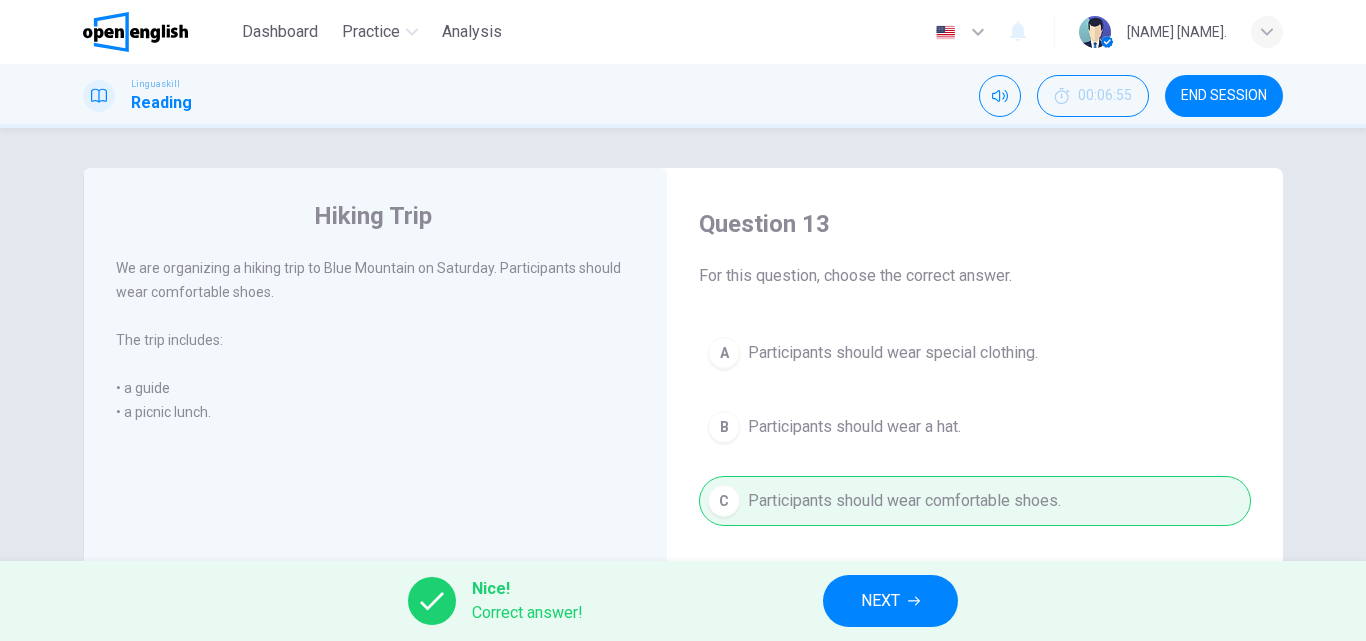 click on "NEXT" at bounding box center [890, 601] 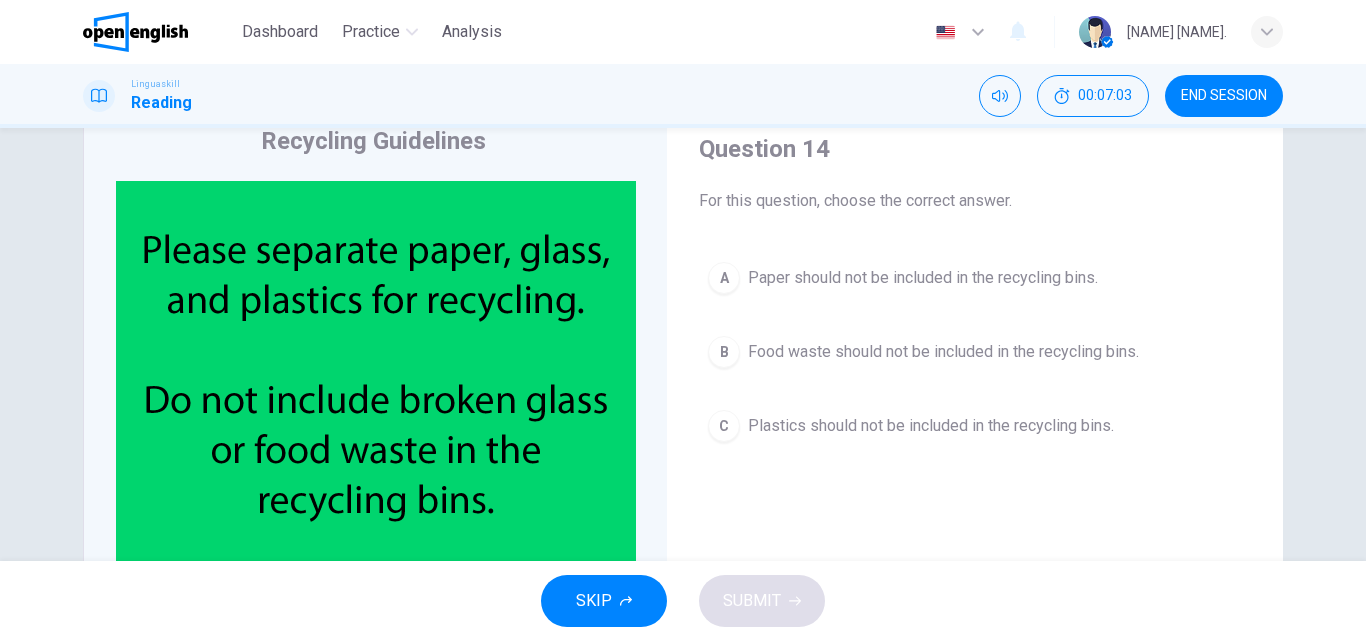scroll, scrollTop: 76, scrollLeft: 0, axis: vertical 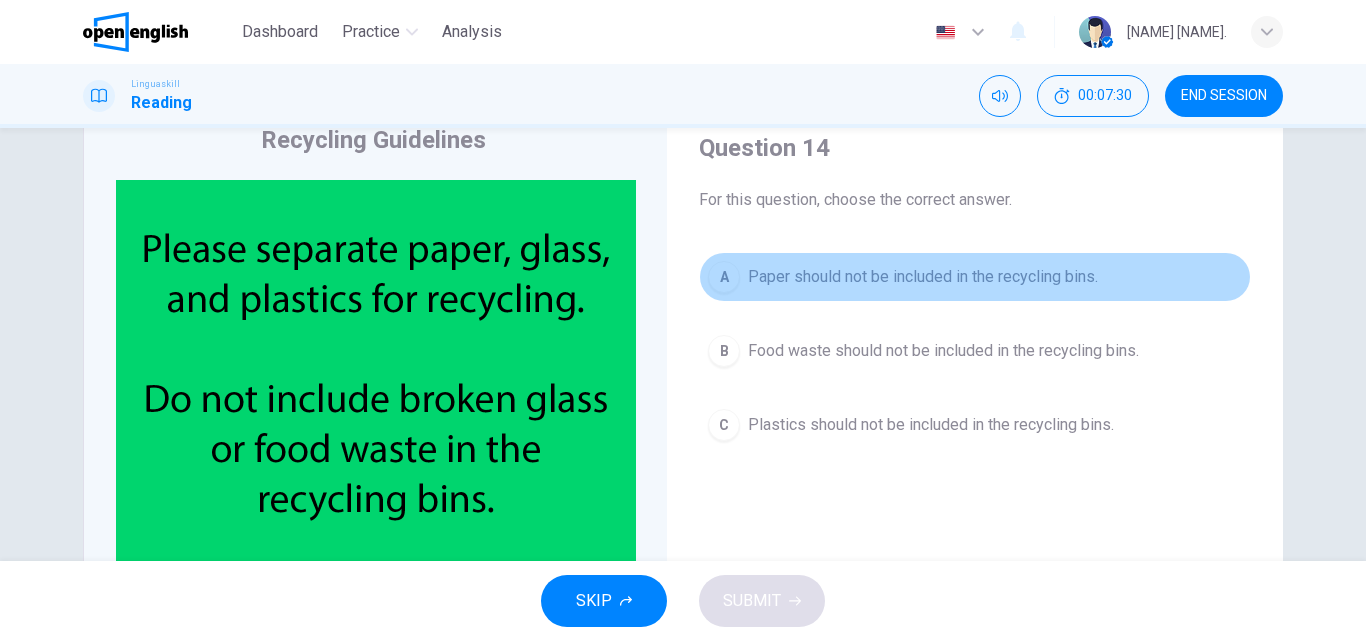 click on "A Paper should not be included in the recycling bins." at bounding box center (975, 277) 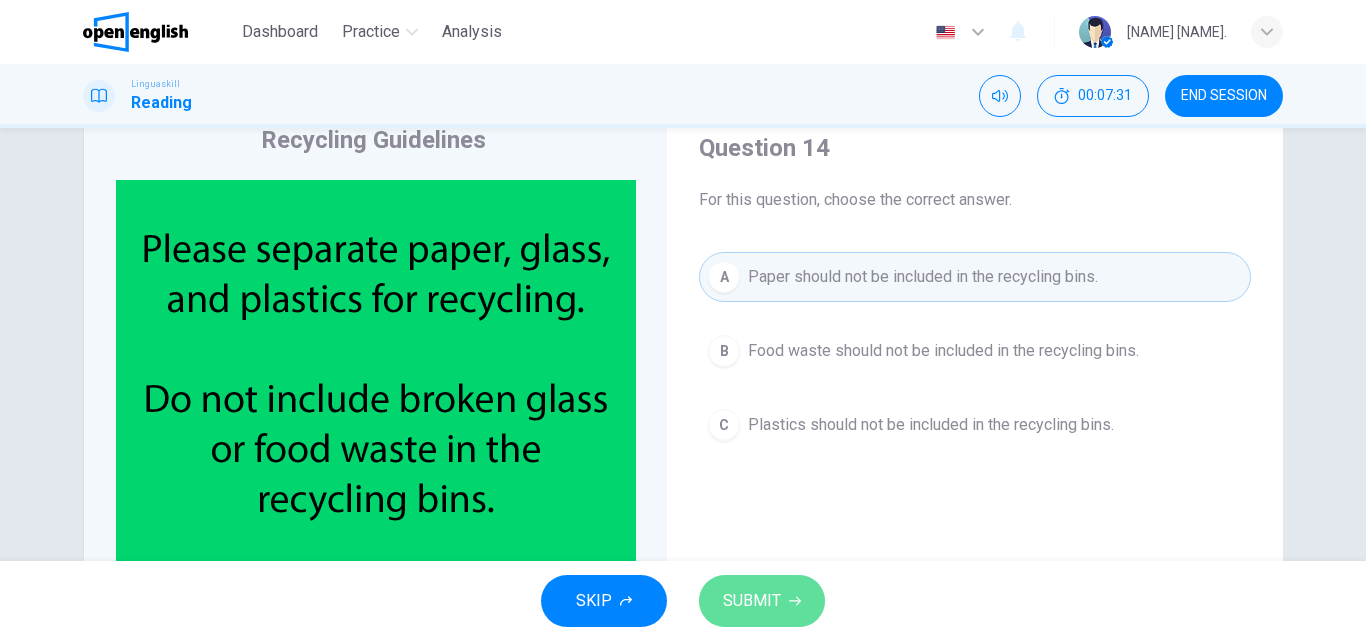 click on "SUBMIT" at bounding box center [752, 601] 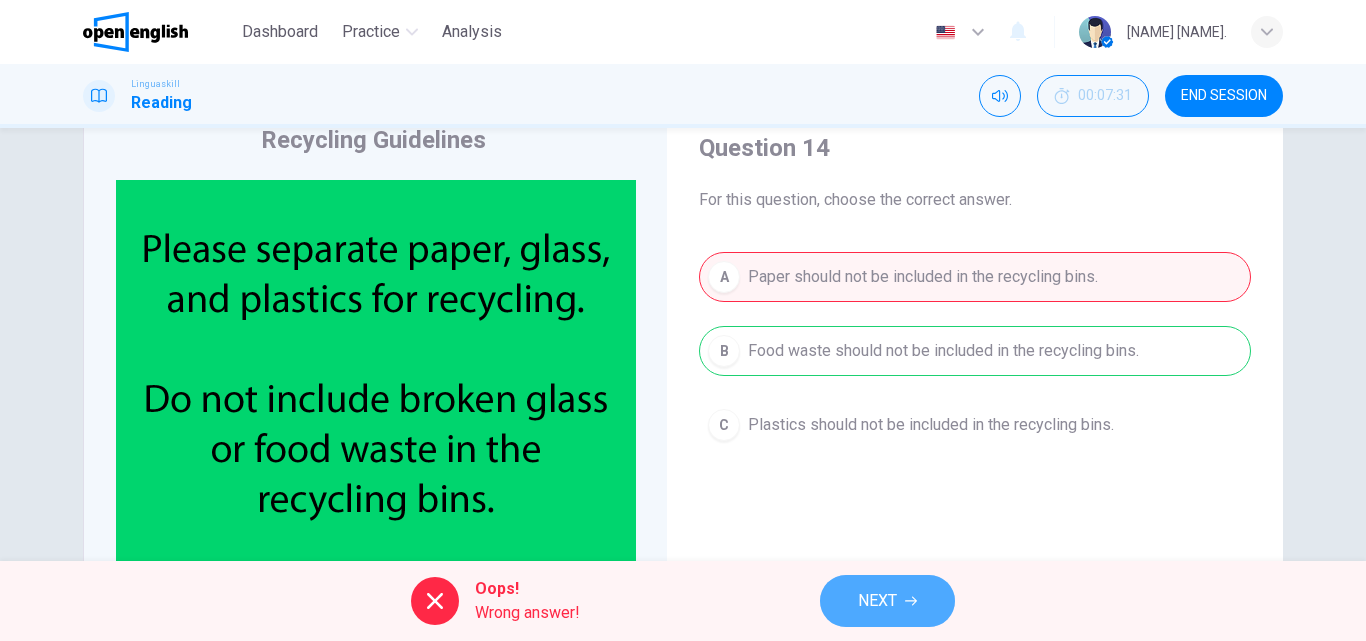 click on "NEXT" at bounding box center [877, 601] 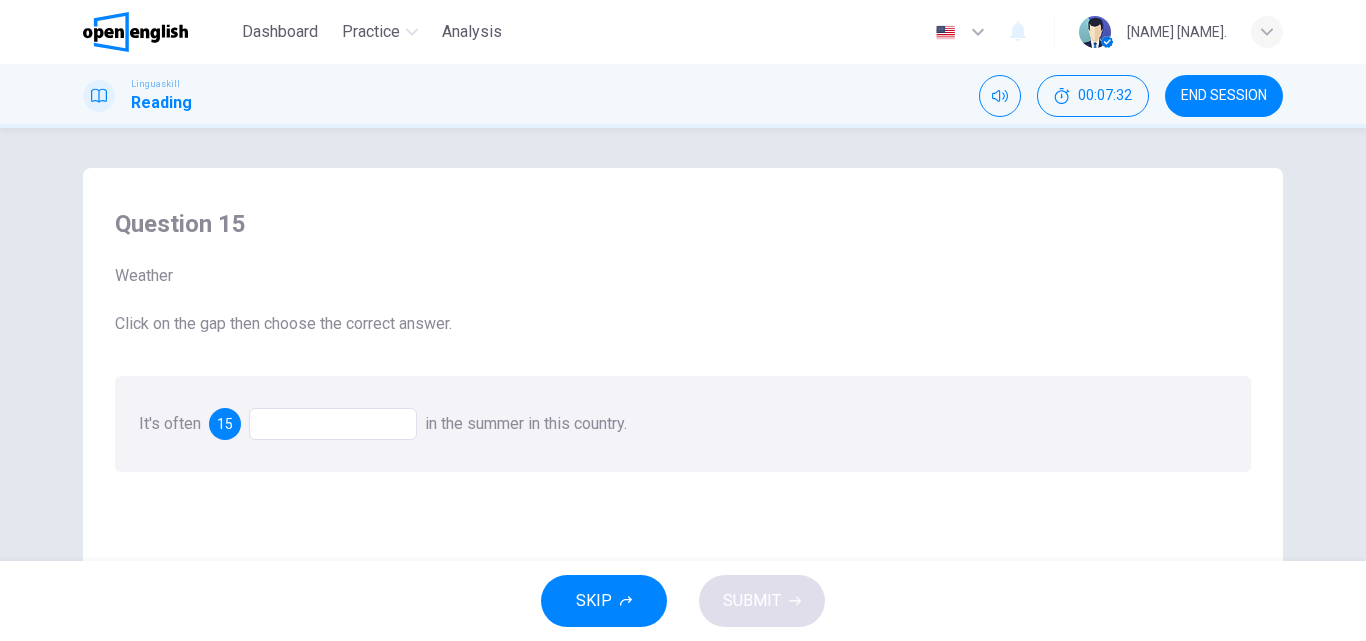 click at bounding box center [333, 424] 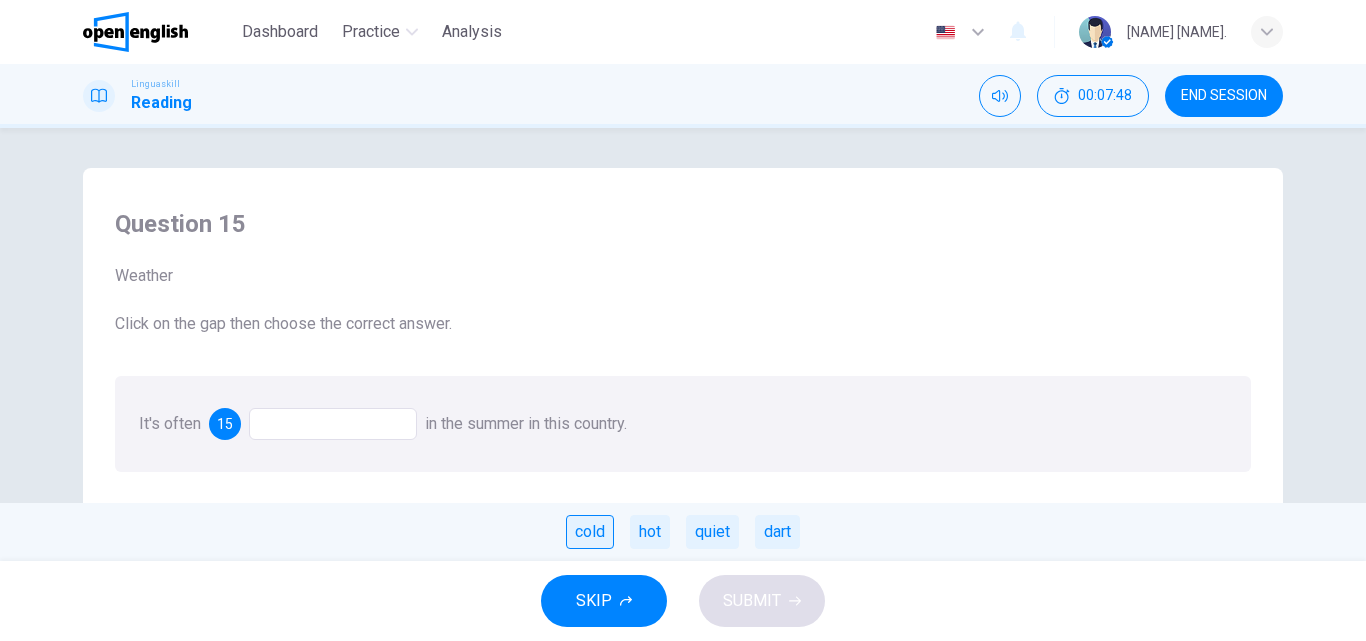 click on "cold" at bounding box center (590, 532) 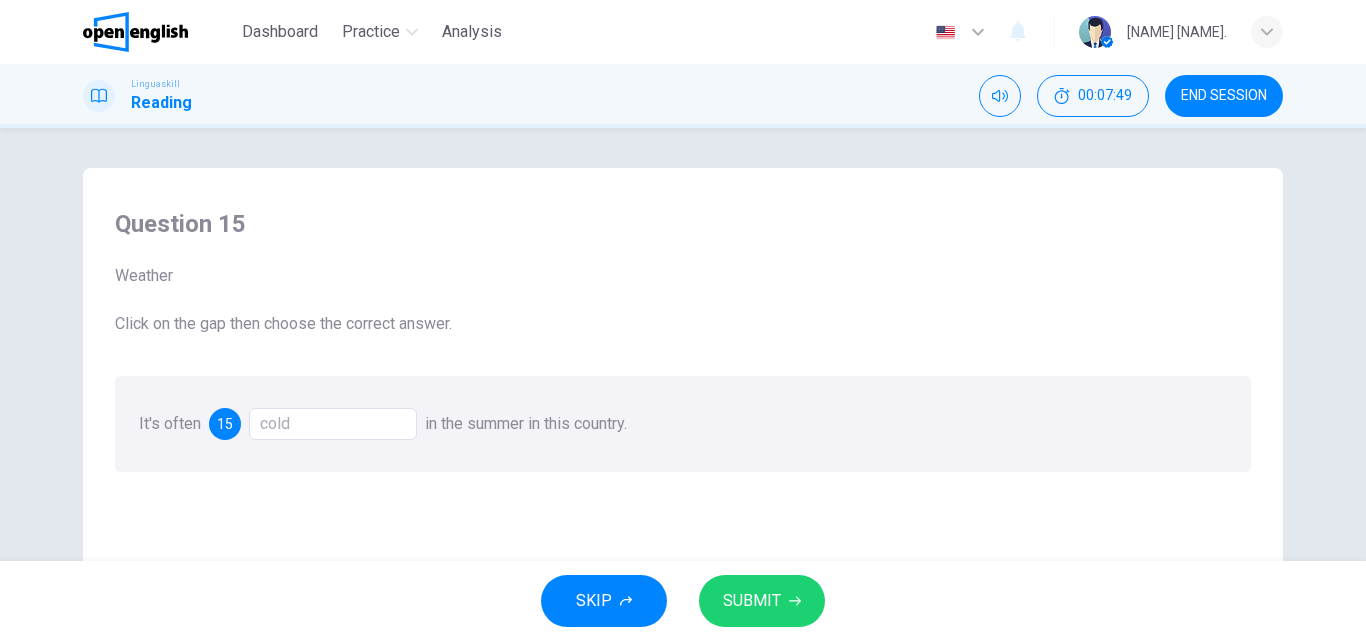 click on "SUBMIT" at bounding box center (762, 601) 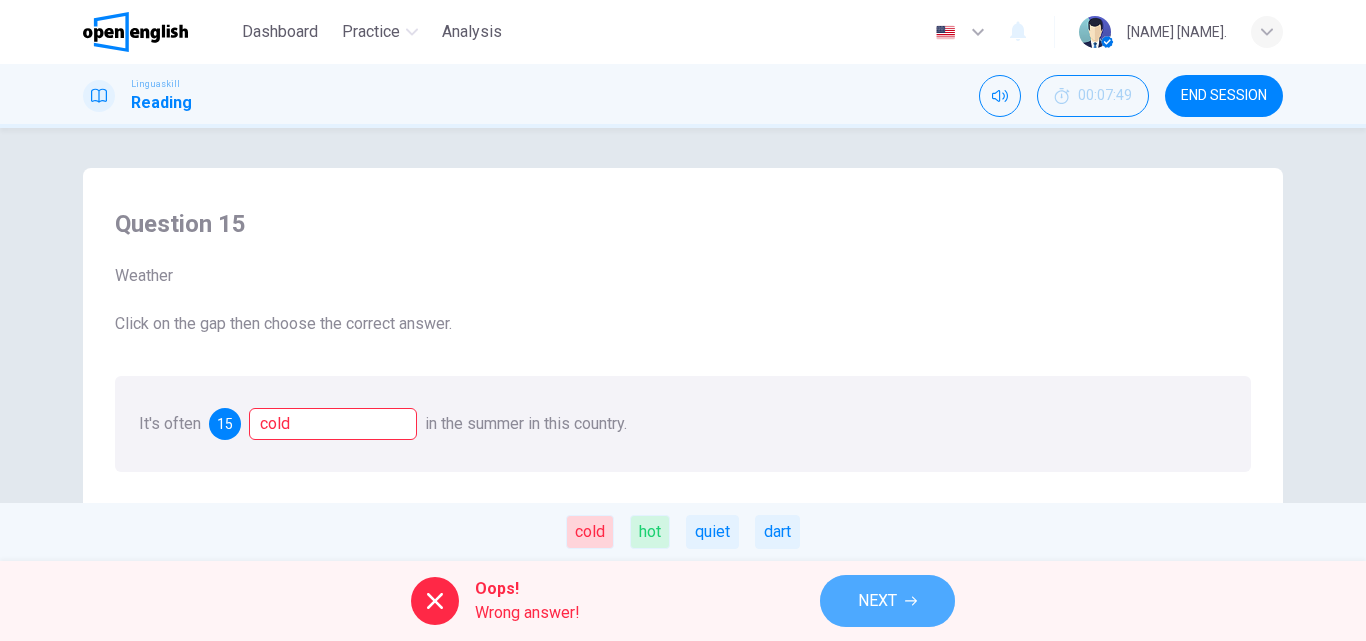 click on "NEXT" at bounding box center [887, 601] 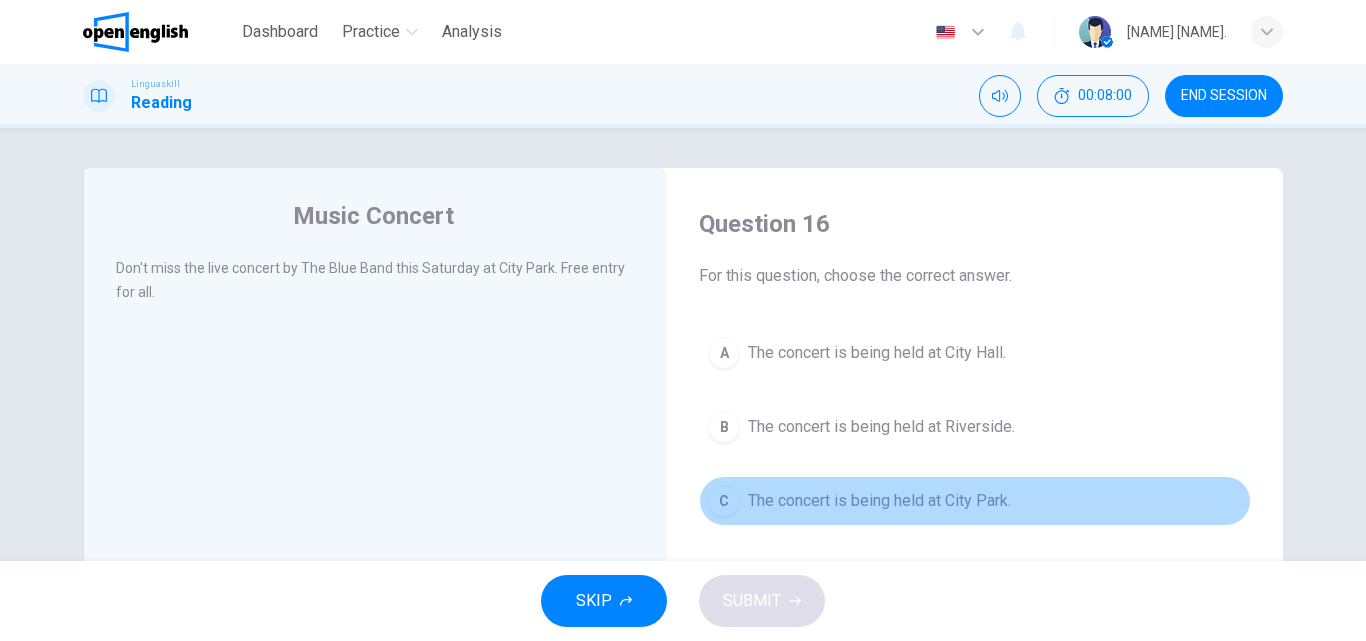 click on "C The concert is being held at City Park." at bounding box center [975, 501] 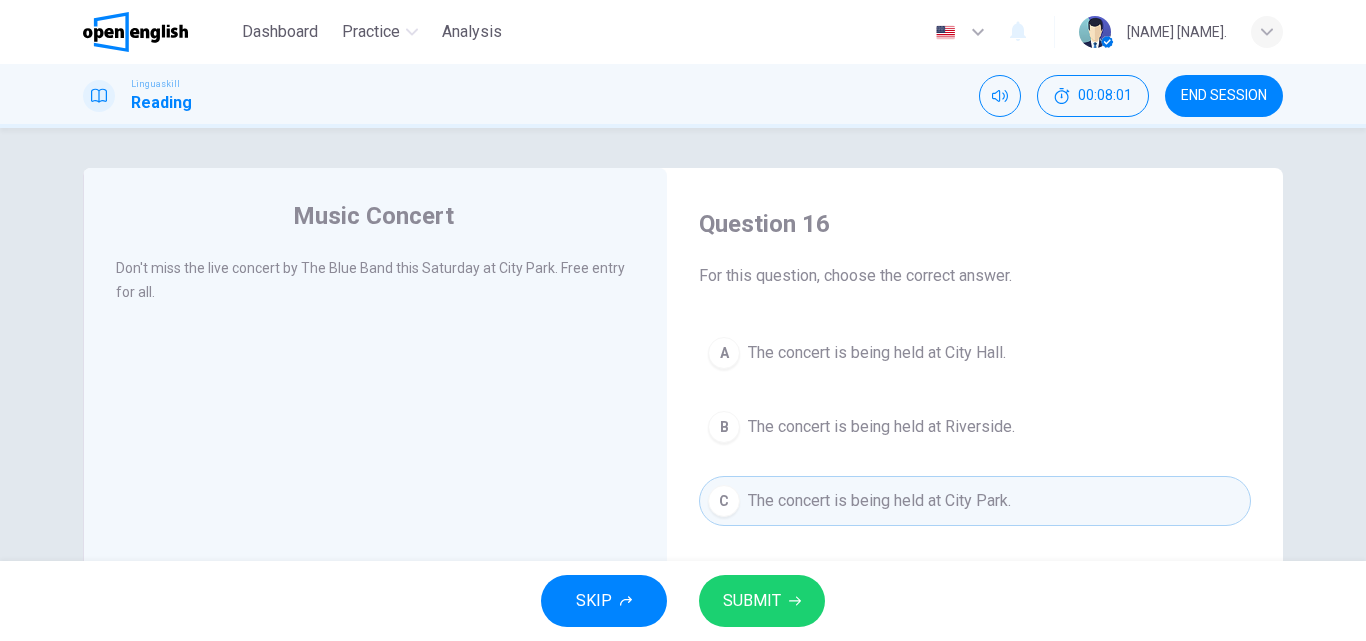 click on "SUBMIT" at bounding box center (752, 601) 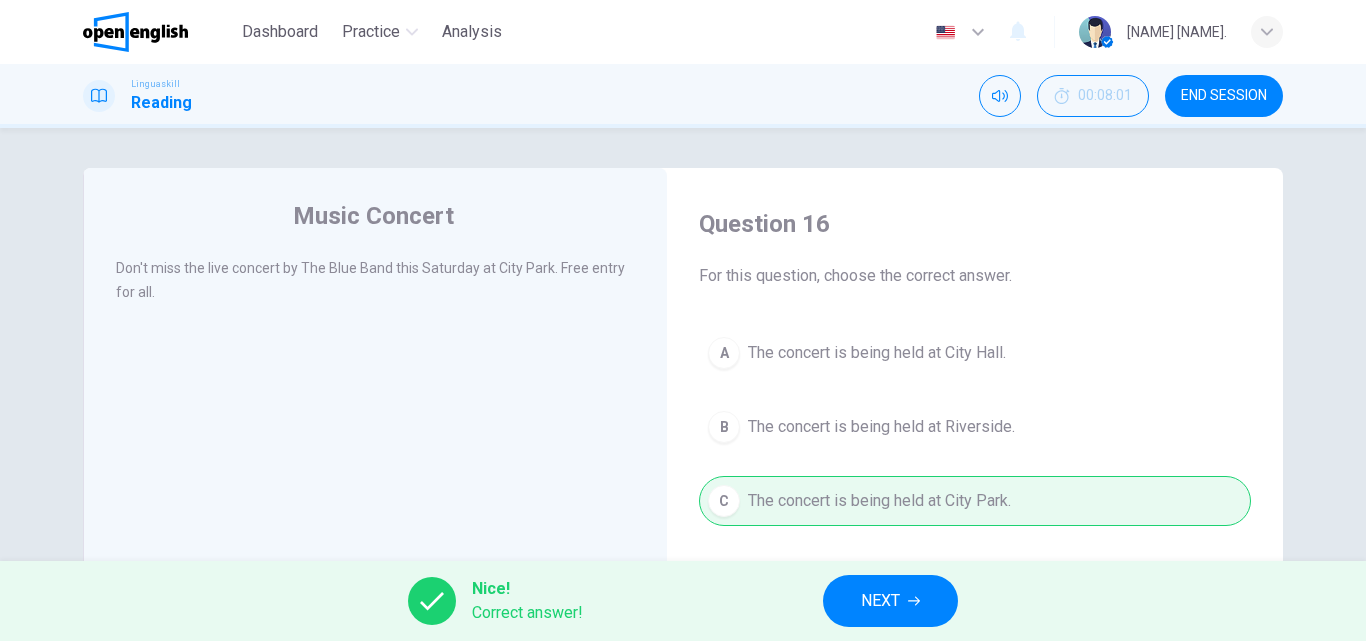 click on "Nice! Correct answer! NEXT" at bounding box center (683, 601) 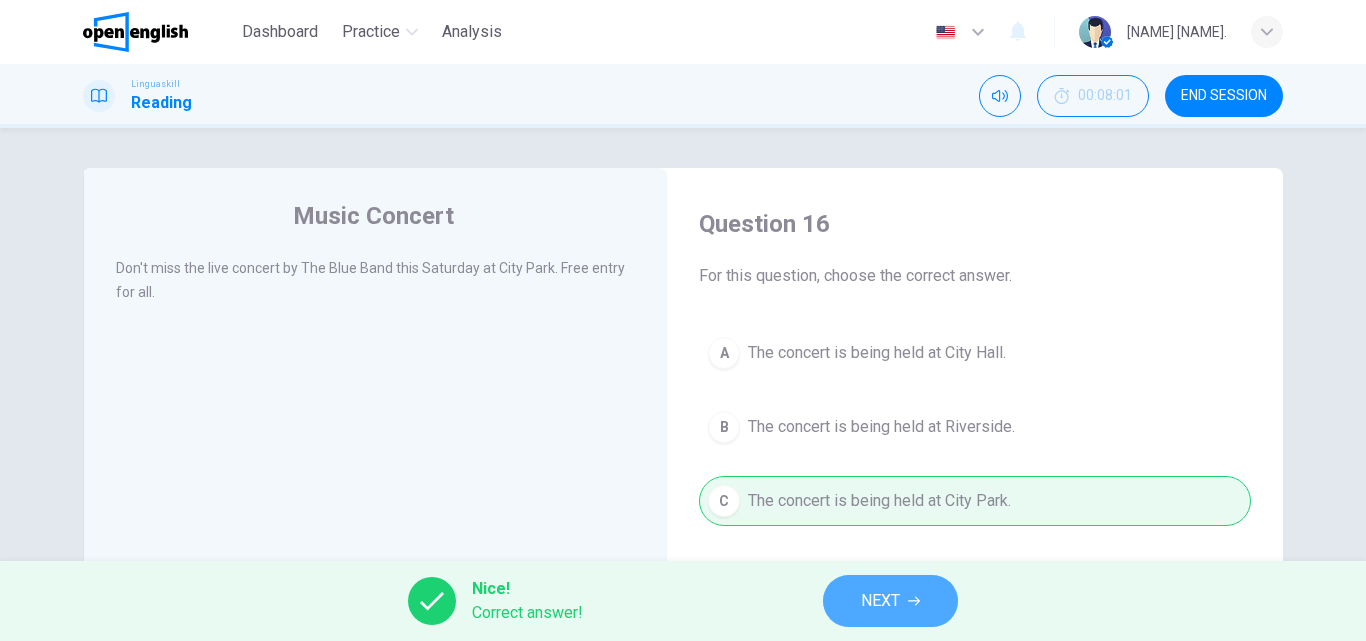 click on "NEXT" at bounding box center (880, 601) 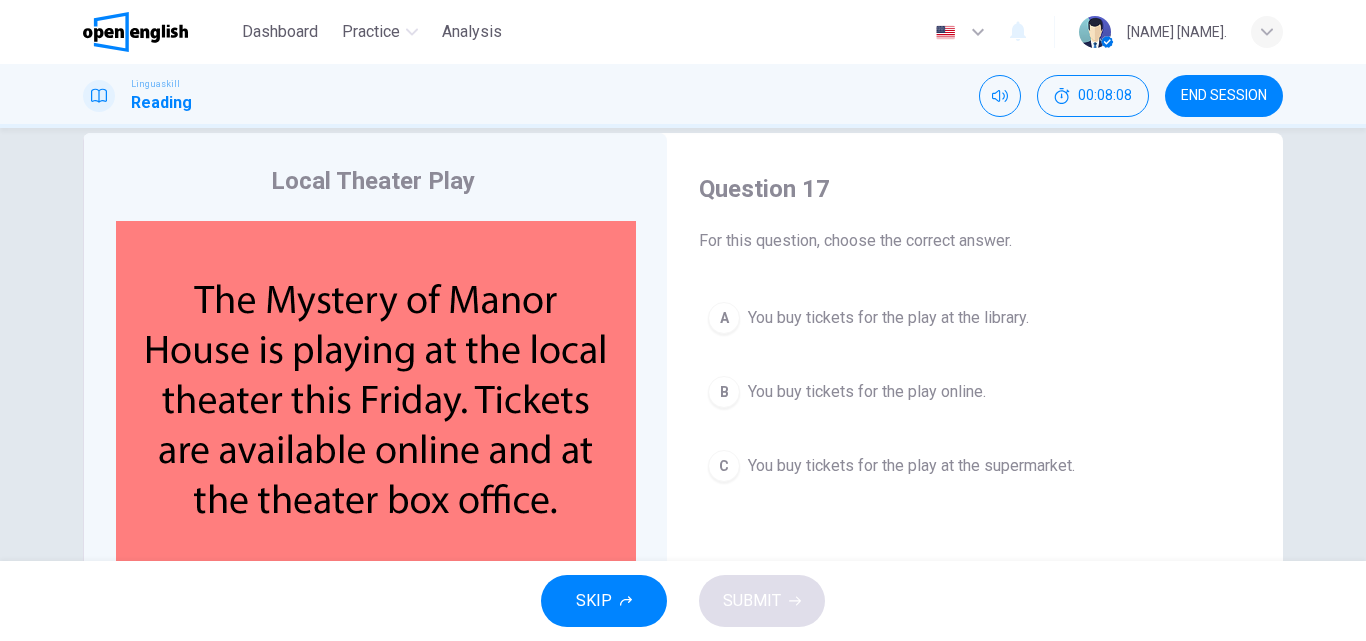 scroll, scrollTop: 63, scrollLeft: 0, axis: vertical 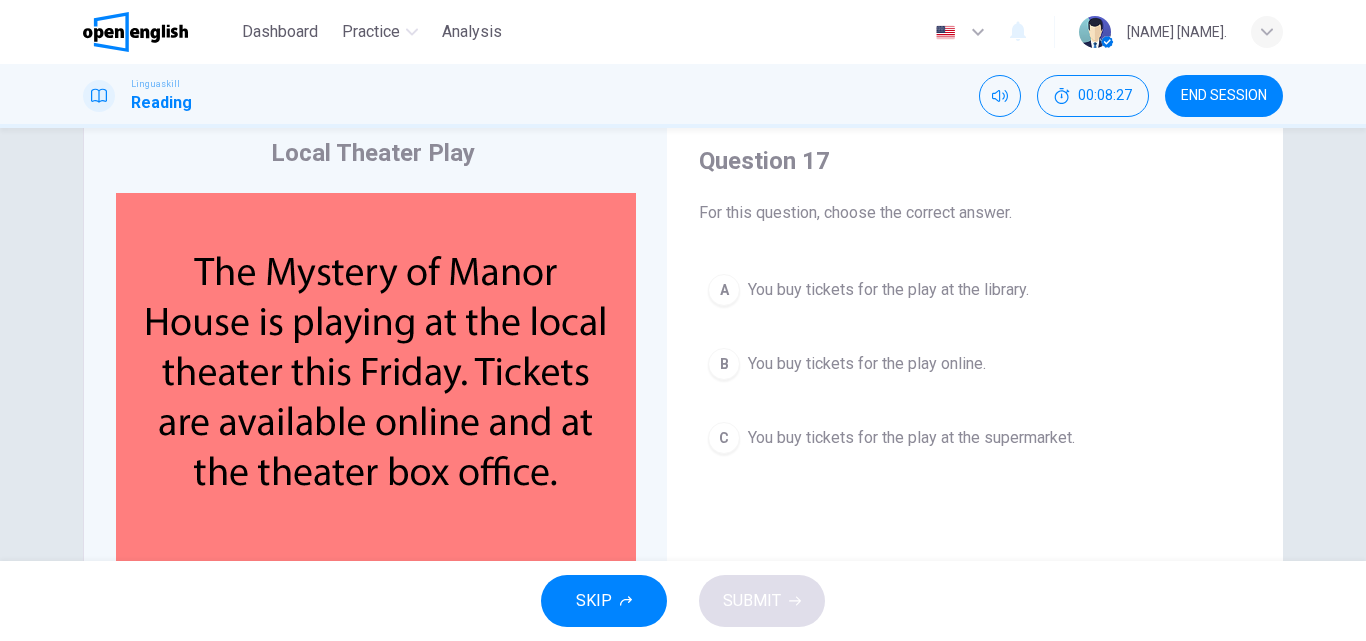 click on "You buy tickets for the play online." at bounding box center [867, 364] 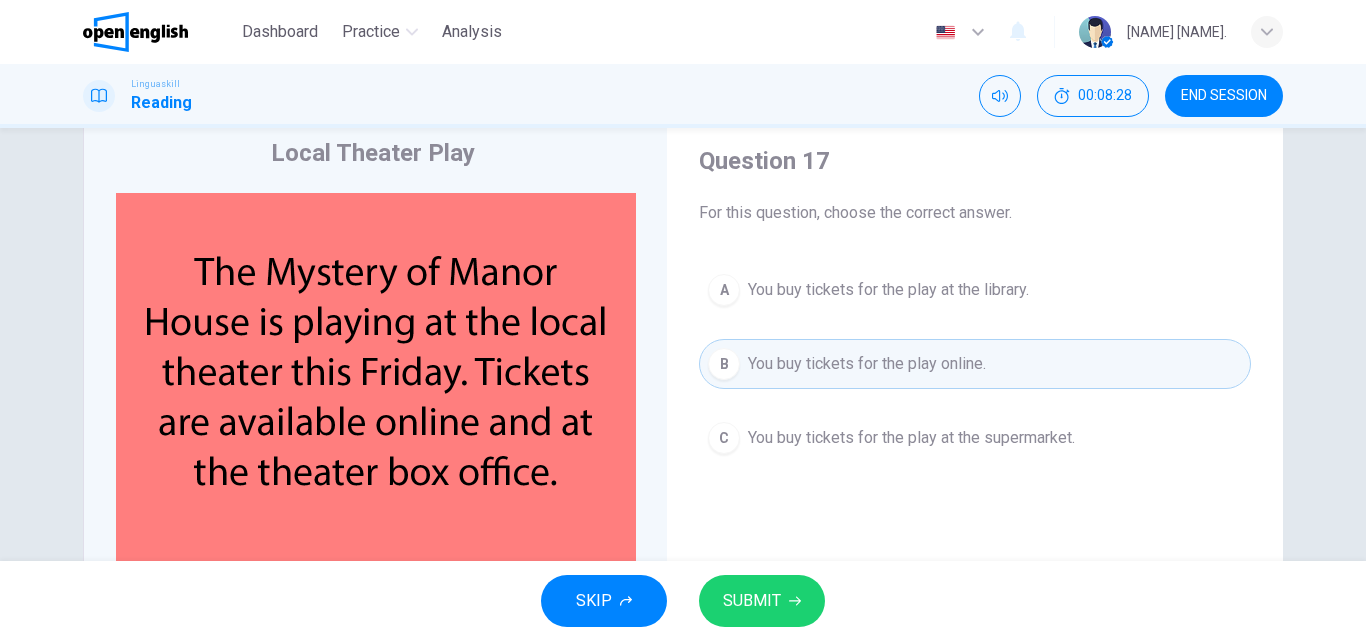 click on "SUBMIT" at bounding box center [762, 601] 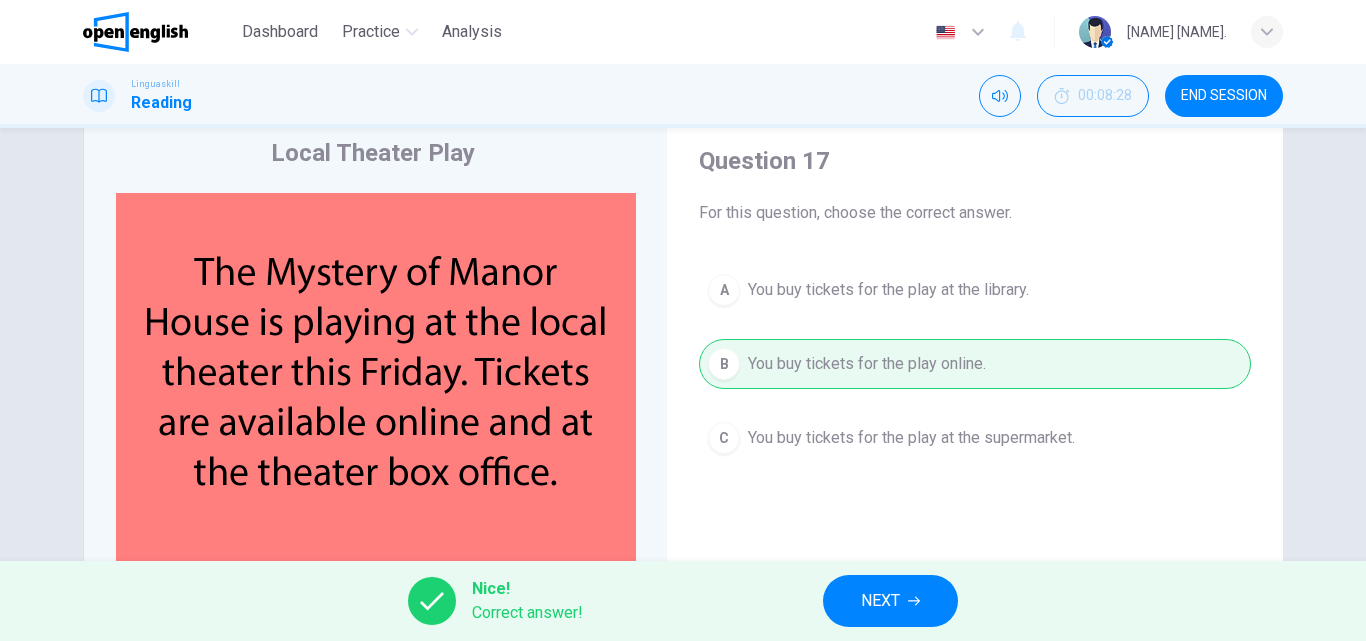 click on "NEXT" at bounding box center [880, 601] 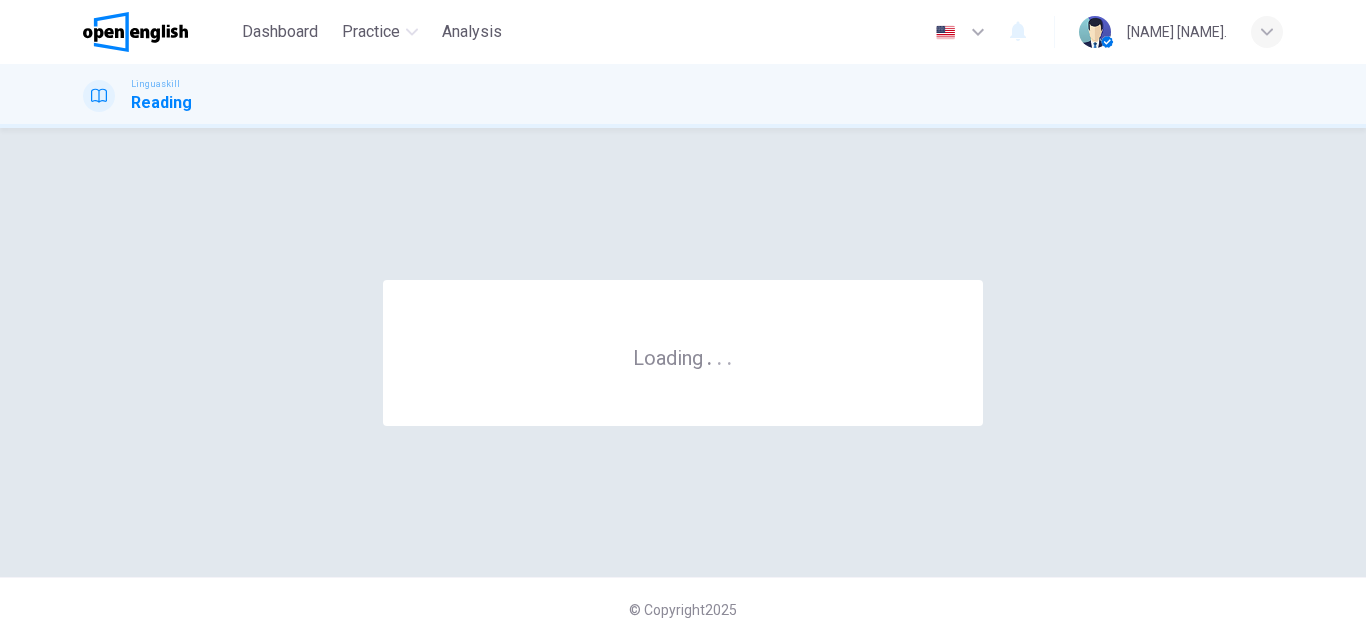 scroll, scrollTop: 0, scrollLeft: 0, axis: both 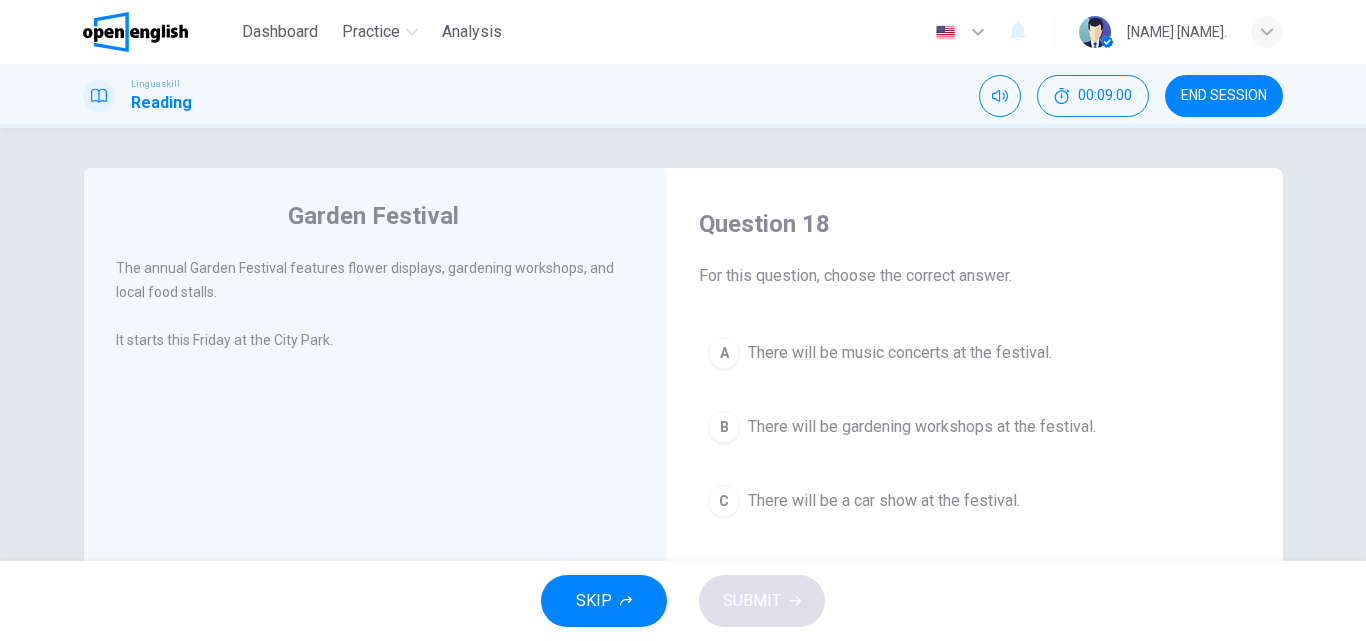 click on "There will be gardening workshops at the festival." at bounding box center [922, 427] 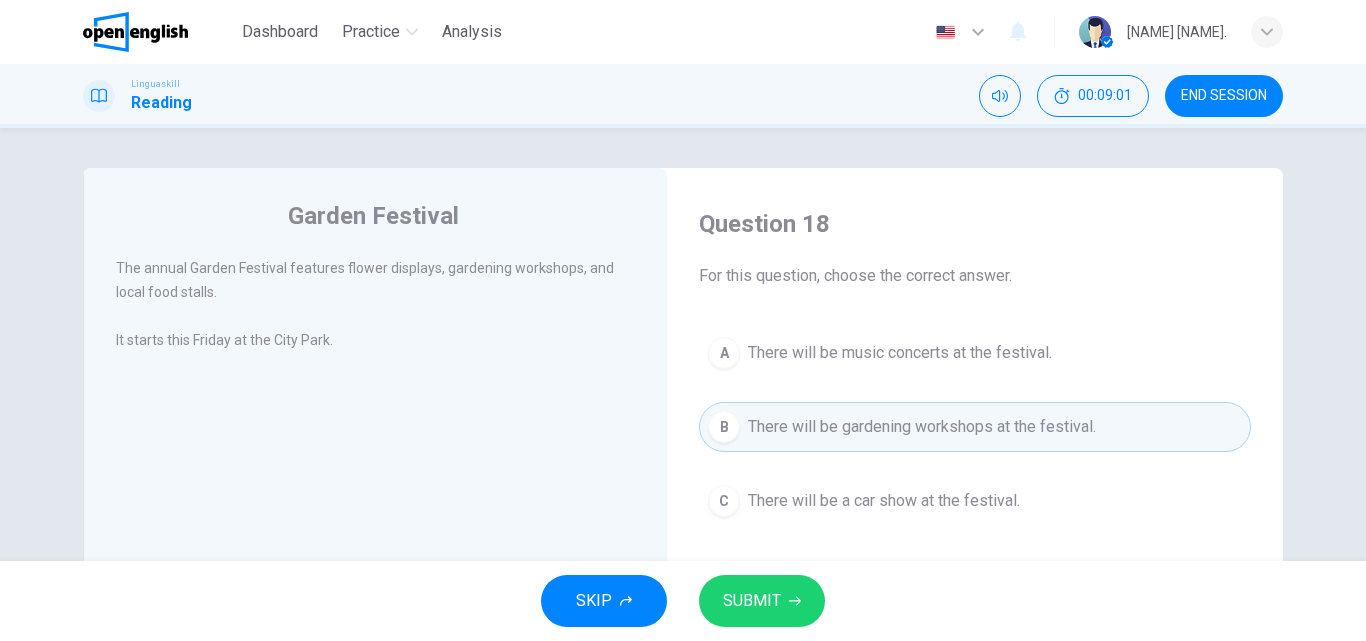 click on "SUBMIT" at bounding box center [752, 601] 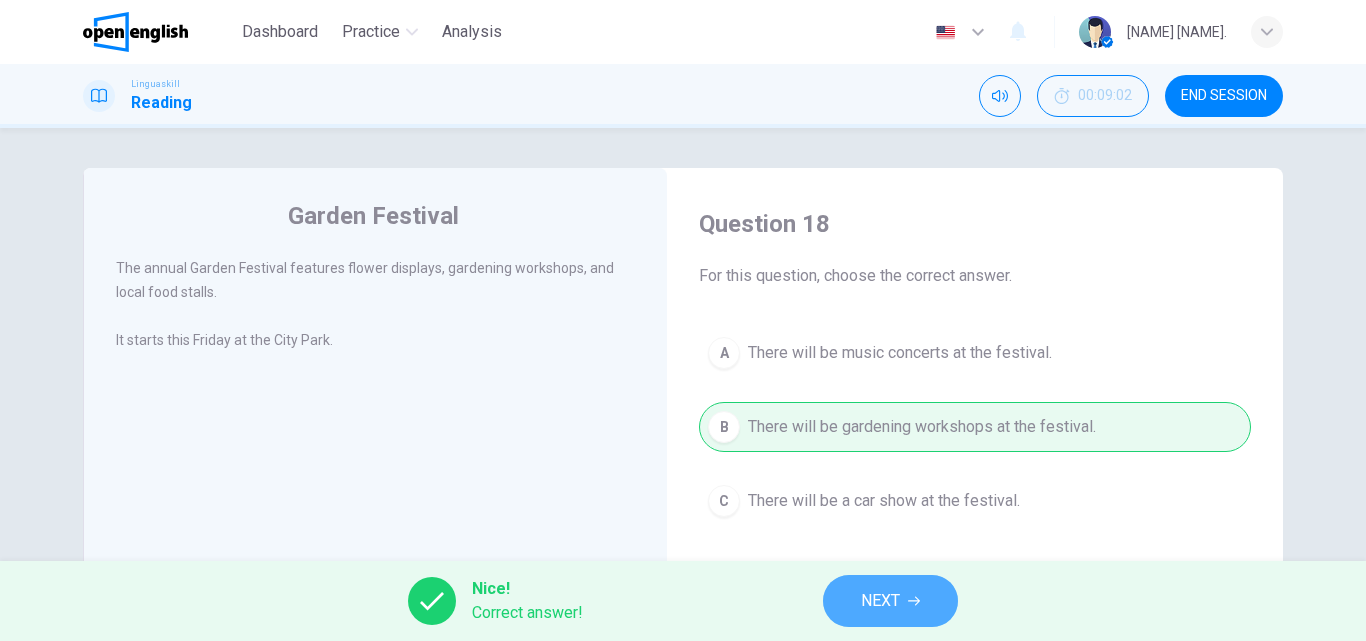 click on "NEXT" at bounding box center (880, 601) 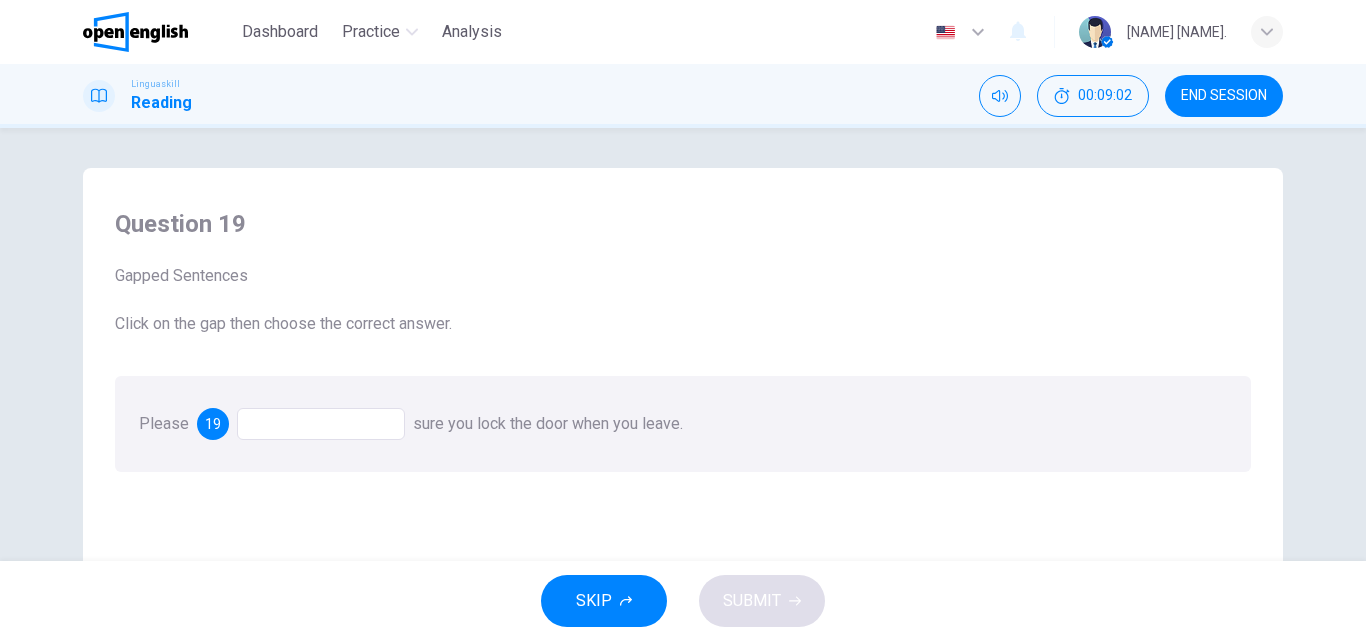 click at bounding box center (321, 424) 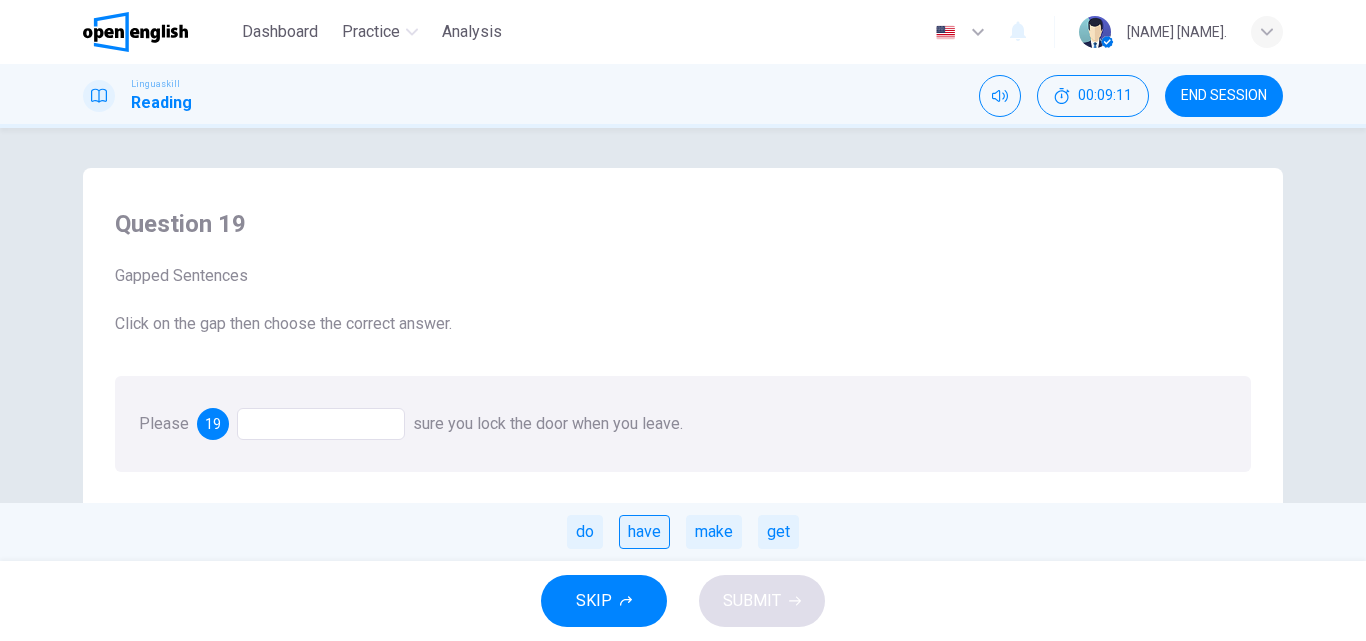 click on "have" at bounding box center [644, 532] 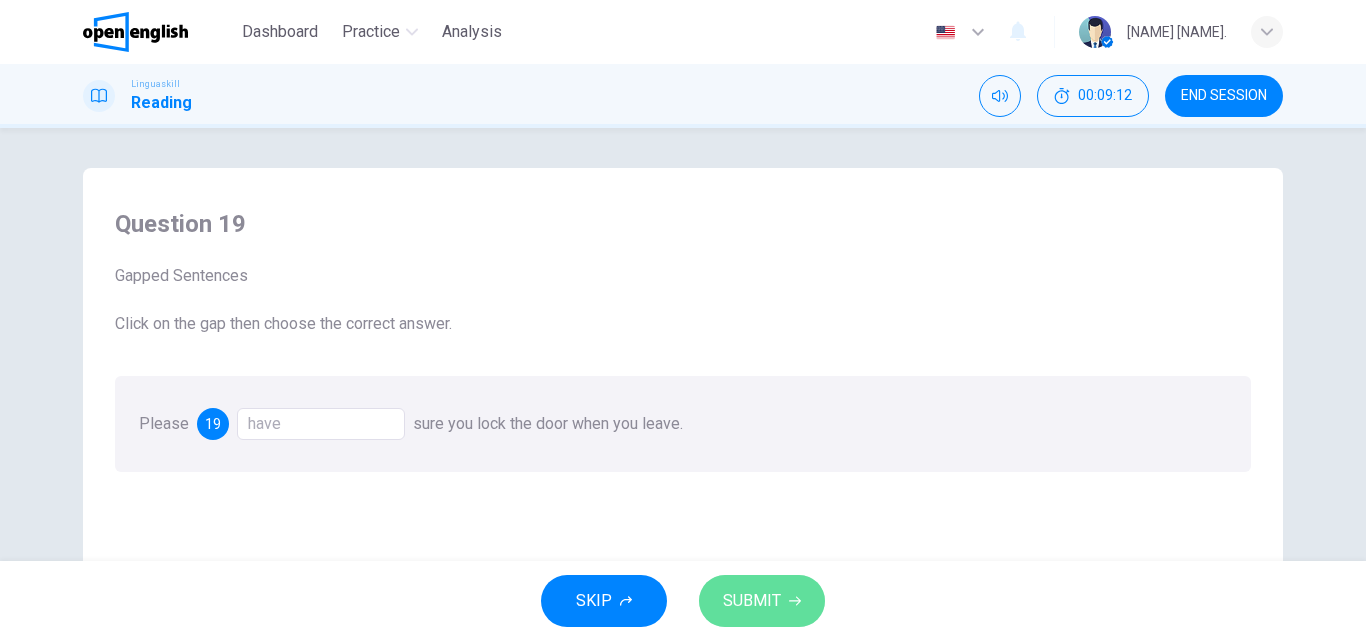 click on "SUBMIT" at bounding box center [762, 601] 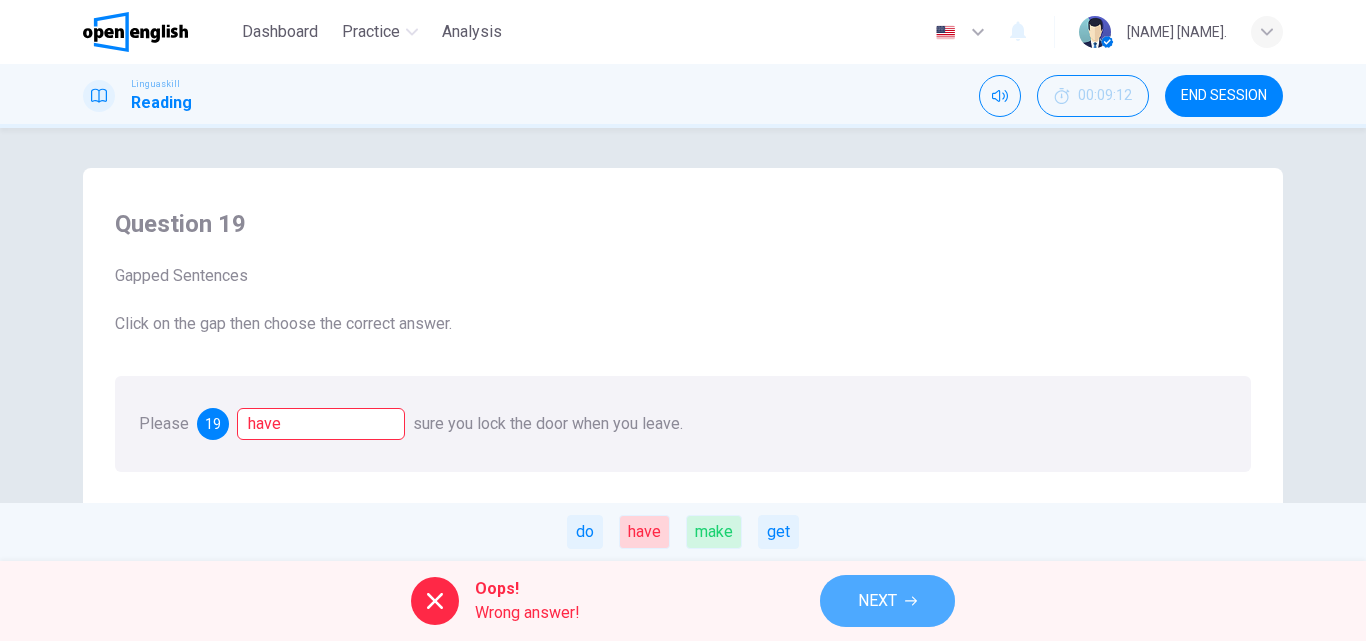 click on "NEXT" at bounding box center [887, 601] 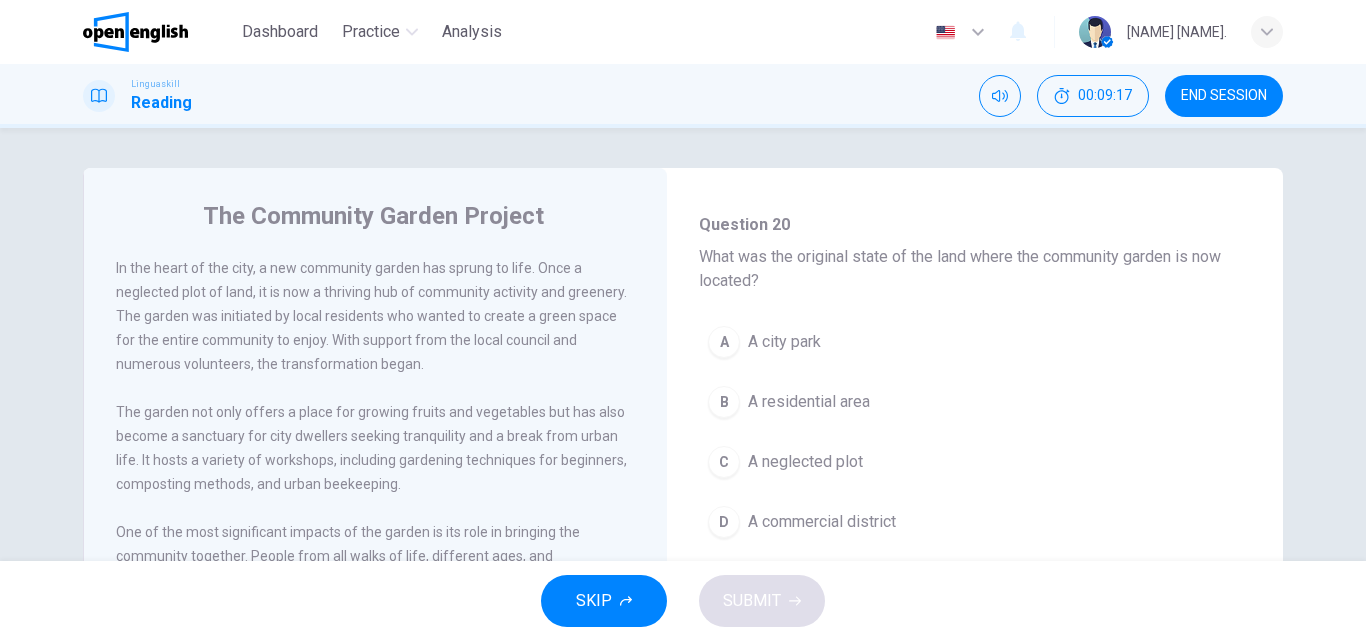 scroll, scrollTop: 121, scrollLeft: 0, axis: vertical 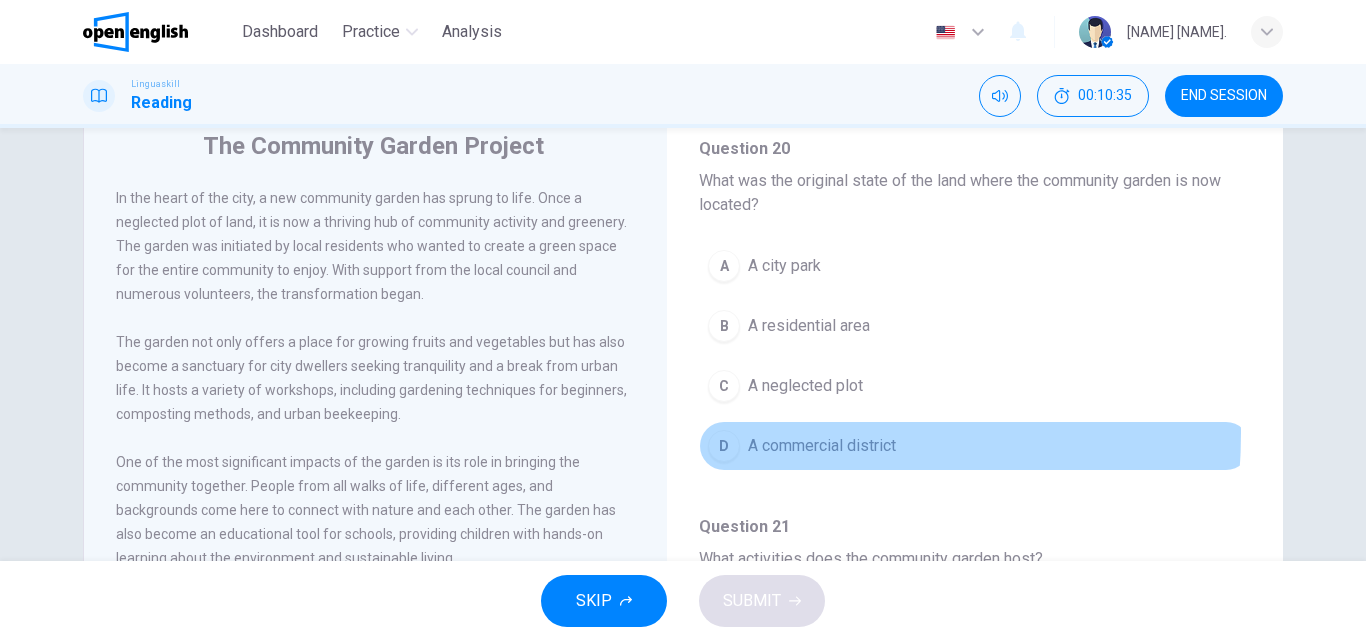 click on "D A commercial district" at bounding box center [975, 446] 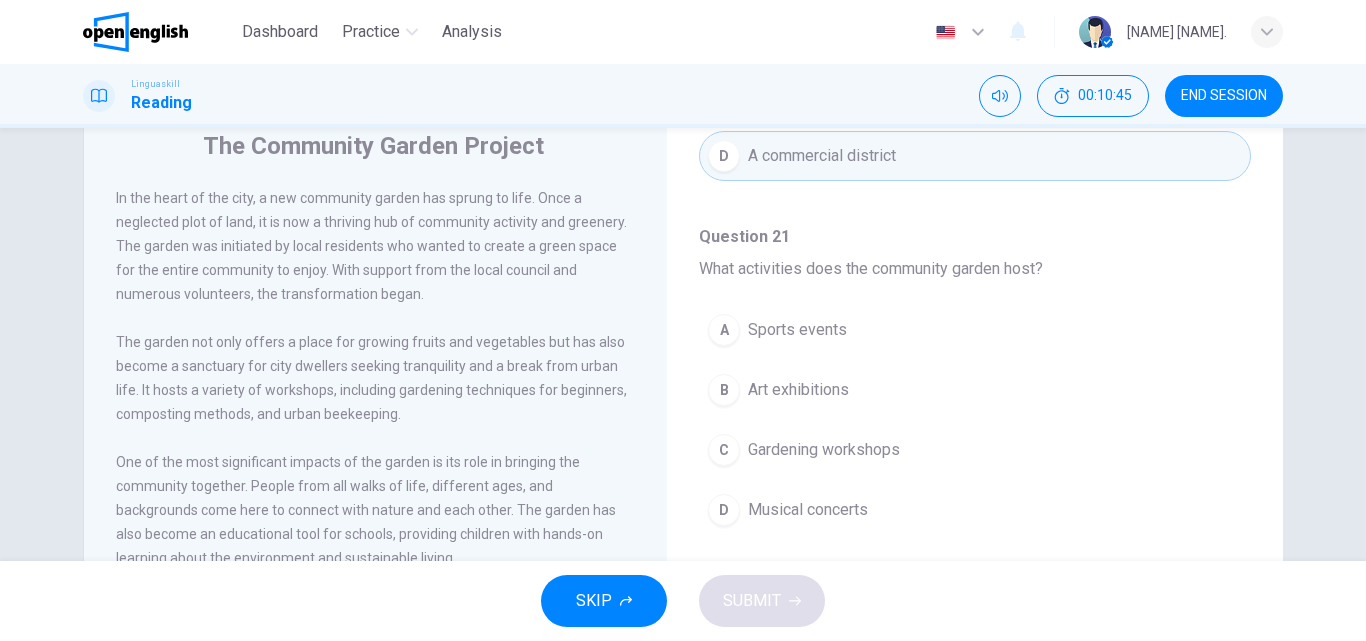 scroll, scrollTop: 414, scrollLeft: 0, axis: vertical 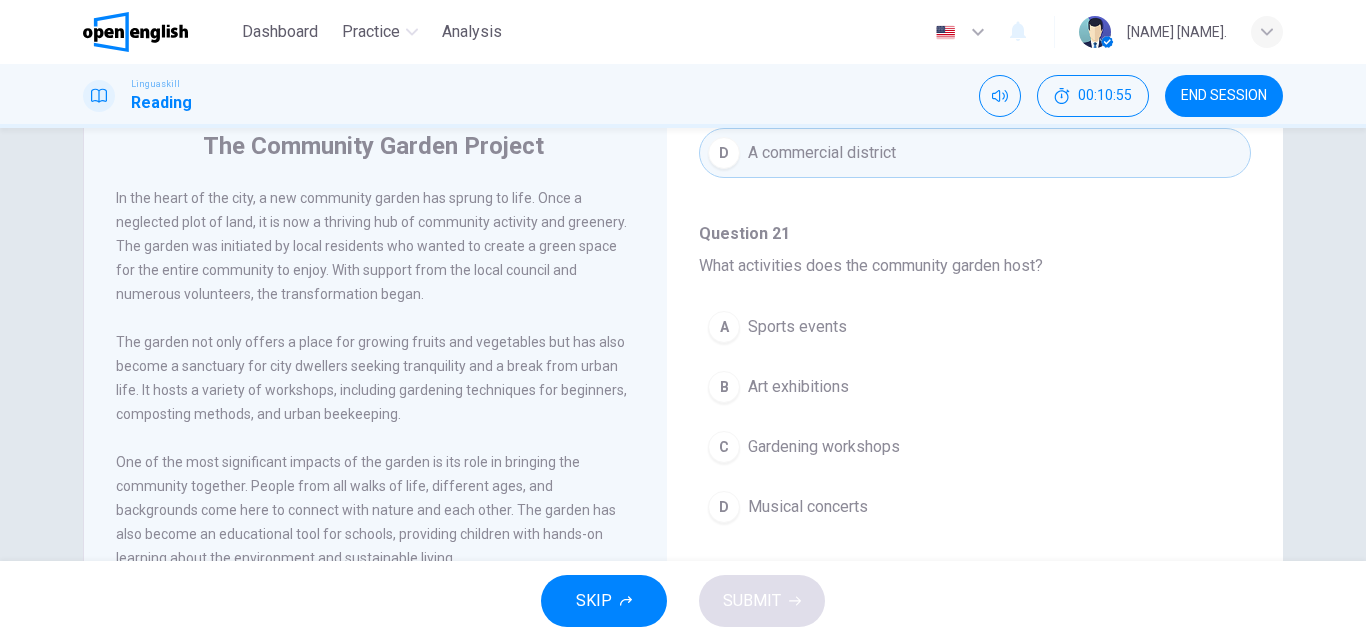 drag, startPoint x: 1270, startPoint y: 405, endPoint x: 1267, endPoint y: 368, distance: 37.12142 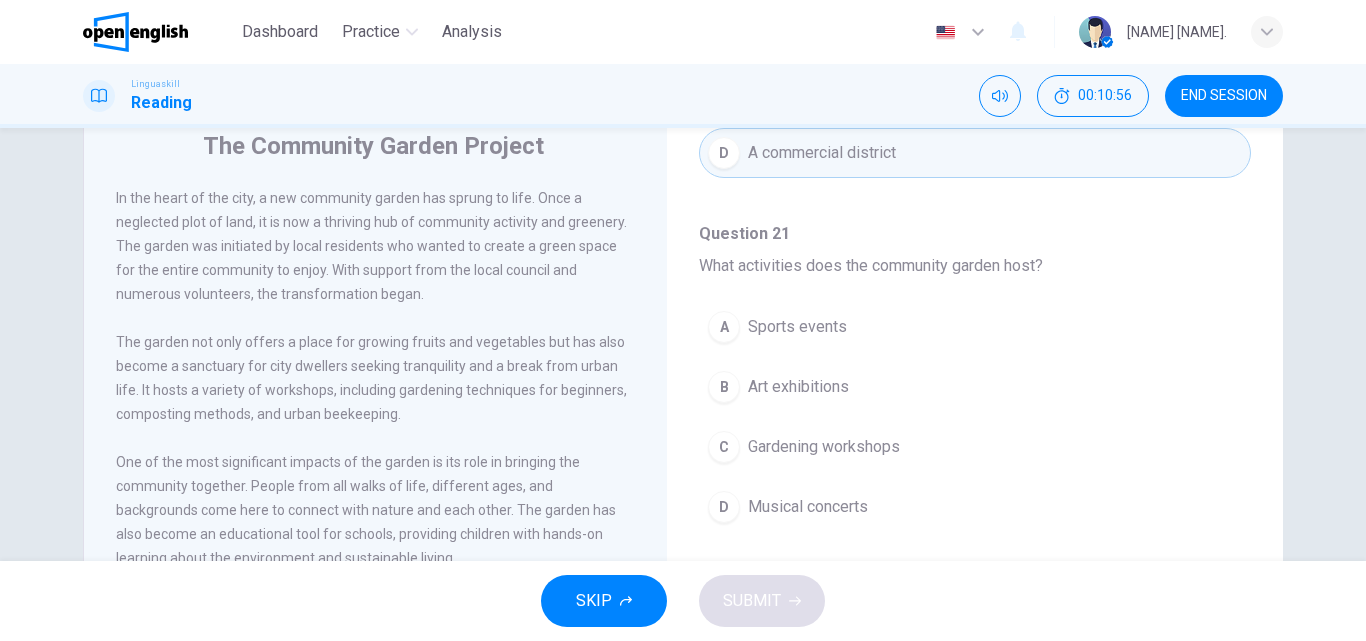 drag, startPoint x: 1262, startPoint y: 387, endPoint x: 1260, endPoint y: 337, distance: 50.039986 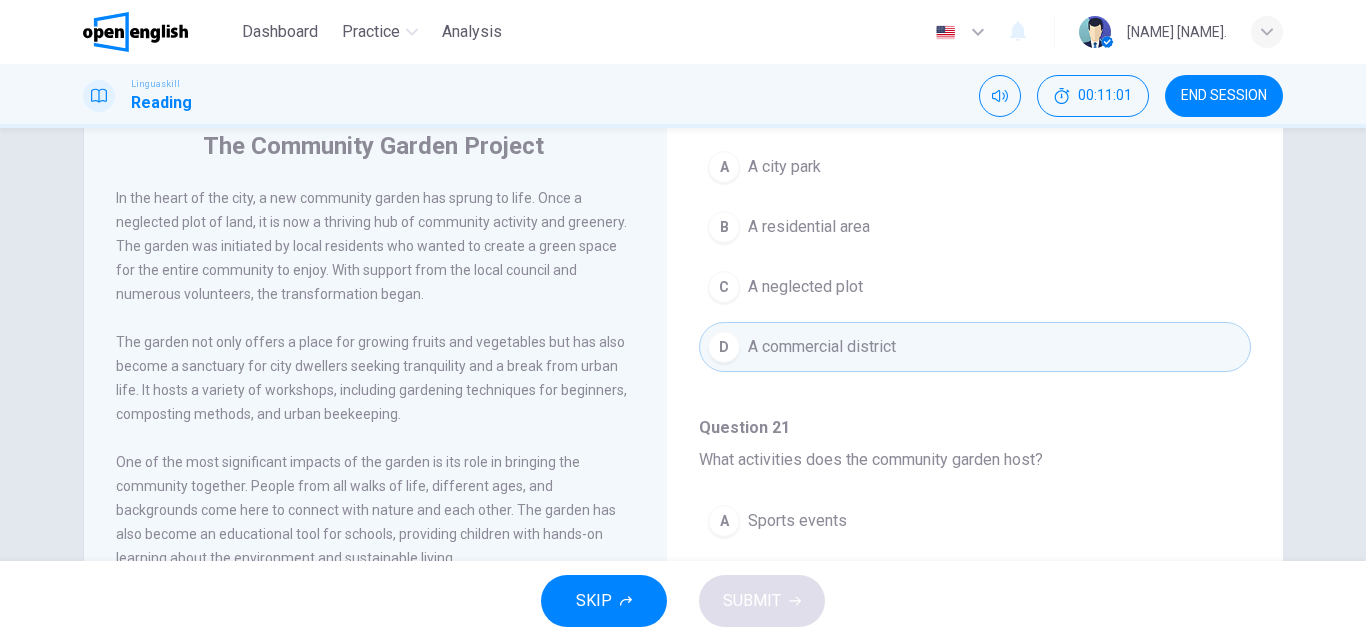 scroll, scrollTop: 224, scrollLeft: 0, axis: vertical 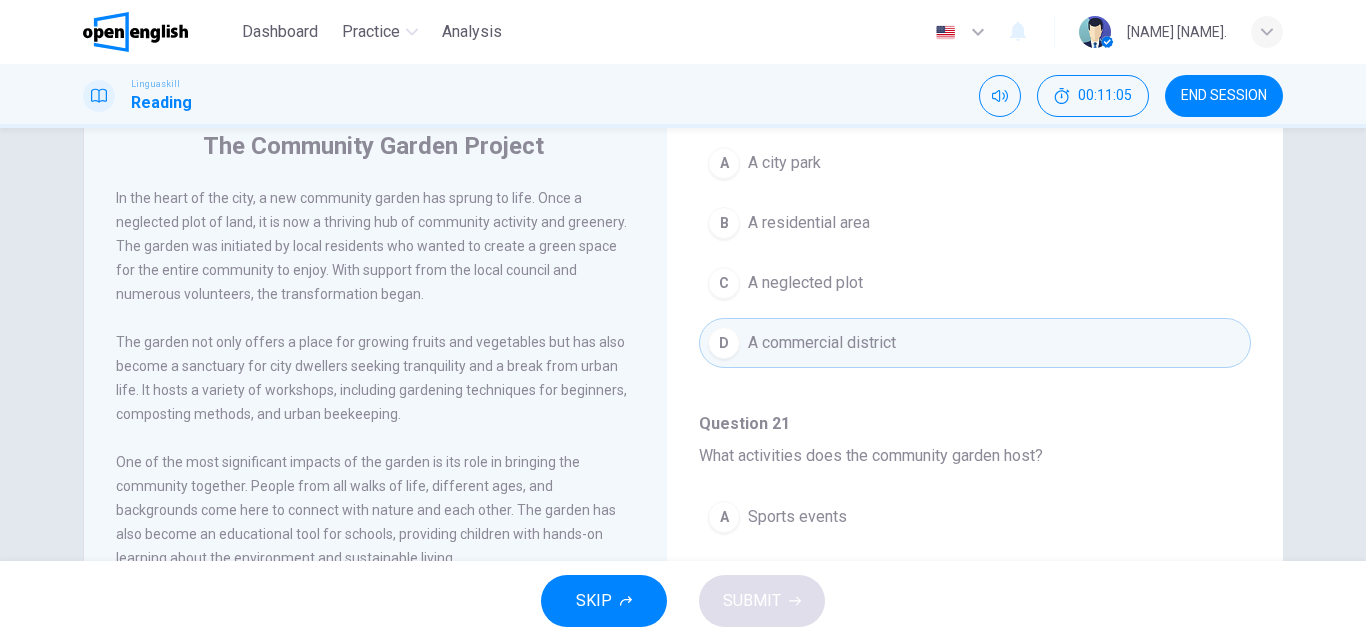 click on "B A residential area" at bounding box center [975, 223] 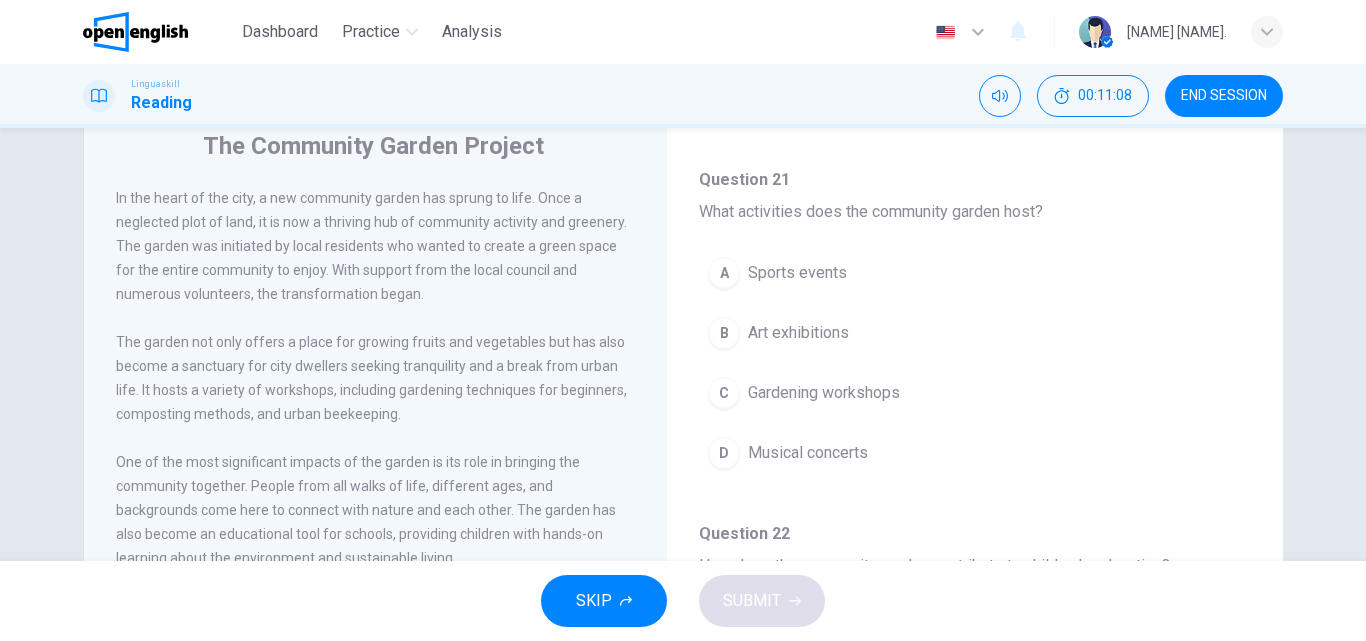 scroll, scrollTop: 462, scrollLeft: 0, axis: vertical 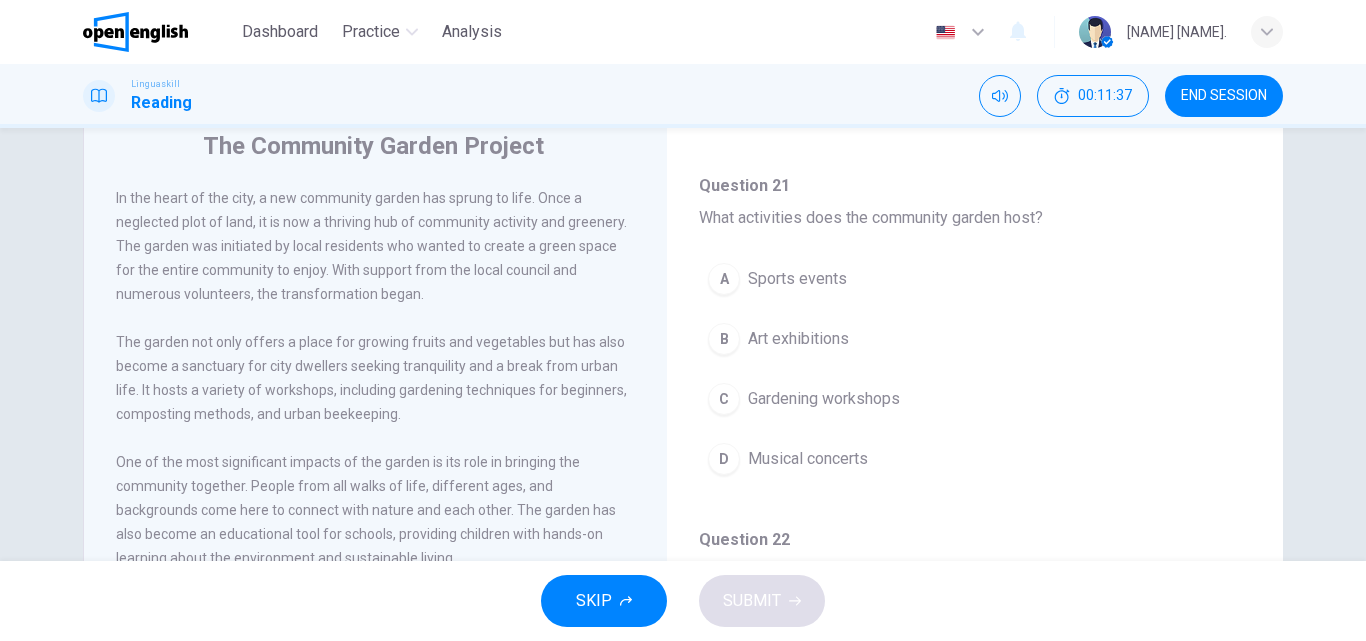 click on "Sports events" at bounding box center [797, 279] 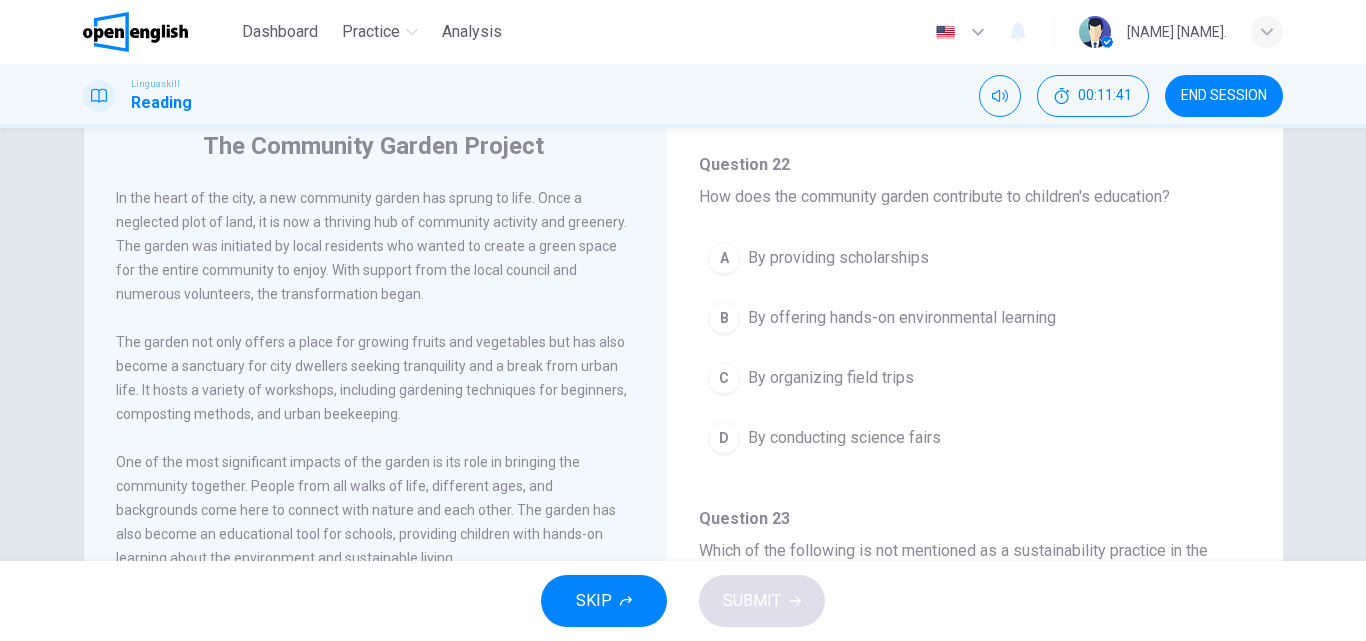 scroll, scrollTop: 840, scrollLeft: 0, axis: vertical 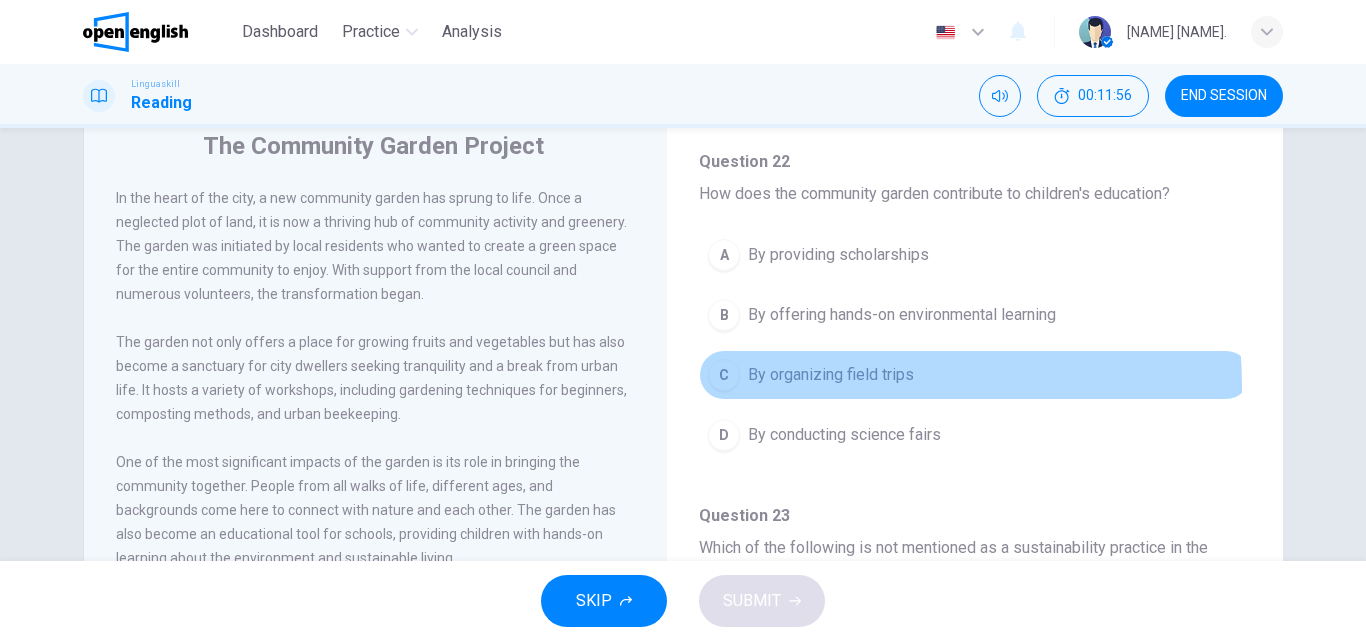 click on "By organizing field trips" at bounding box center (831, 375) 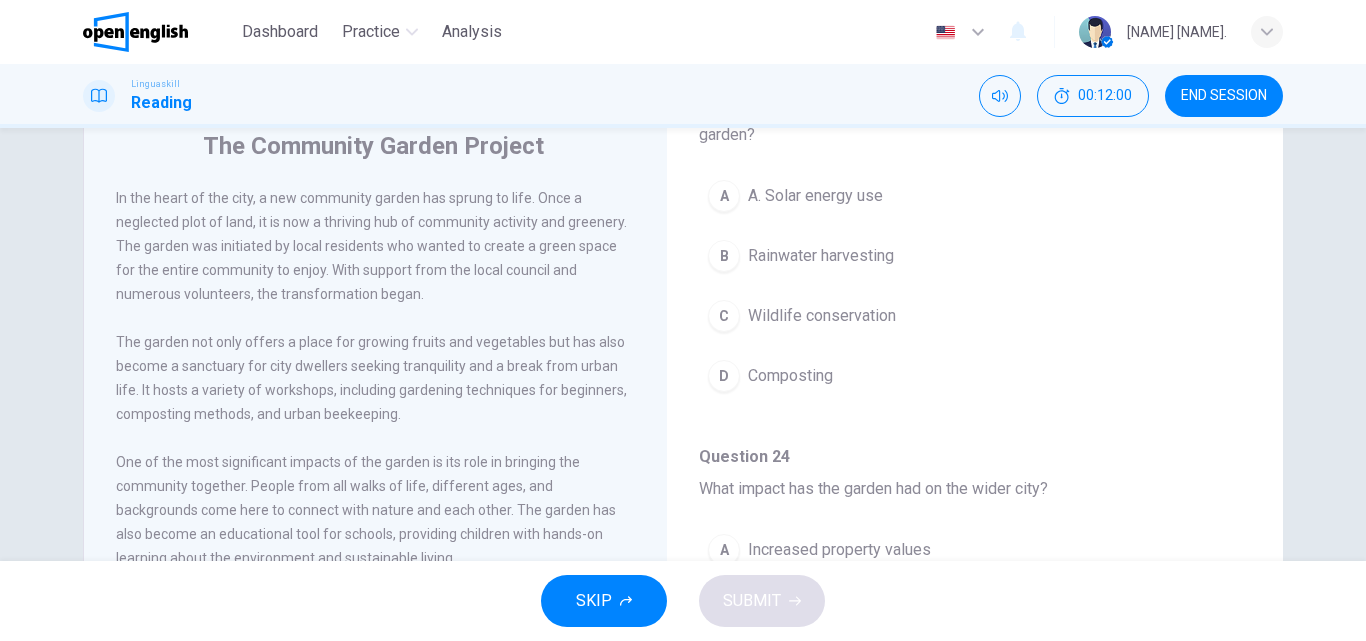 scroll, scrollTop: 1299, scrollLeft: 0, axis: vertical 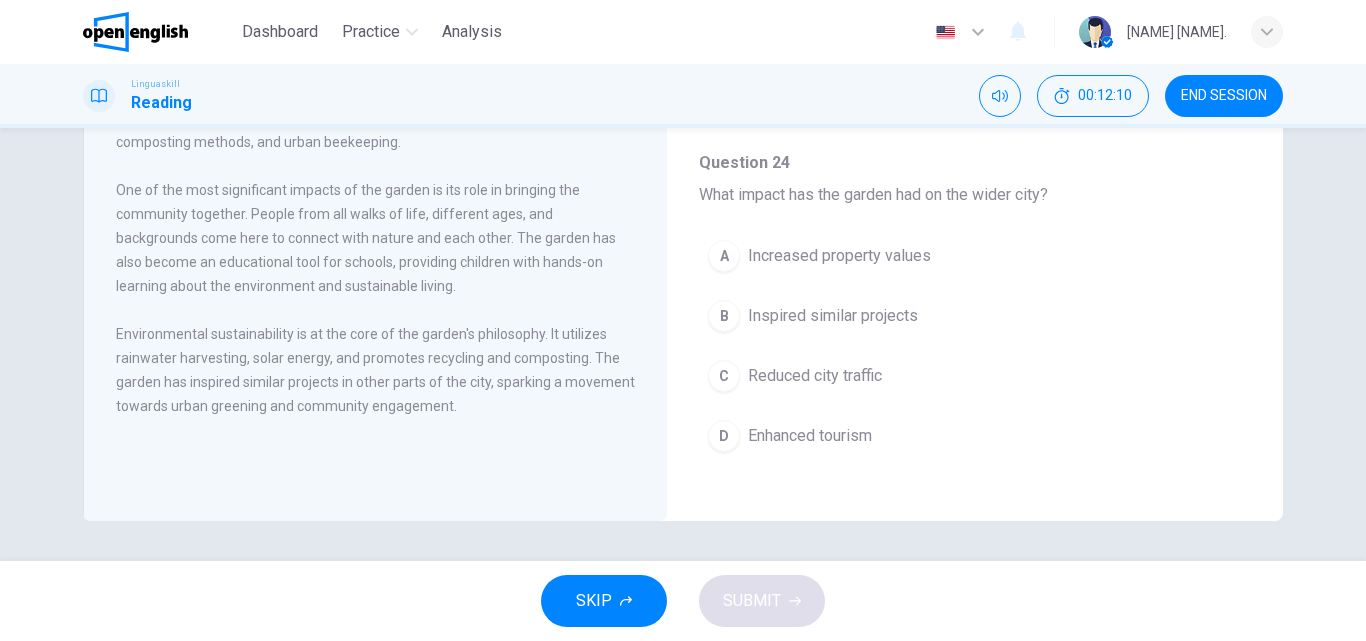 click on "Reduced city traffic" at bounding box center [815, 376] 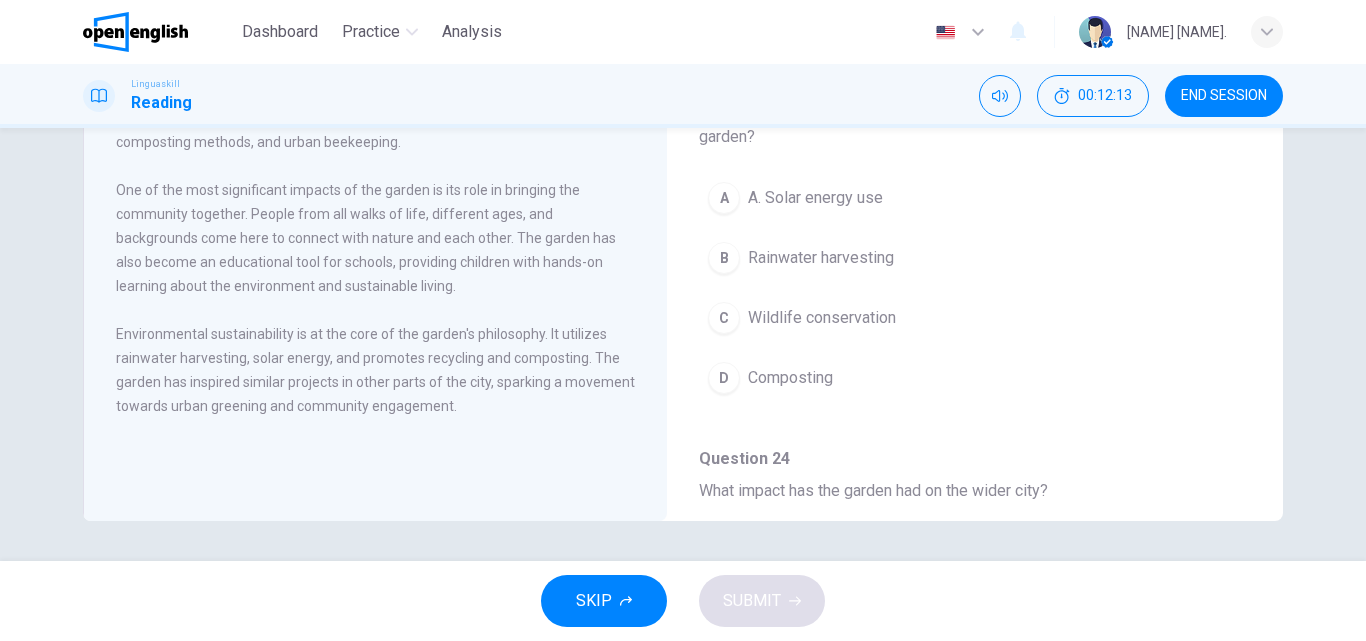 scroll, scrollTop: 1000, scrollLeft: 0, axis: vertical 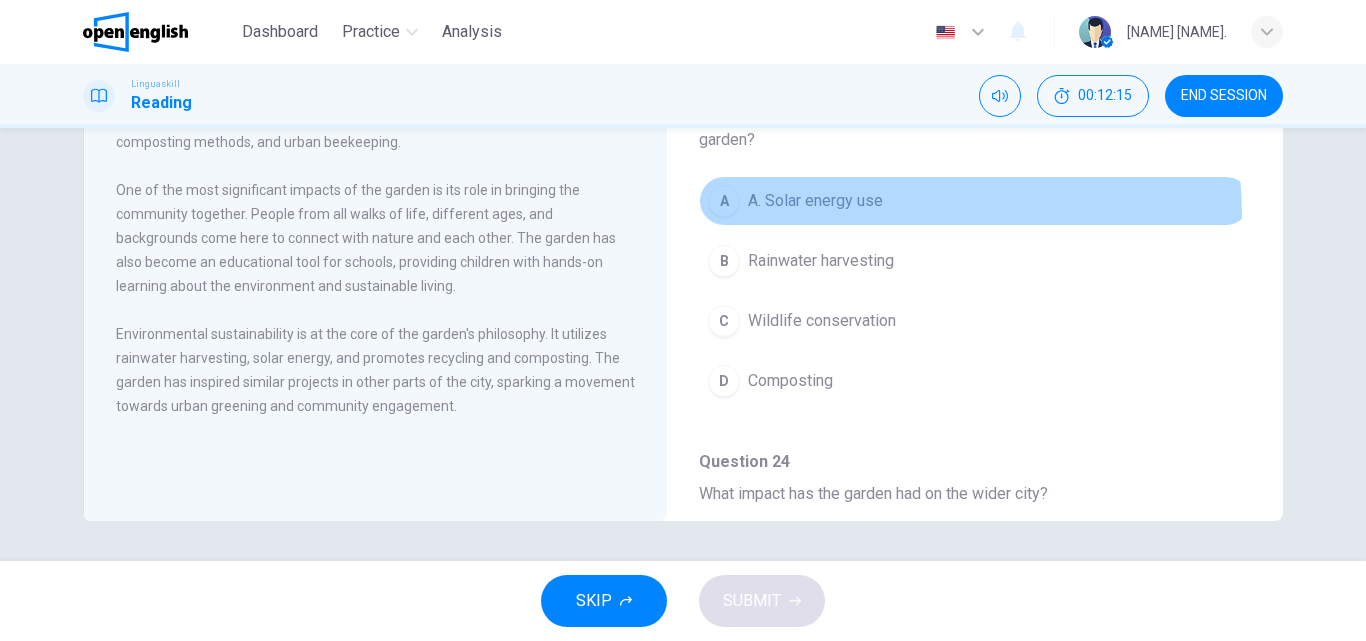 click on "A A. Solar energy use" at bounding box center [975, 201] 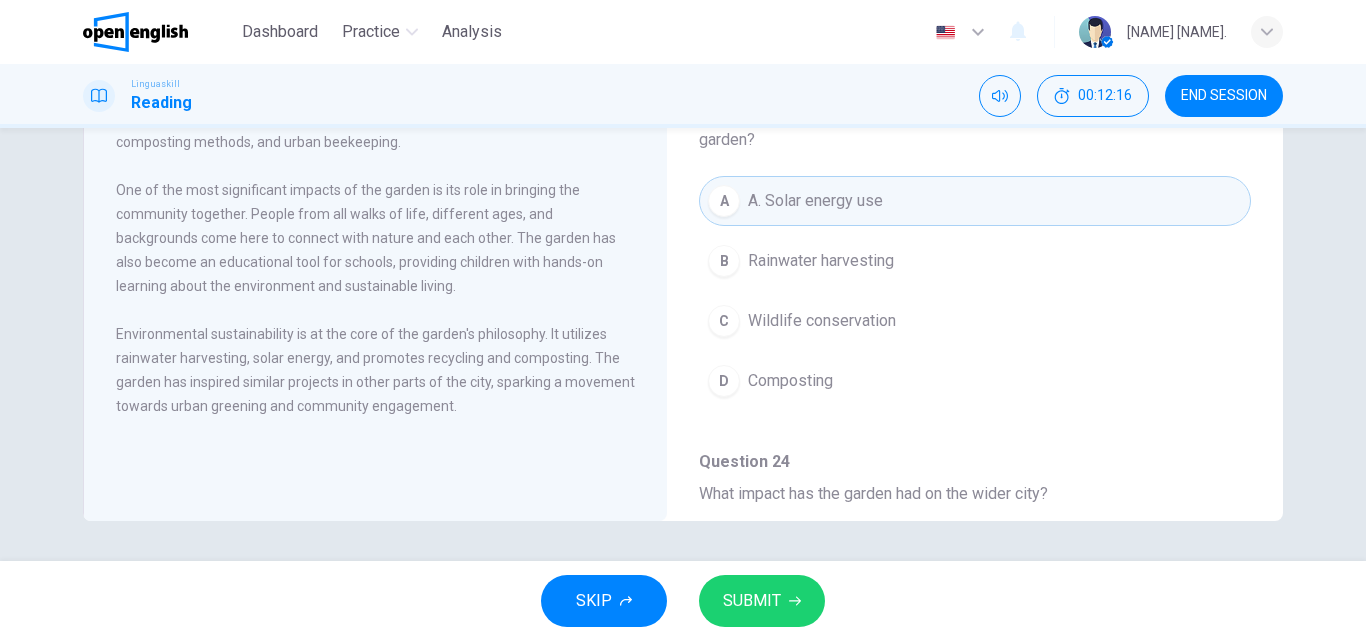 click on "SKIP SUBMIT" at bounding box center (683, 601) 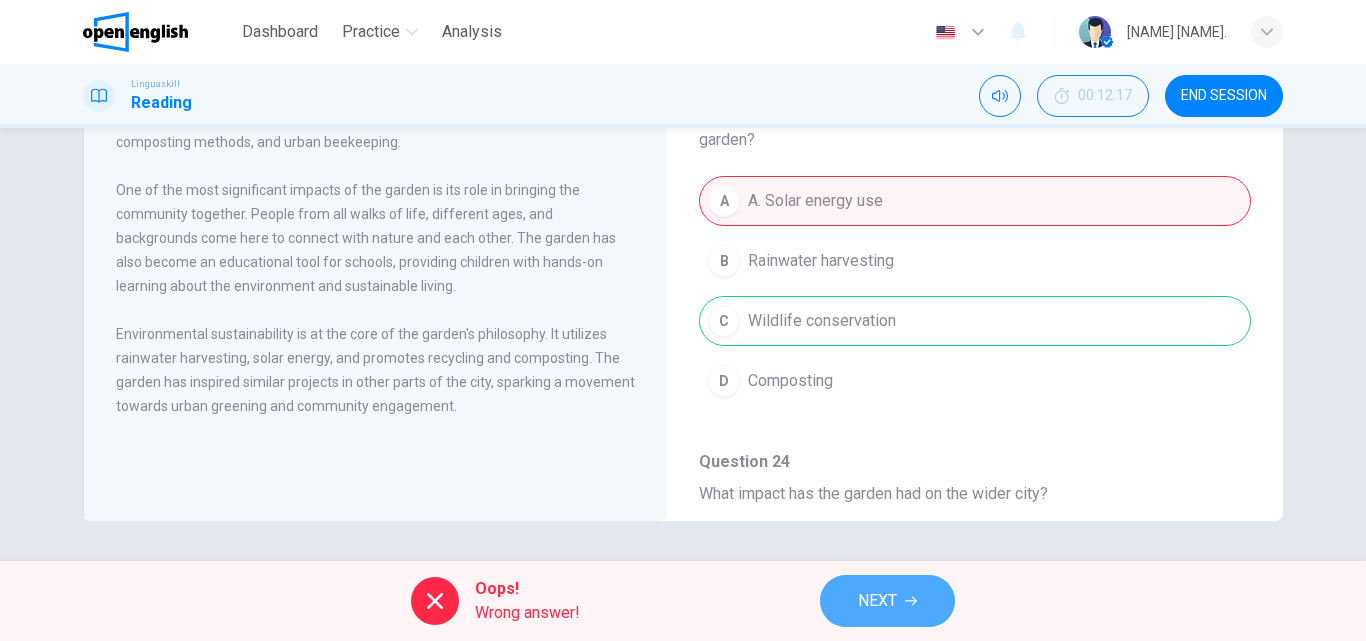 click on "NEXT" at bounding box center [887, 601] 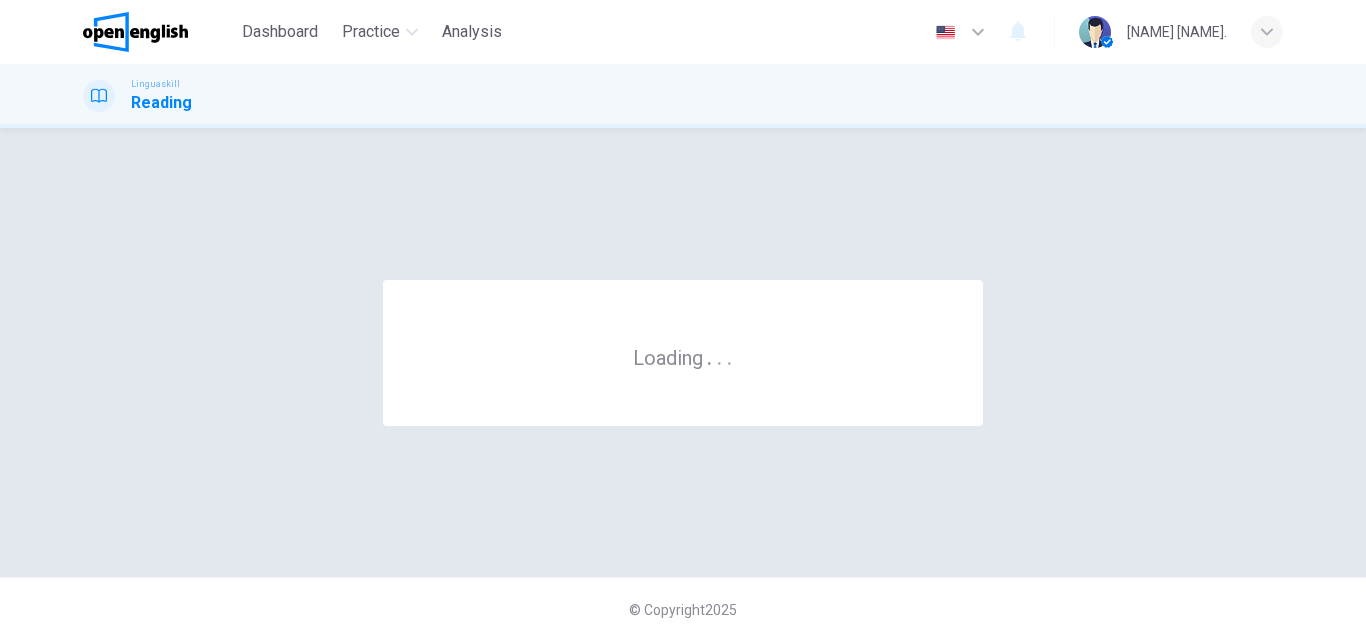 scroll, scrollTop: 0, scrollLeft: 0, axis: both 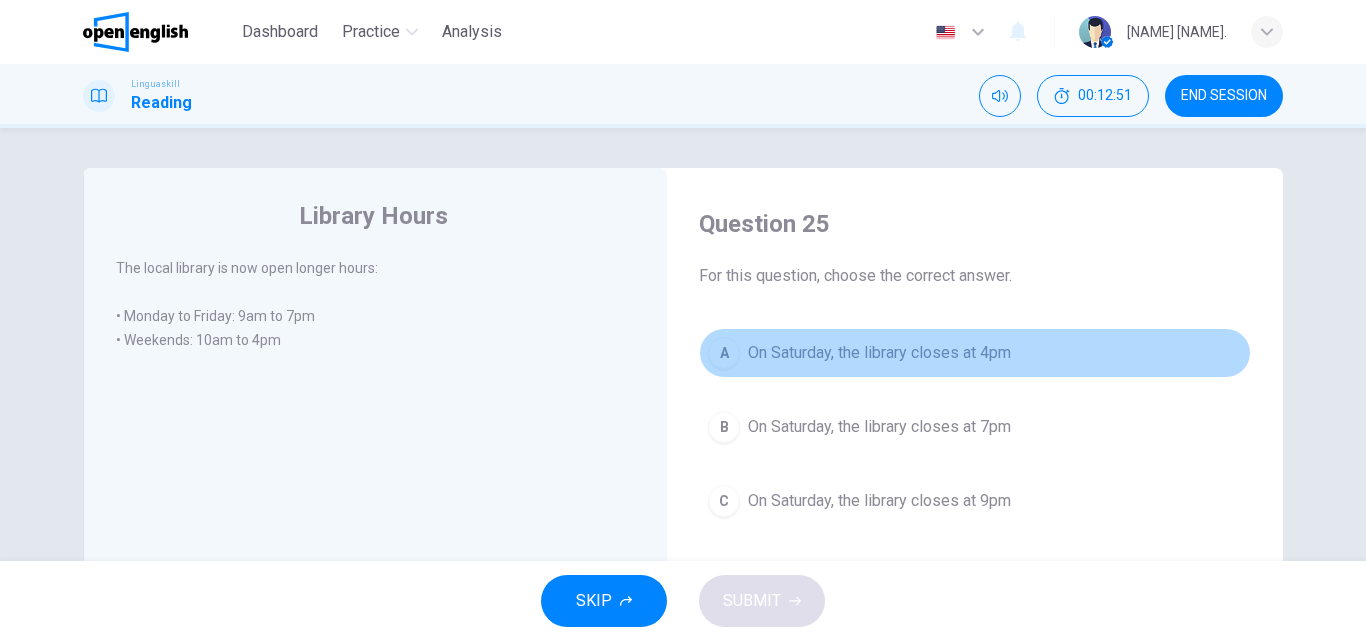 click on "On Saturday, the library closes at 4pm" at bounding box center (879, 353) 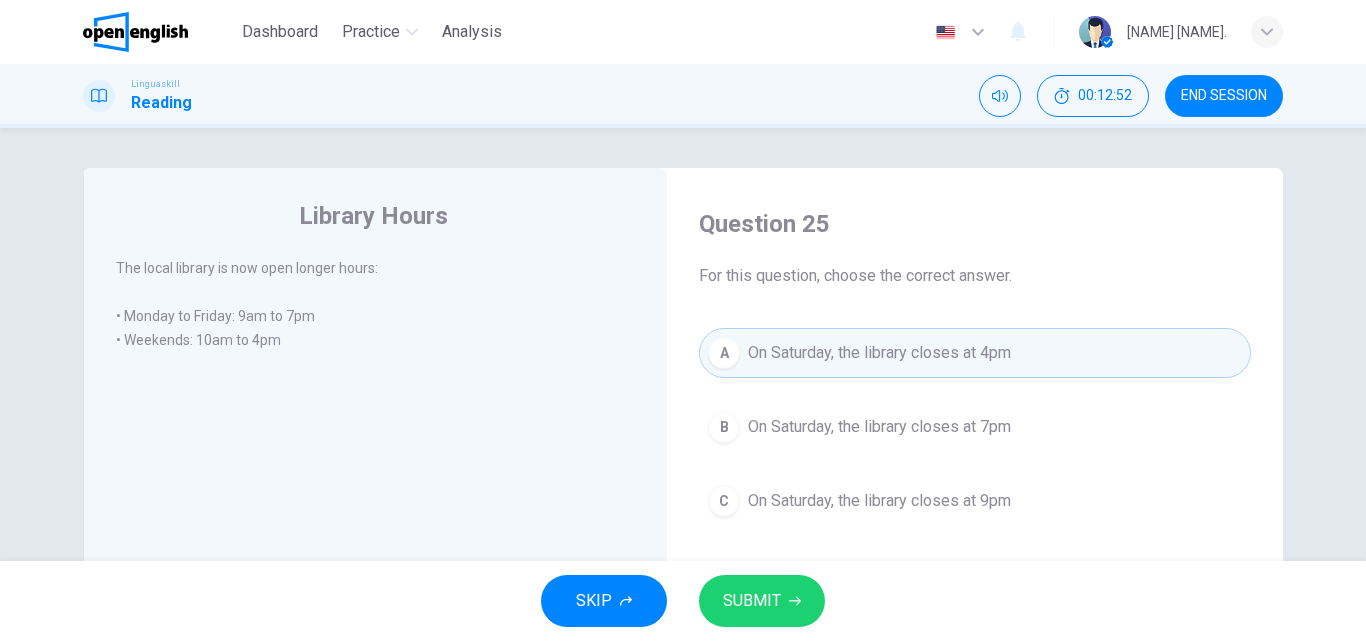click on "SKIP SUBMIT" at bounding box center (683, 601) 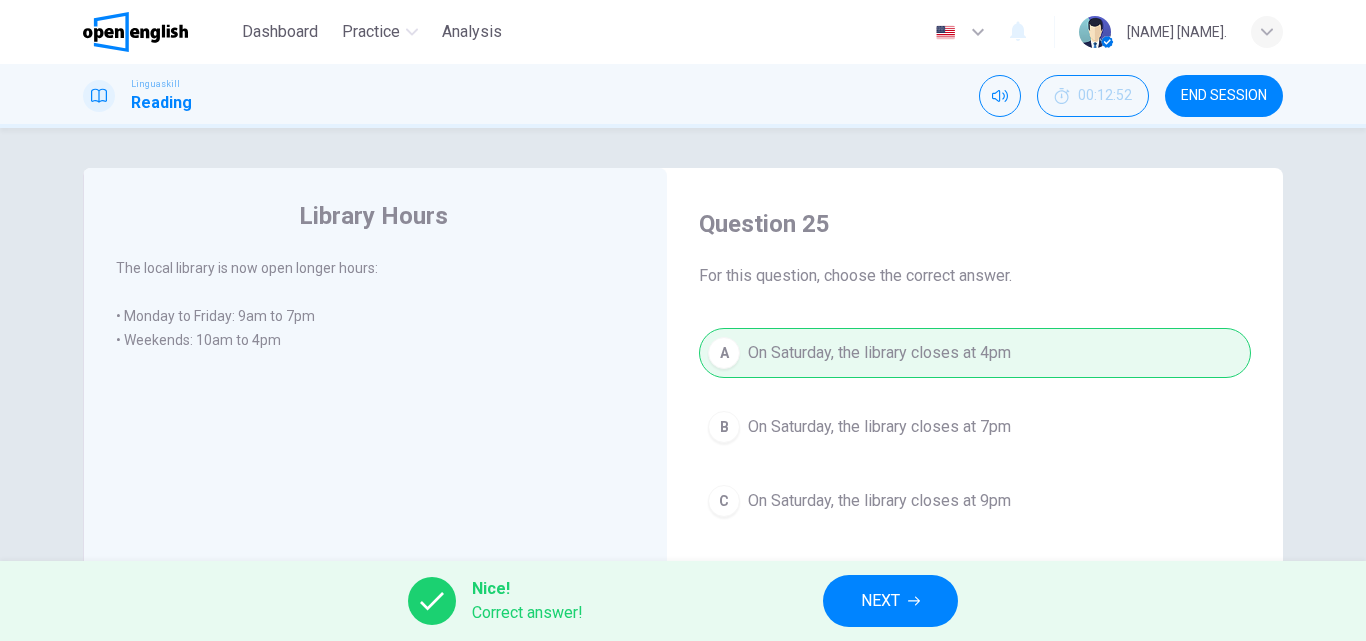 click on "NEXT" at bounding box center (880, 601) 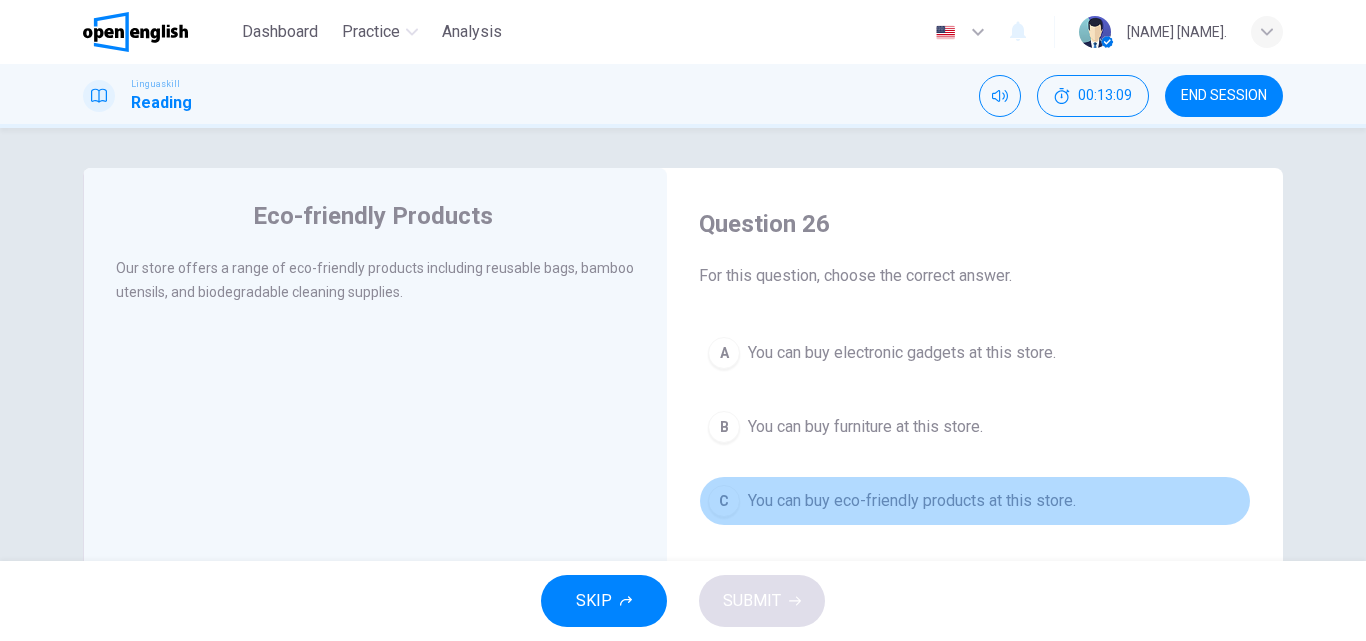 click on "C You can buy eco-friendly products at this store." at bounding box center [975, 501] 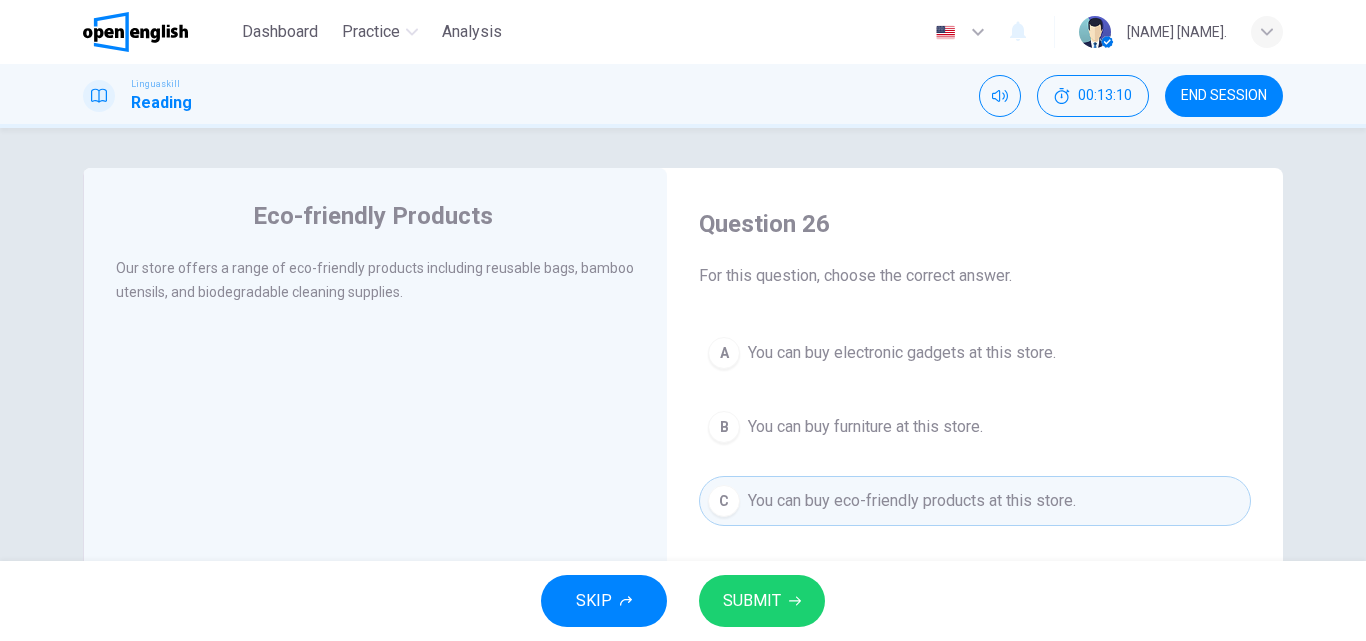 click on "SUBMIT" at bounding box center [762, 601] 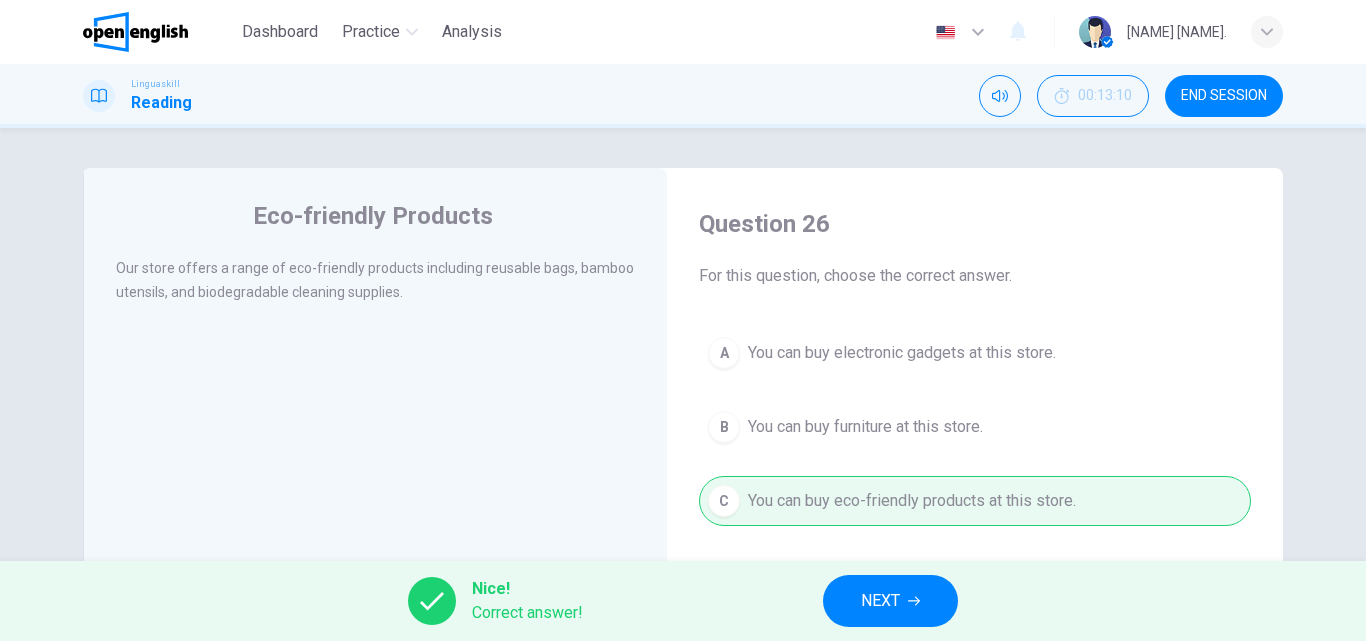 click on "NEXT" at bounding box center (890, 601) 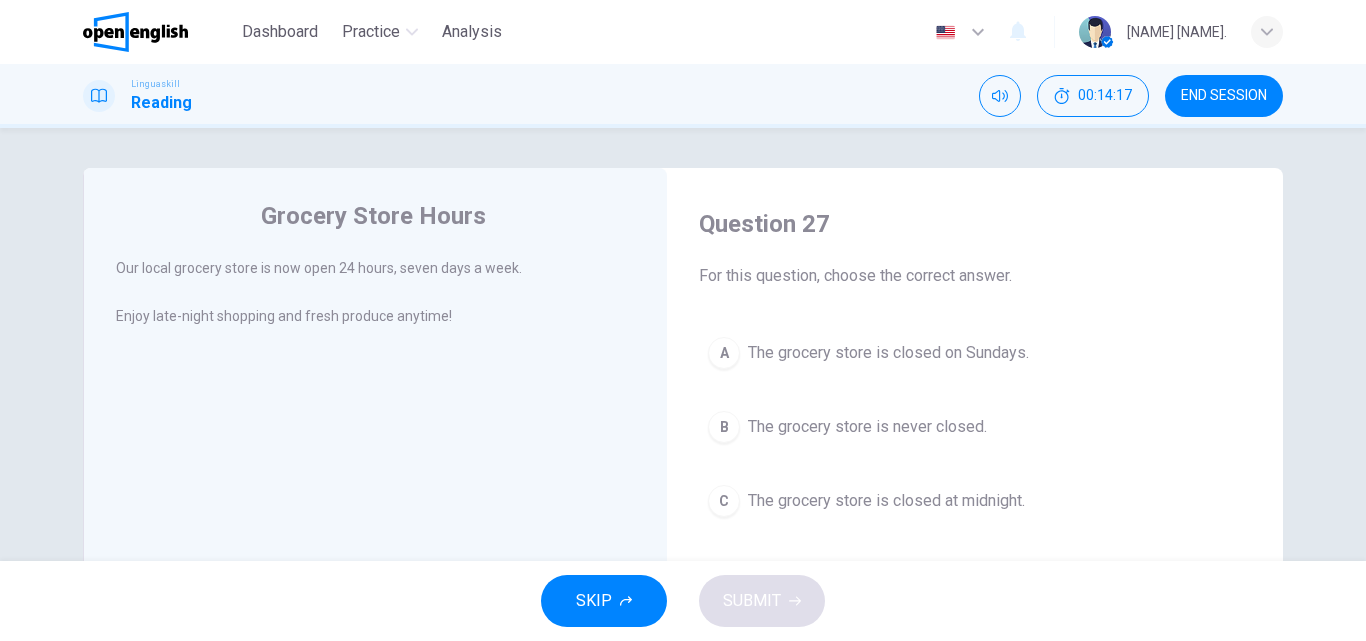 click on "A The grocery store is closed on Sundays." at bounding box center [975, 353] 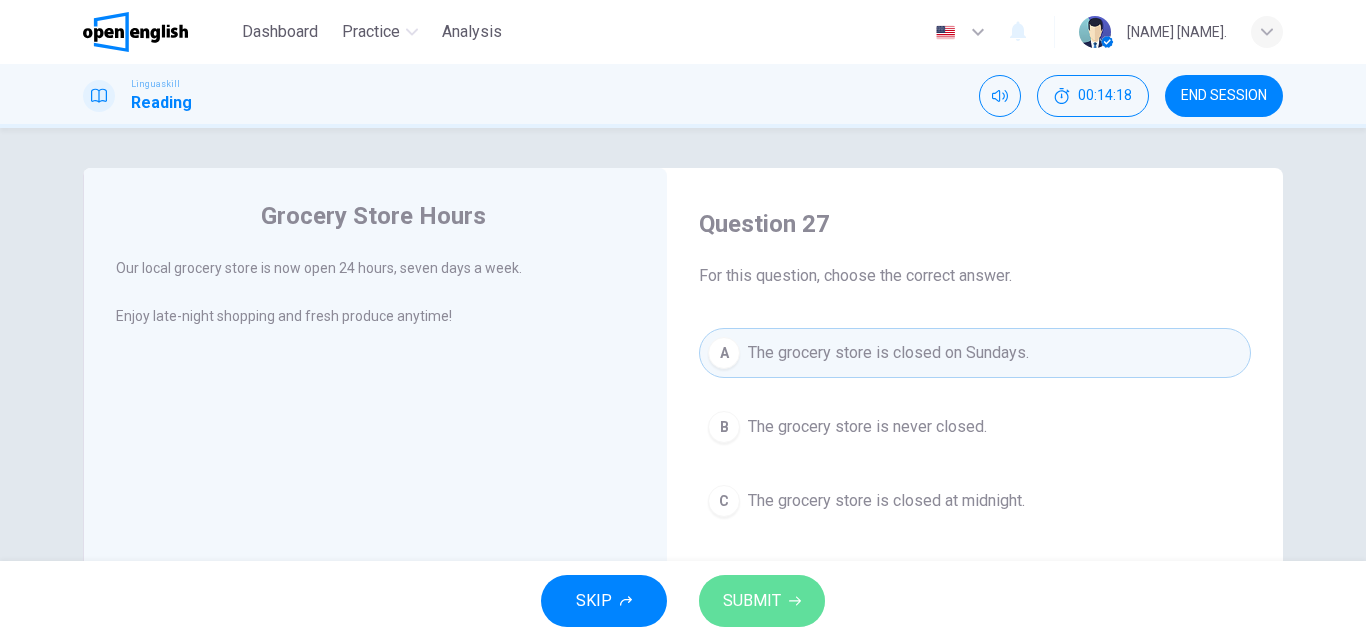 click on "SUBMIT" at bounding box center (762, 601) 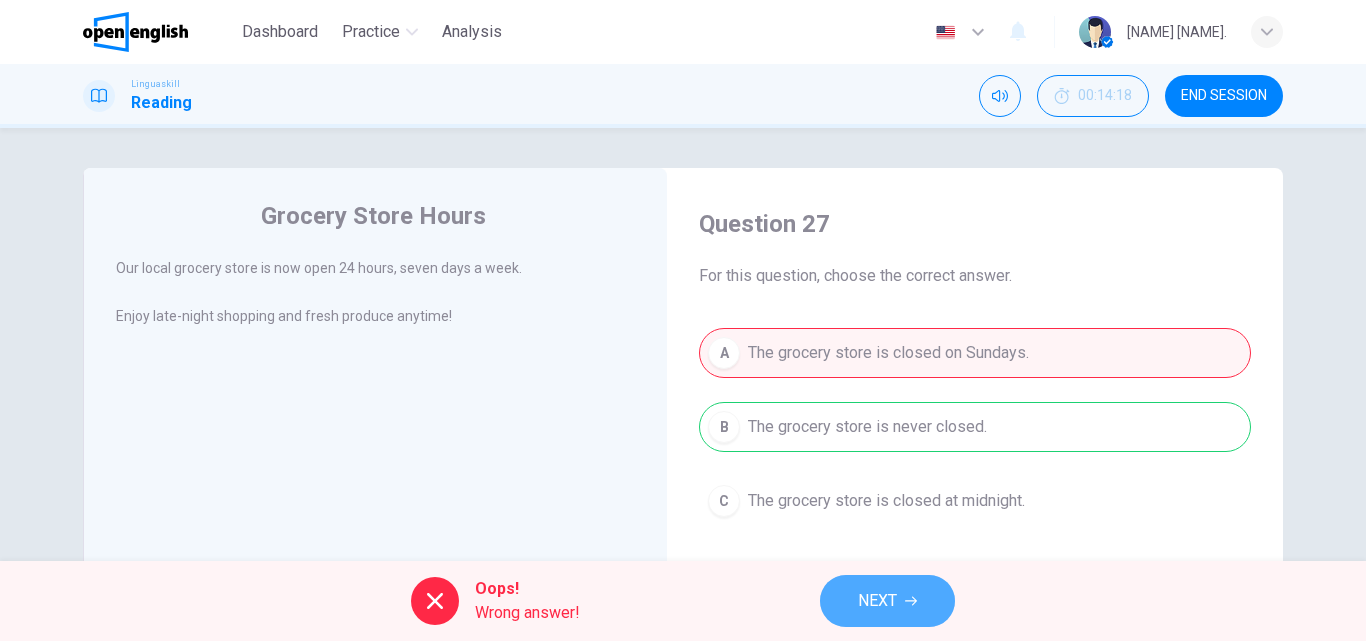 click on "NEXT" at bounding box center [887, 601] 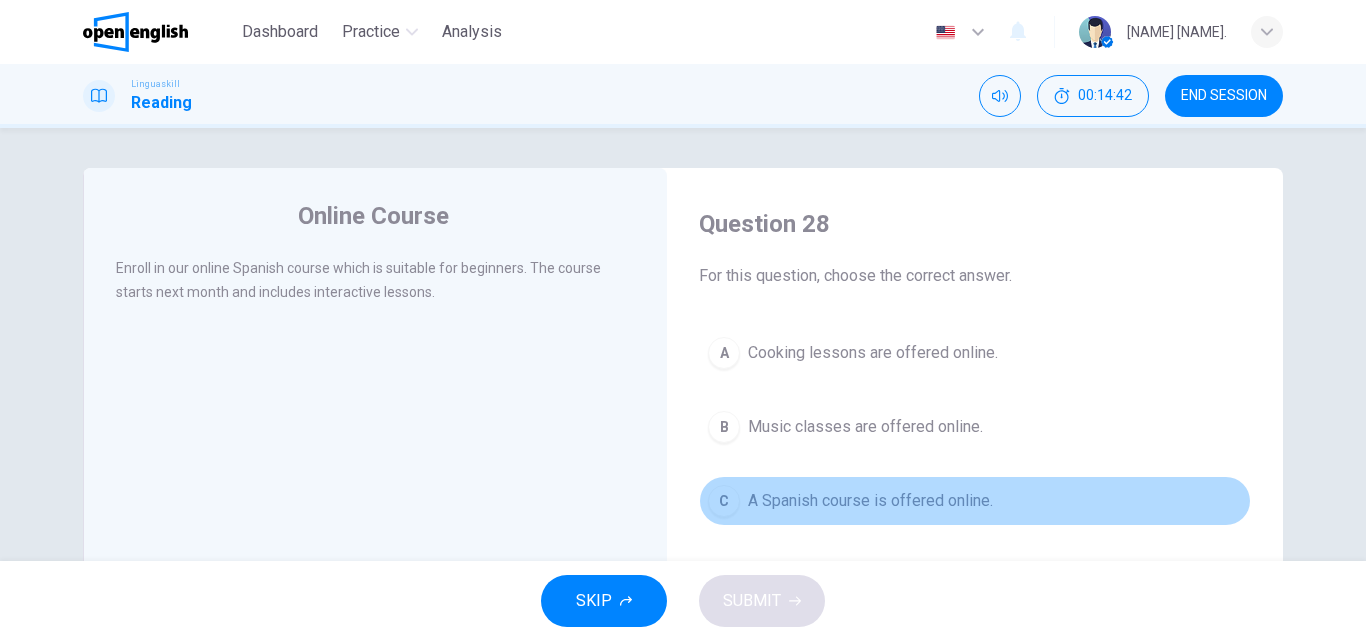 click on "A Spanish course is offered online." at bounding box center (870, 501) 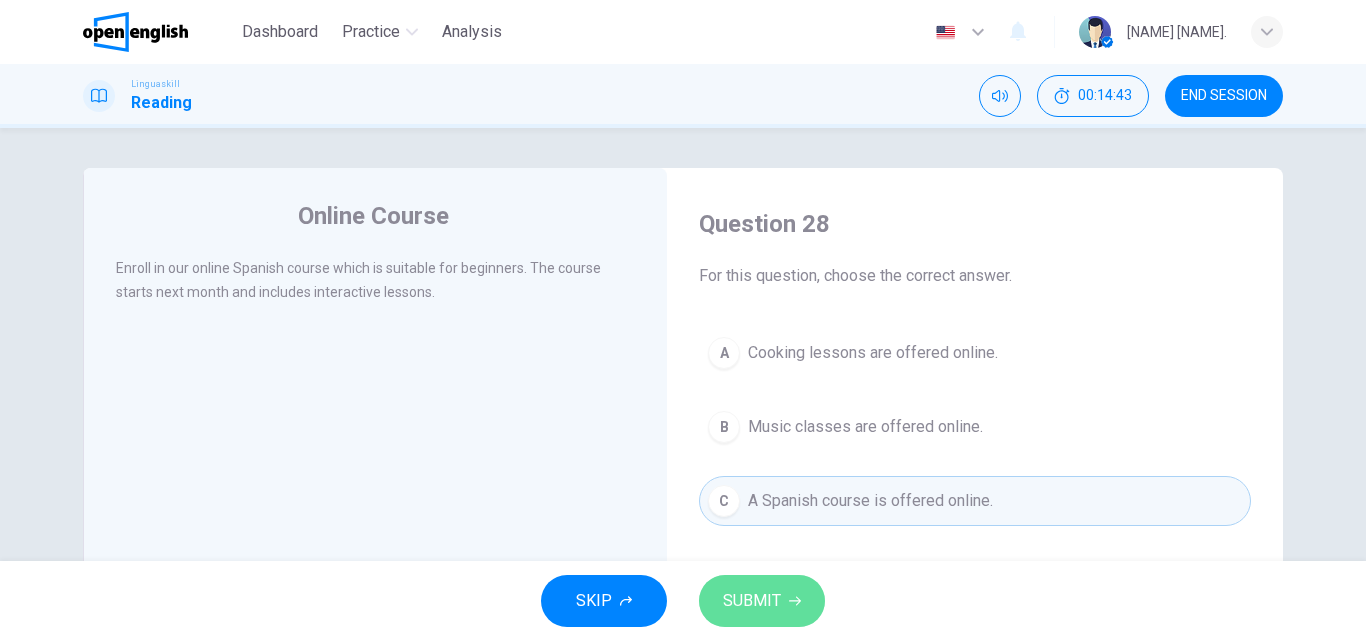 click on "SUBMIT" at bounding box center [762, 601] 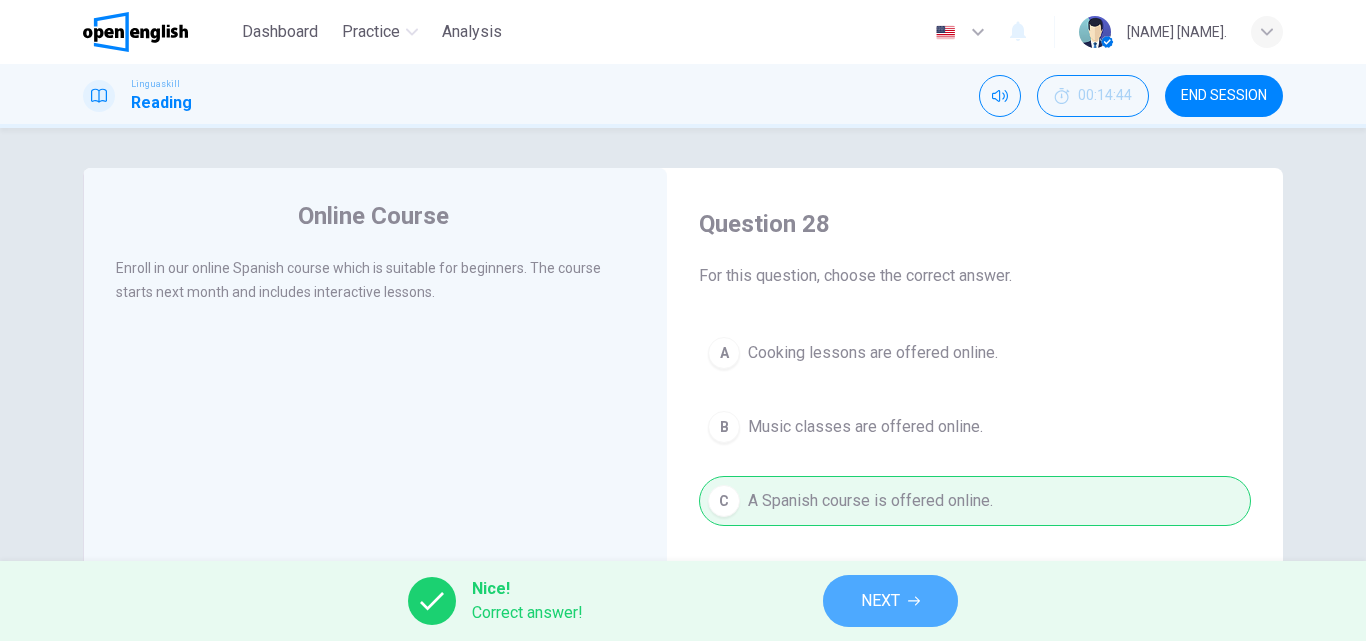 click on "NEXT" at bounding box center [890, 601] 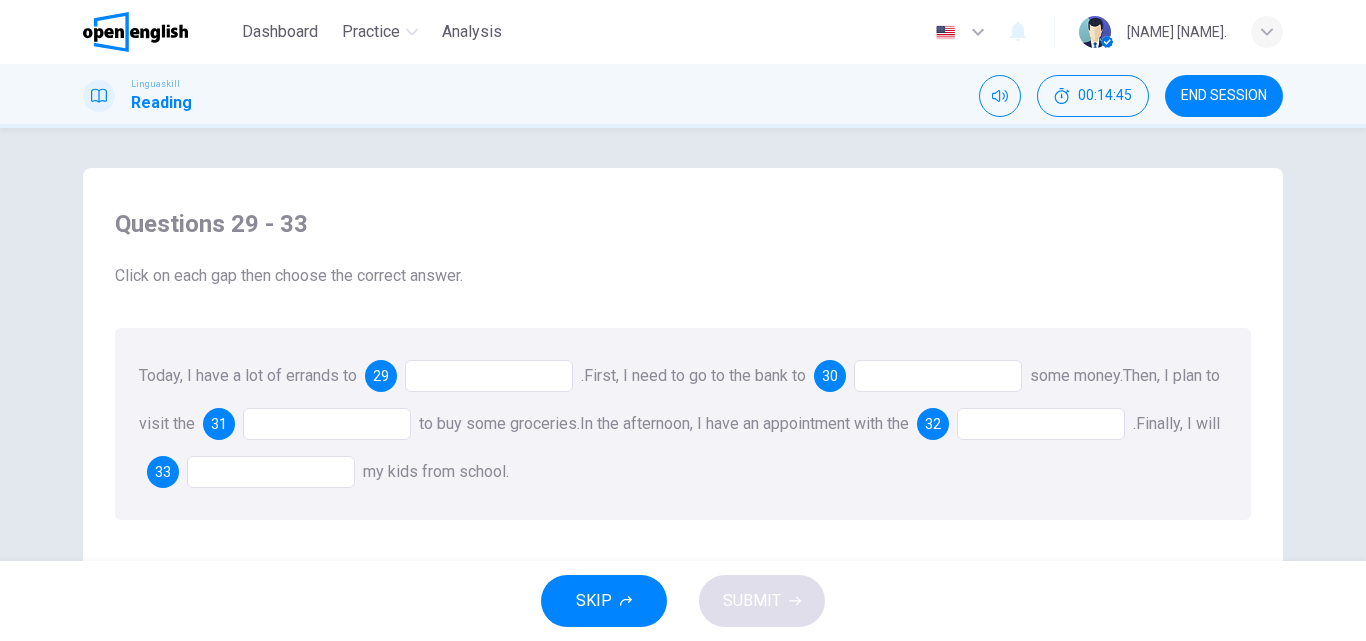 click at bounding box center [489, 376] 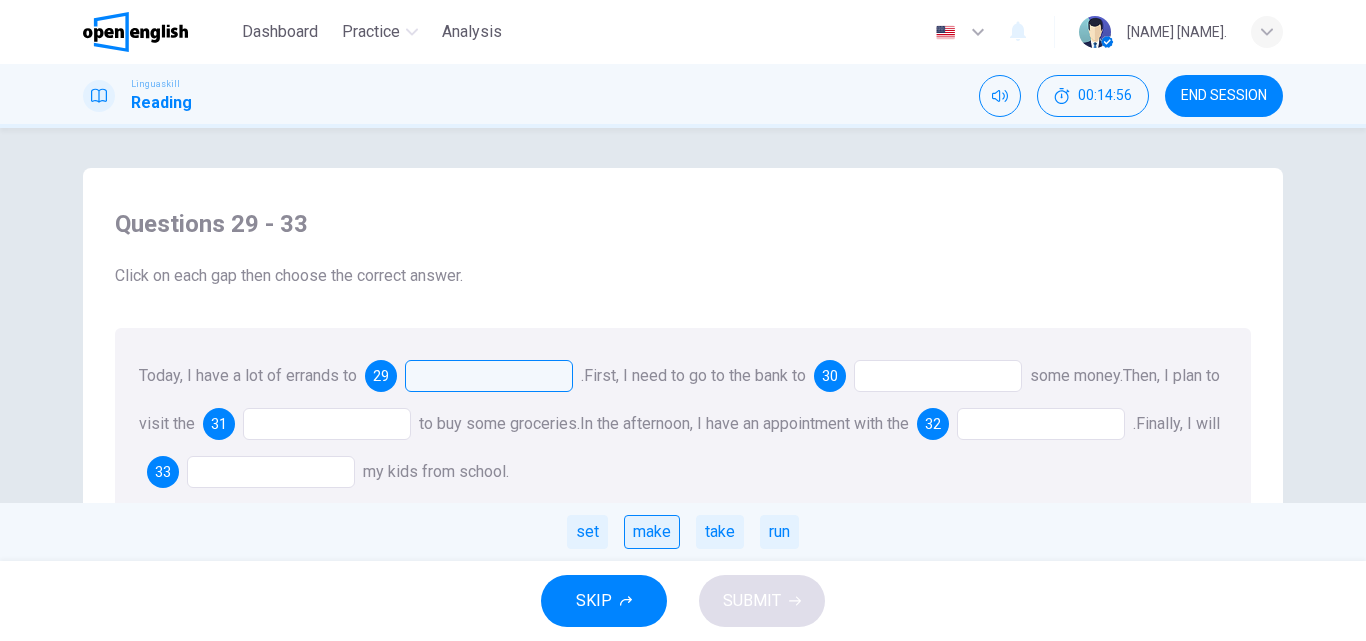 click on "make" at bounding box center (652, 532) 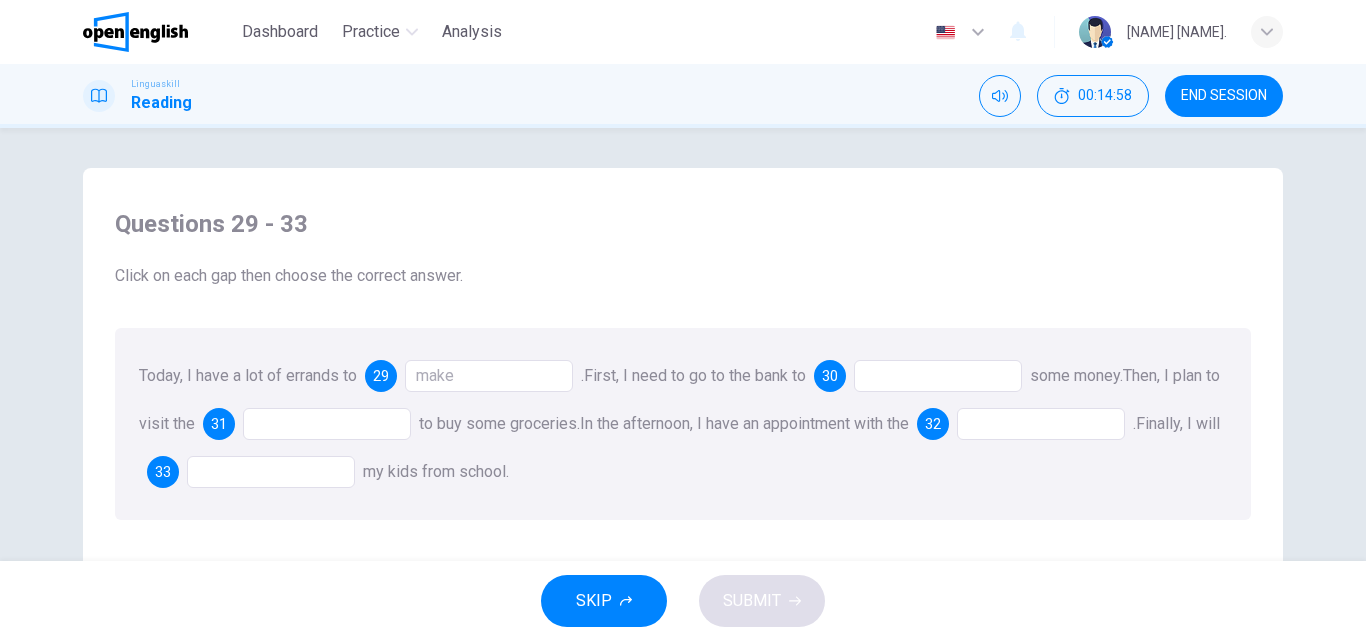 click at bounding box center (938, 376) 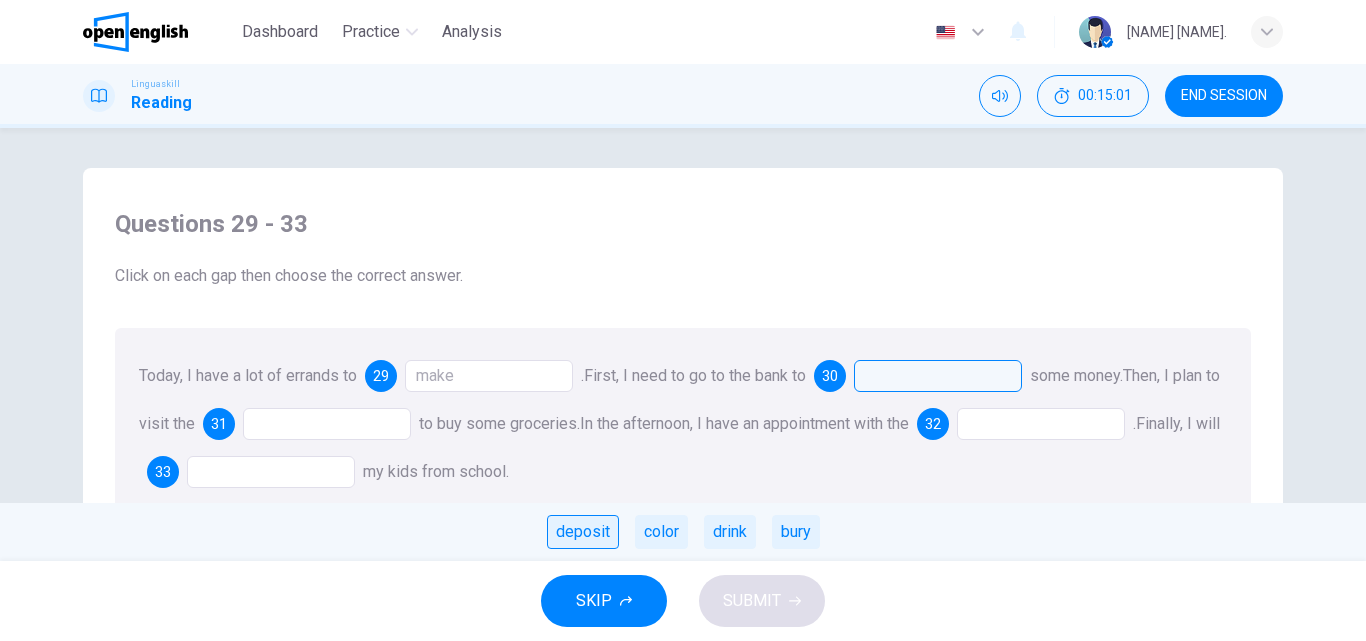 click on "deposit" at bounding box center (583, 532) 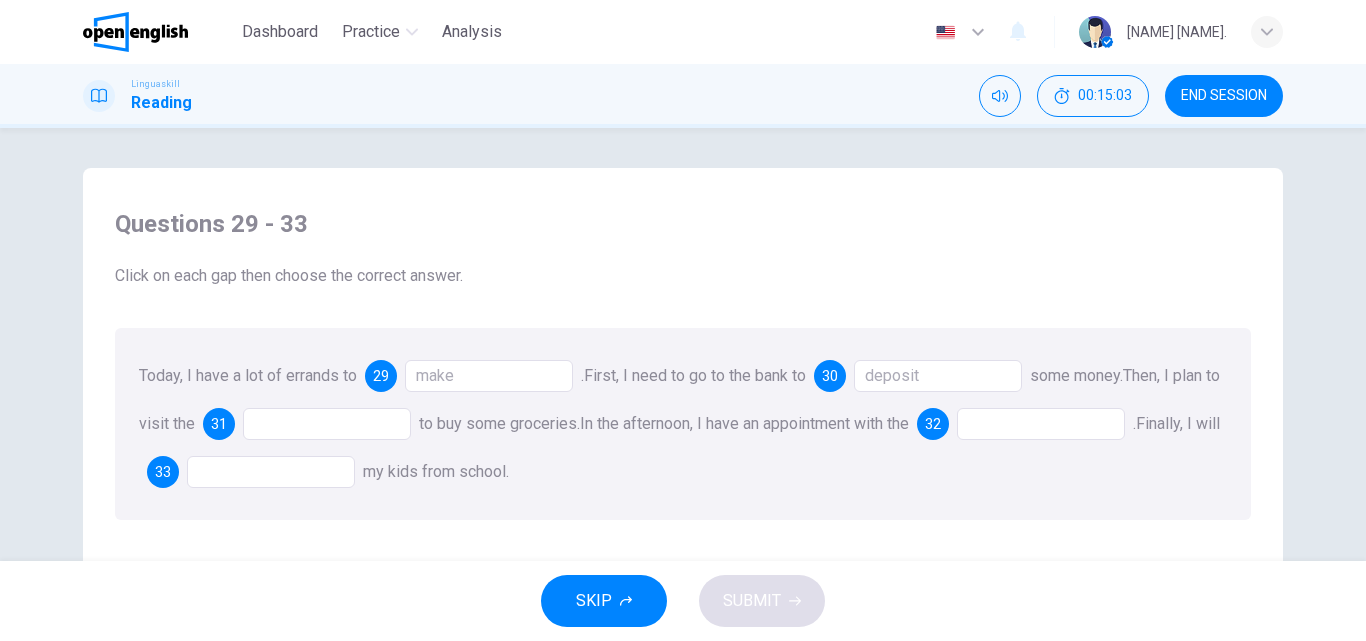 click at bounding box center [327, 424] 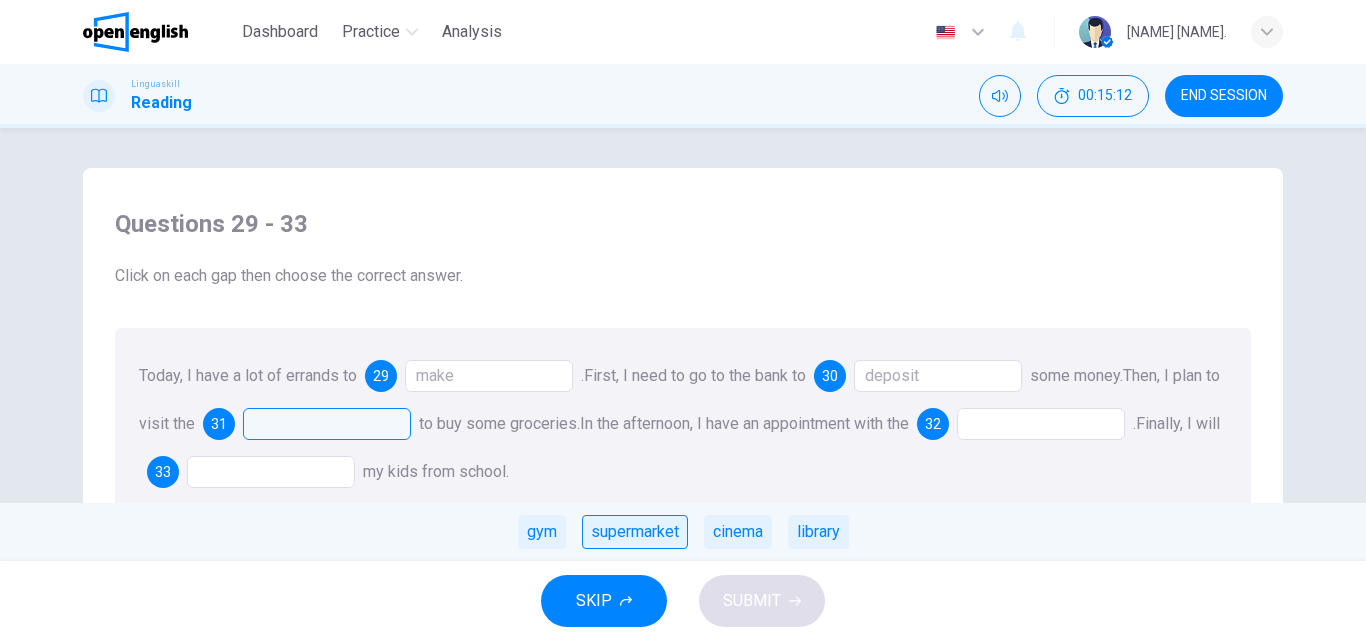 click on "supermarket" at bounding box center (635, 532) 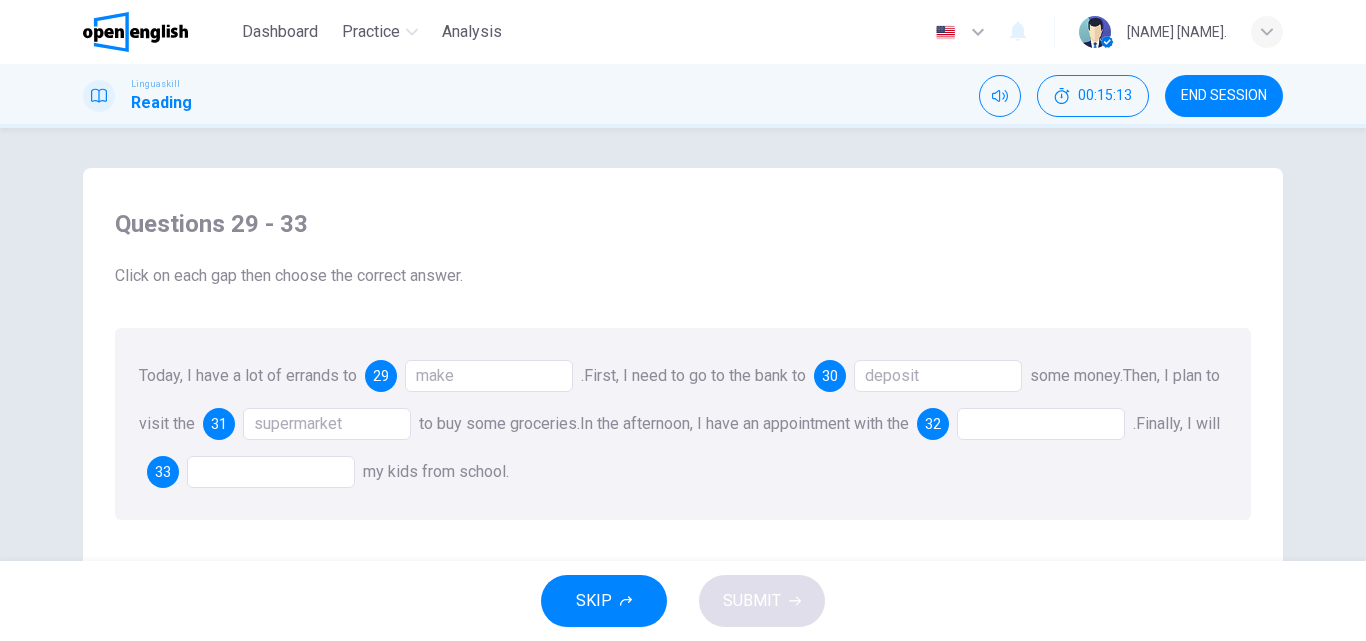 click at bounding box center [1041, 424] 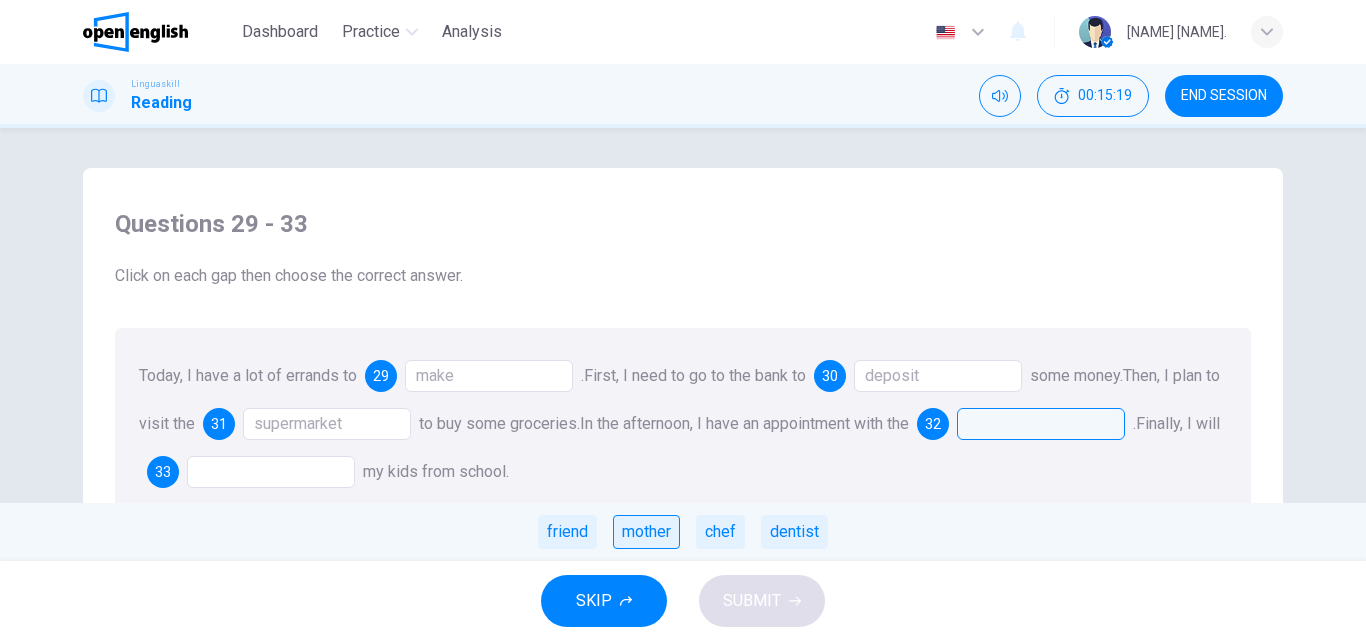 click on "mother" at bounding box center (646, 532) 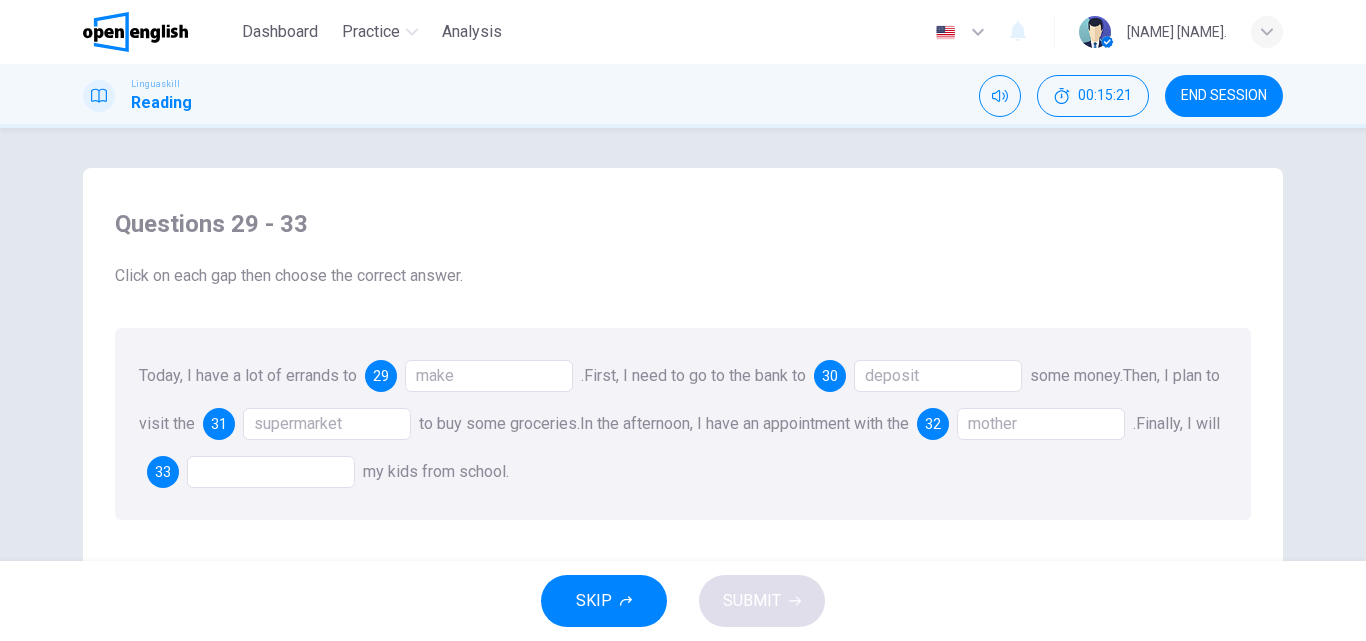 click at bounding box center [271, 472] 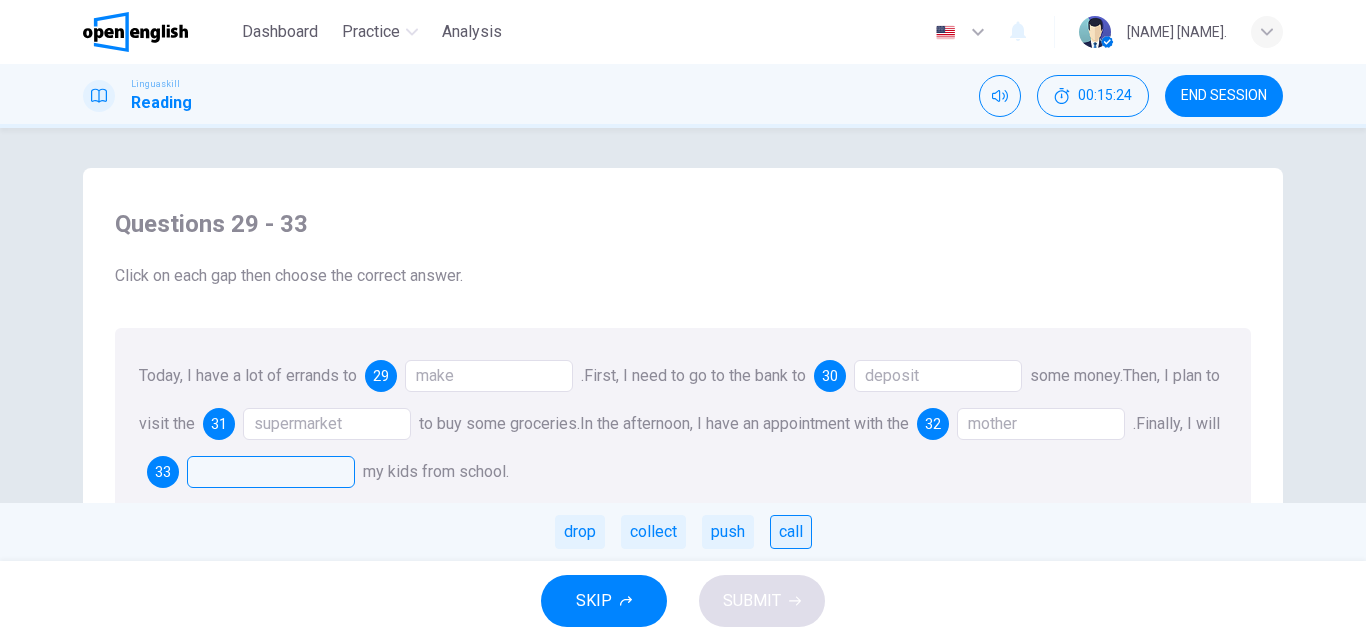click on "call" at bounding box center [791, 532] 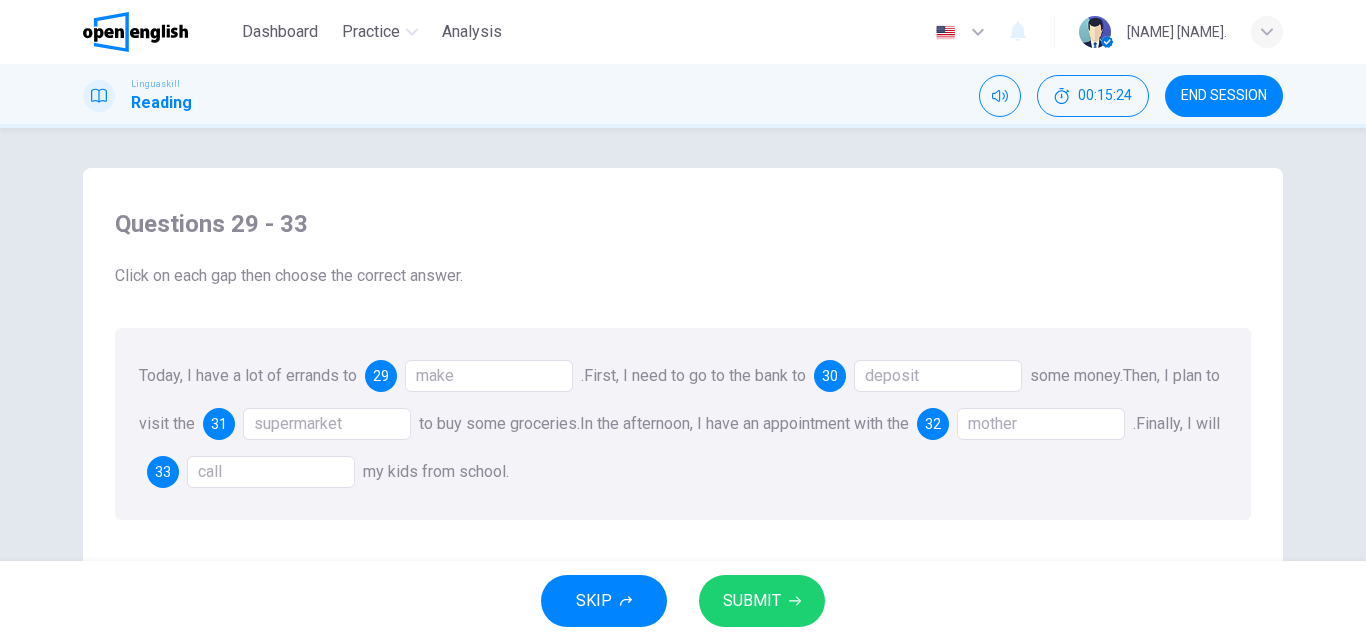 click on "SUBMIT" at bounding box center [762, 601] 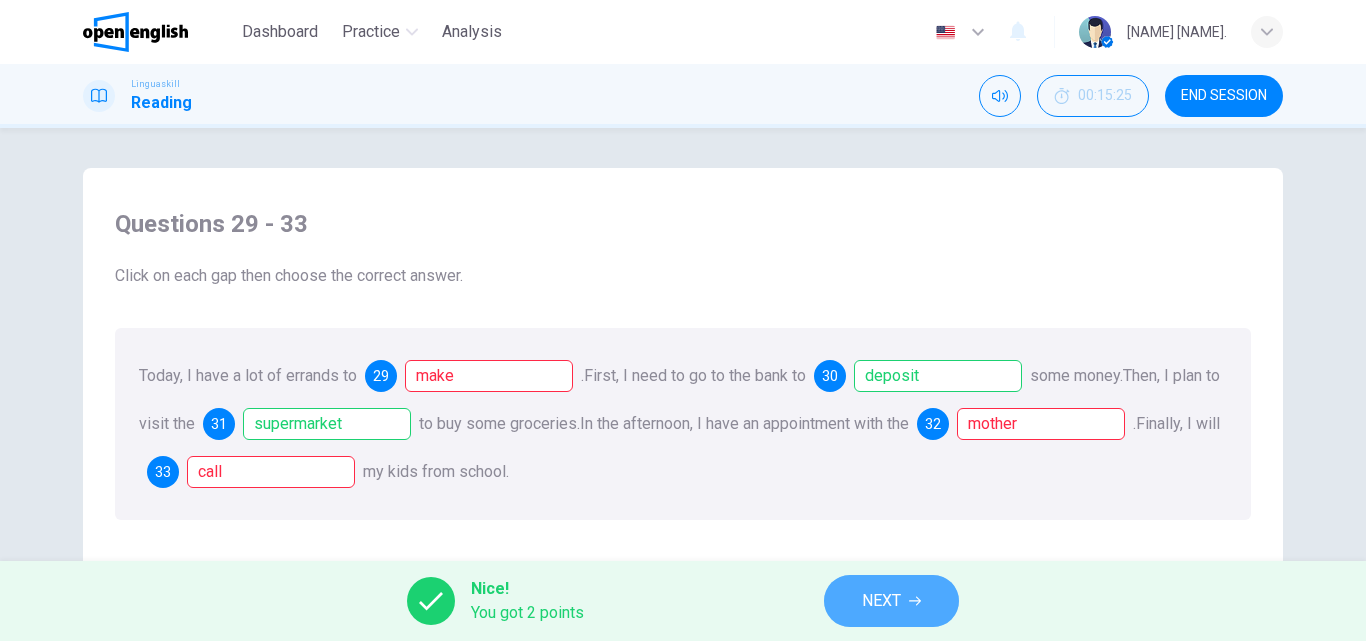 click on "NEXT" at bounding box center (891, 601) 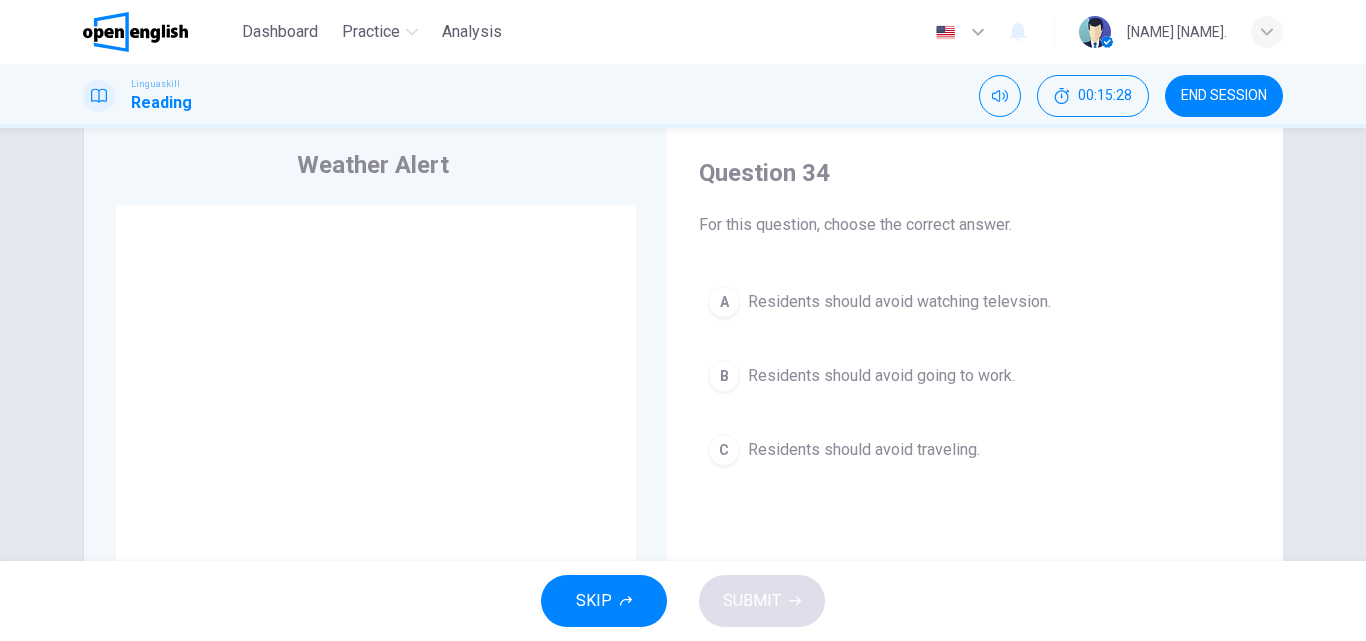 scroll, scrollTop: 53, scrollLeft: 0, axis: vertical 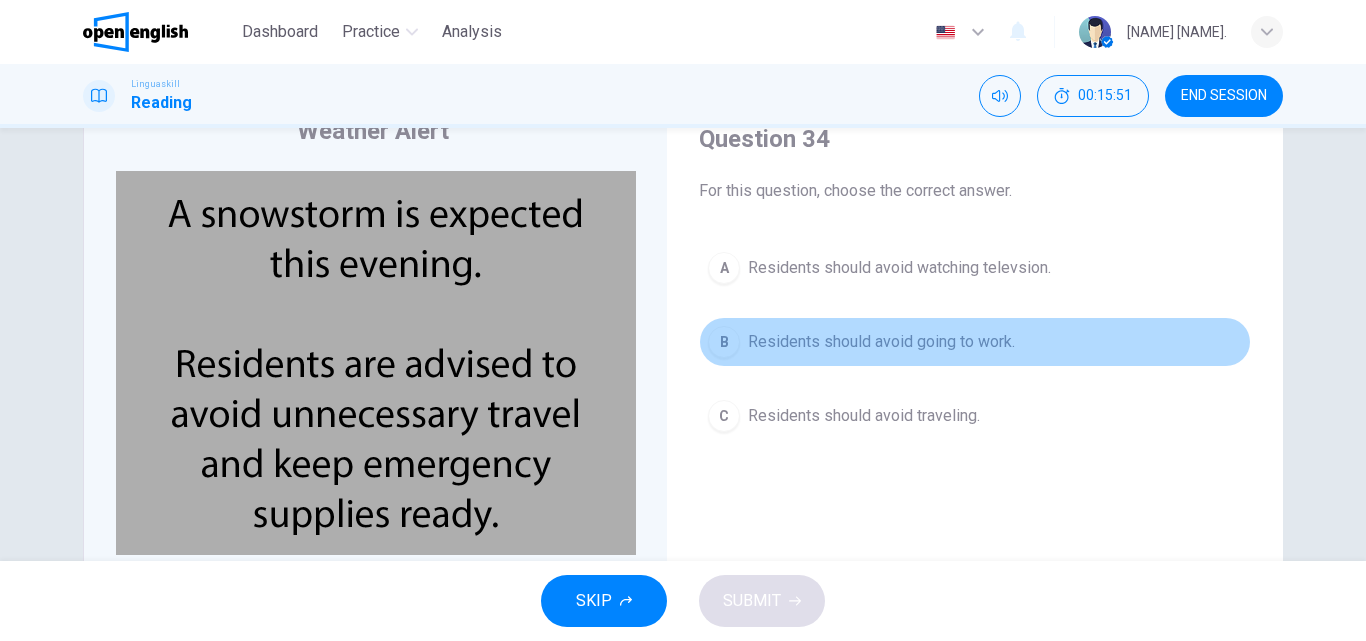click on "B Residents should avoid going to work." at bounding box center (975, 342) 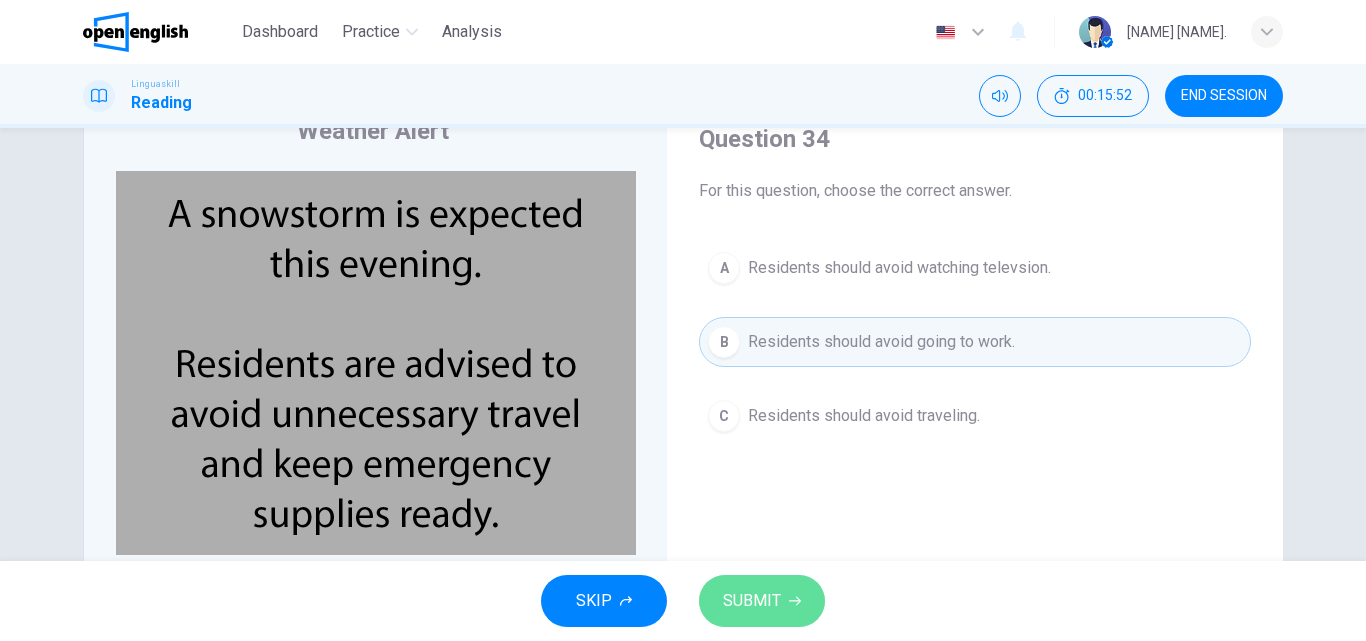 click on "SUBMIT" at bounding box center [762, 601] 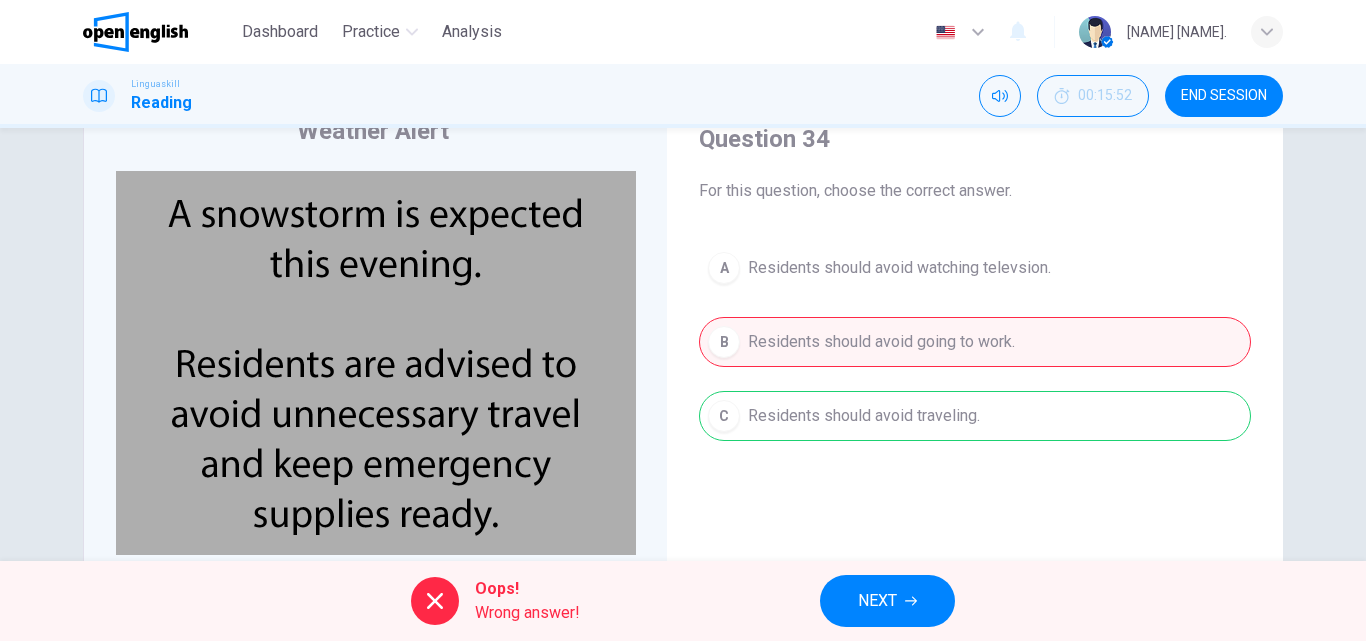 click on "NEXT" at bounding box center (877, 601) 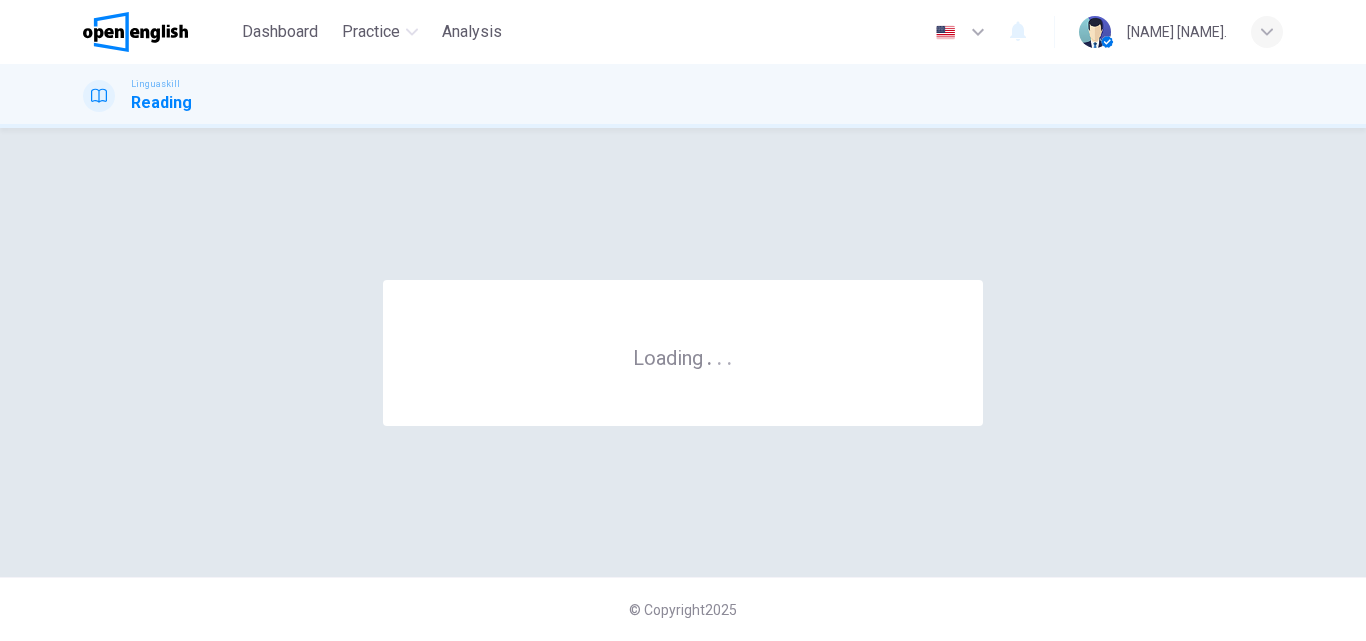scroll, scrollTop: 0, scrollLeft: 0, axis: both 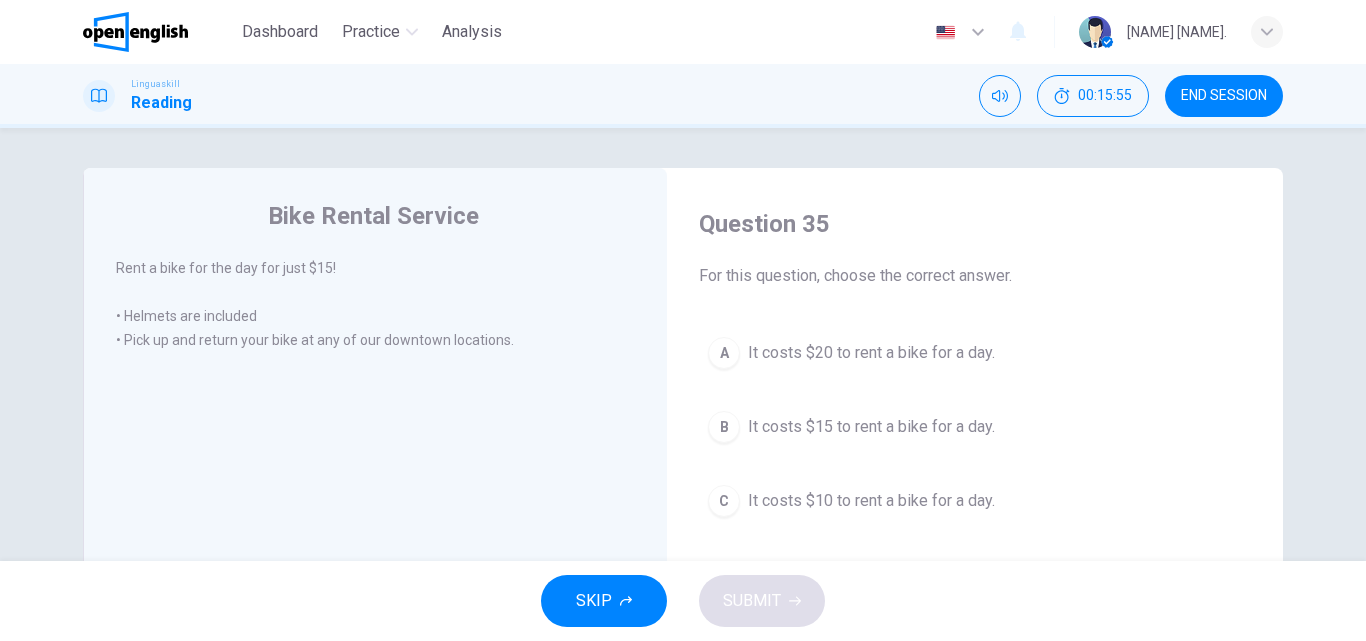click on "B It costs $15 to rent a bike for a day." at bounding box center (975, 427) 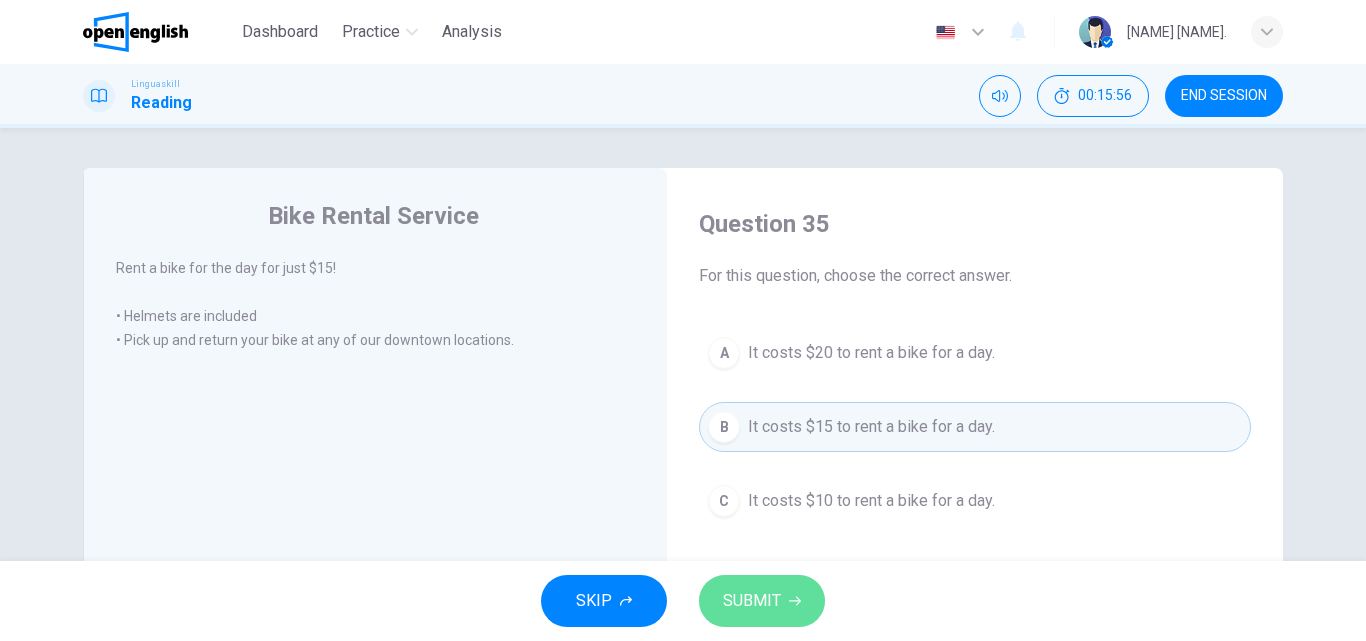 click on "SUBMIT" at bounding box center (752, 601) 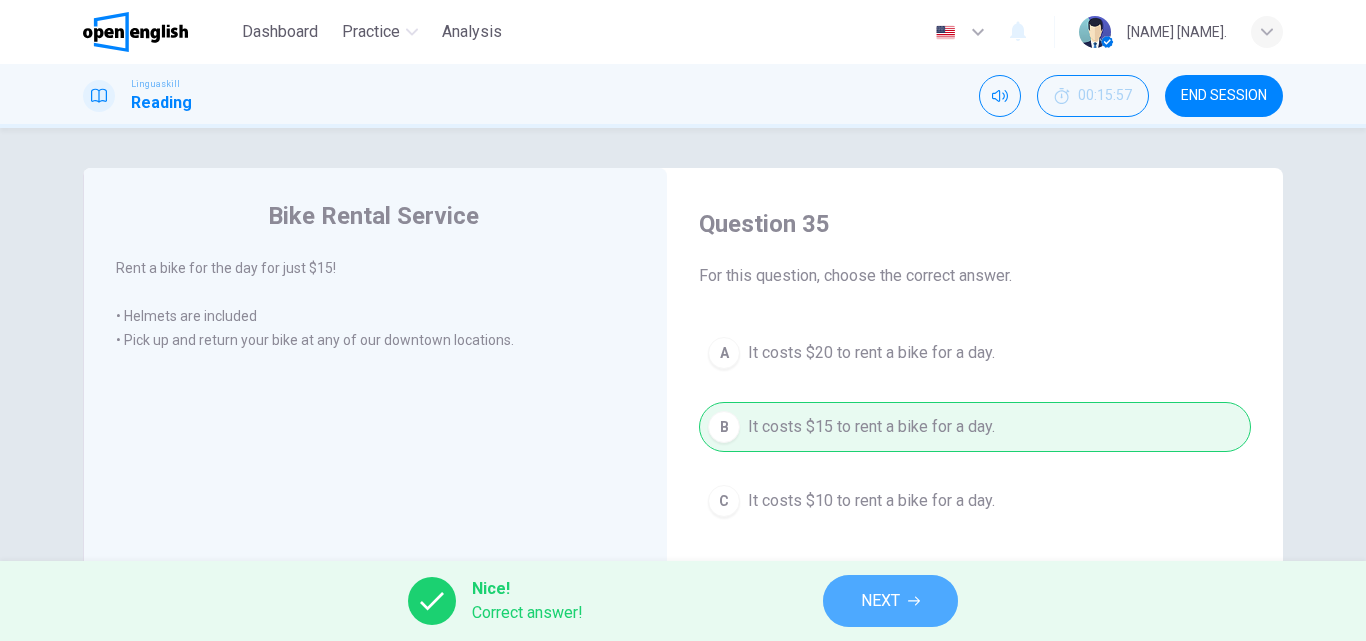 click on "NEXT" at bounding box center [880, 601] 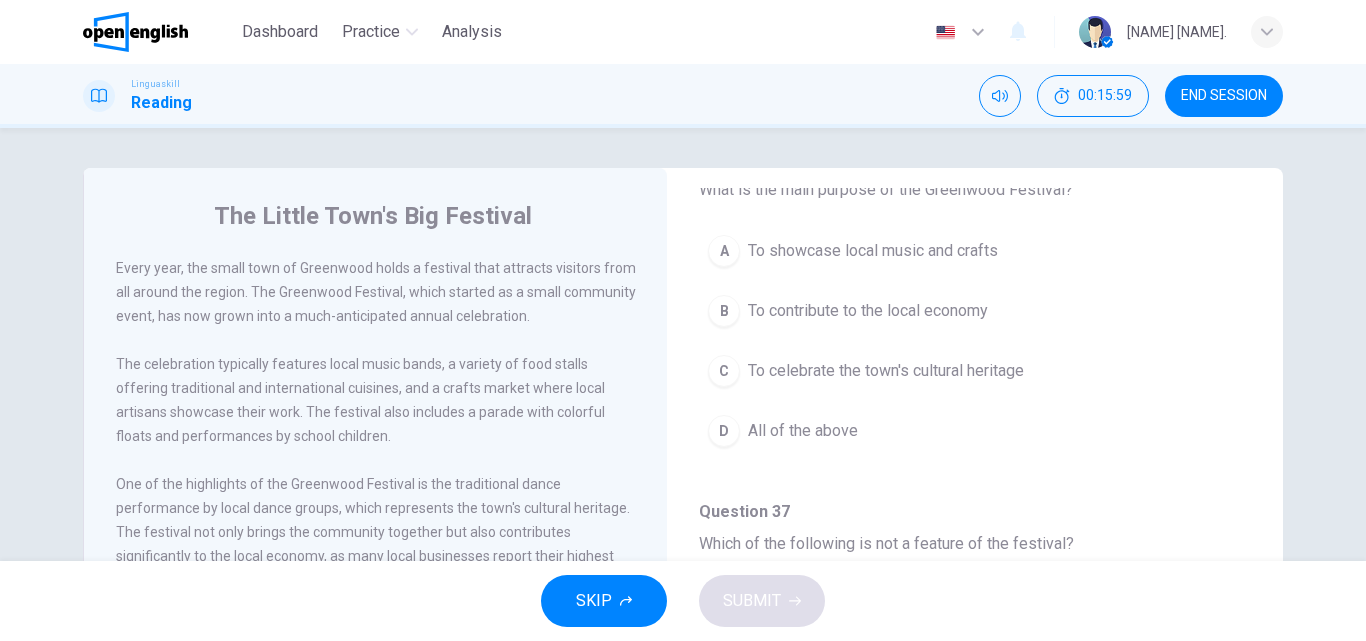 scroll, scrollTop: 177, scrollLeft: 0, axis: vertical 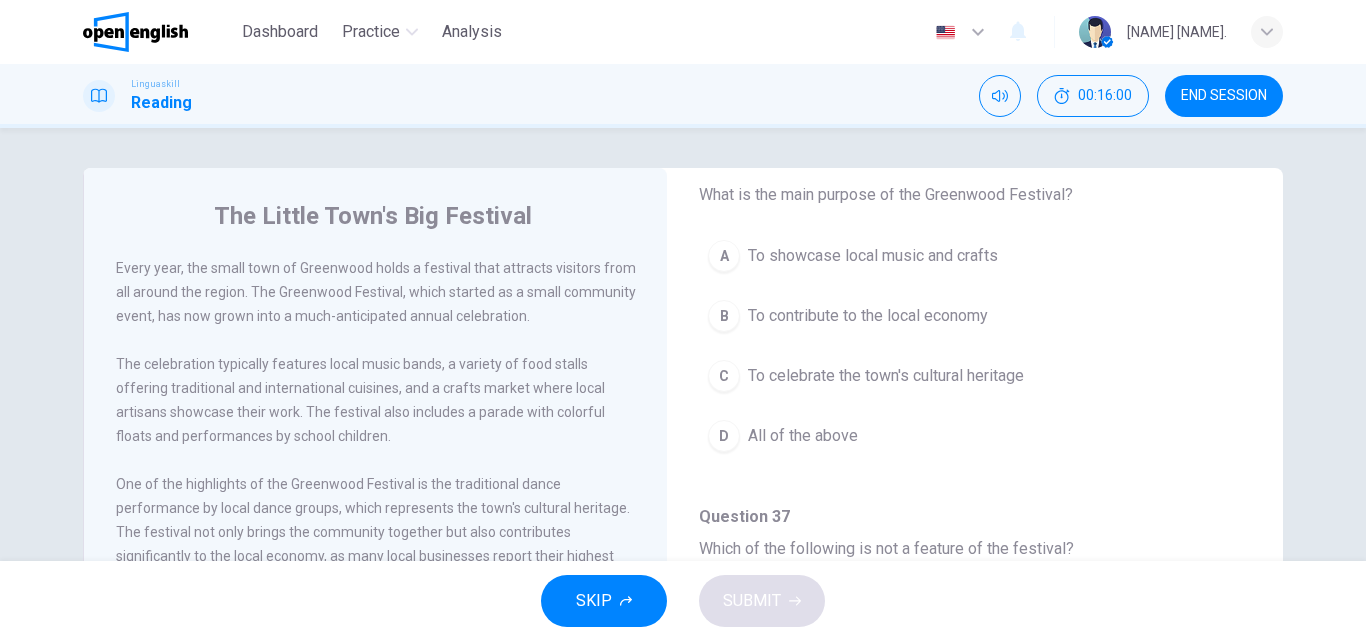 click on "C To celebrate the town's cultural heritage" at bounding box center [975, 376] 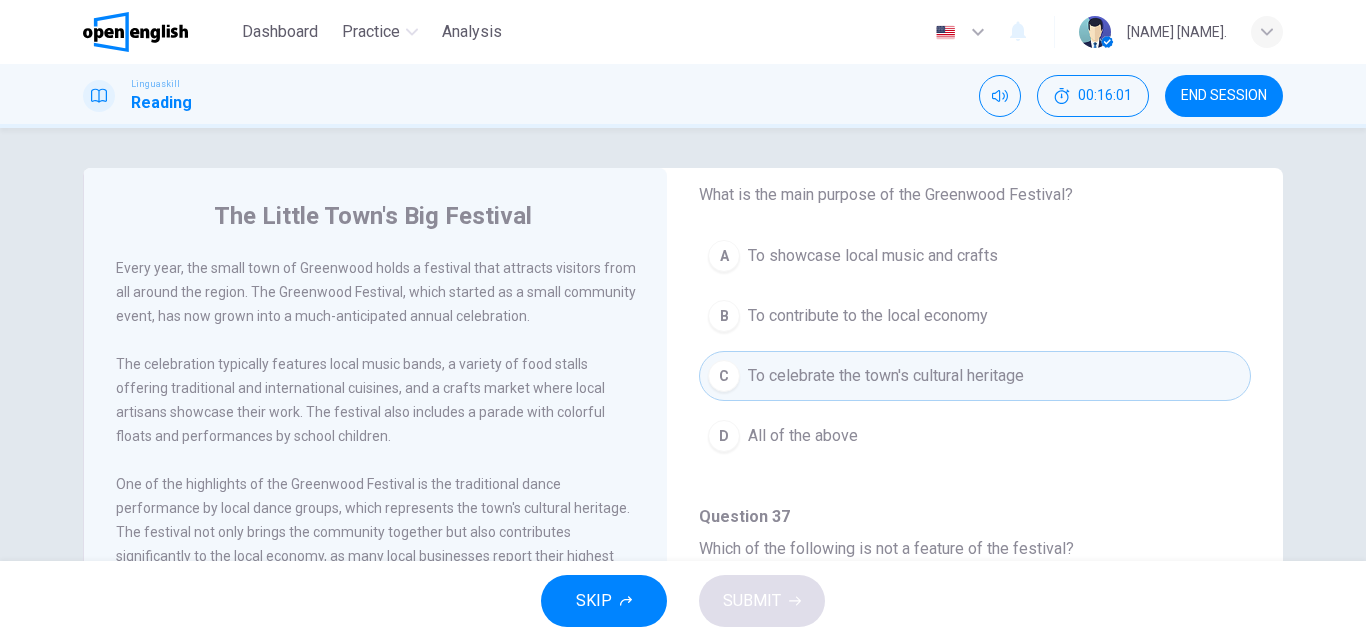 click on "To contribute to the local economy" at bounding box center [868, 316] 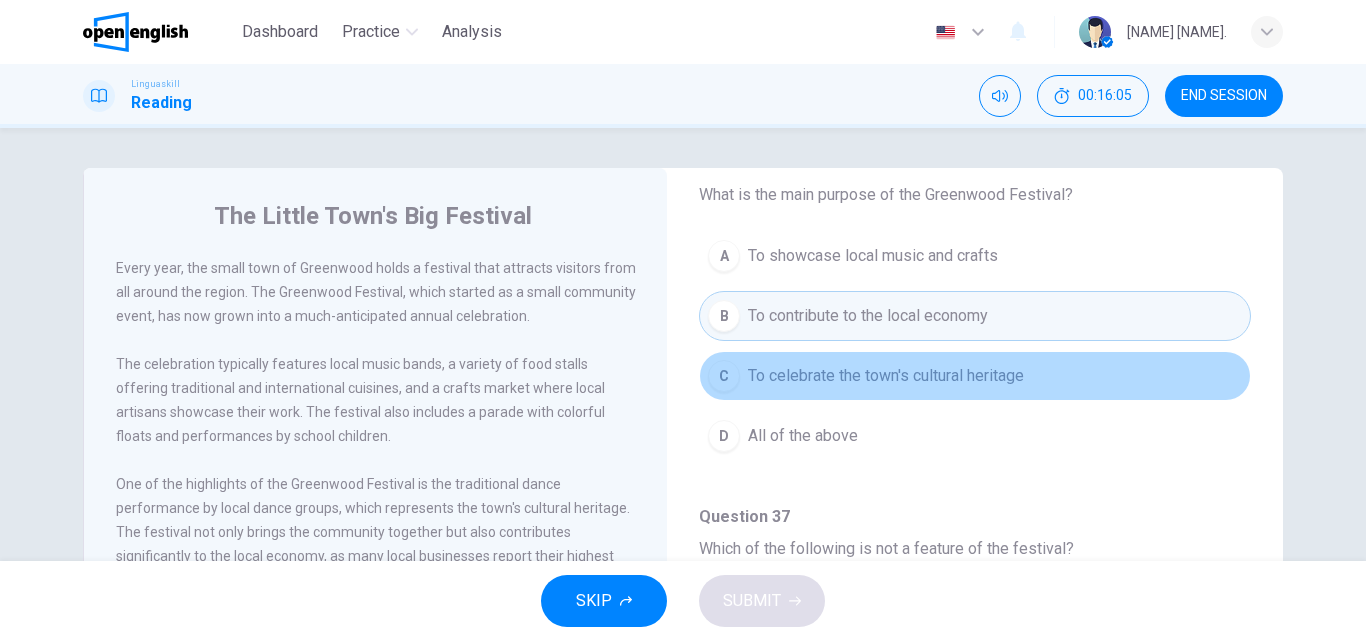 click on "To celebrate the town's cultural heritage" at bounding box center [886, 376] 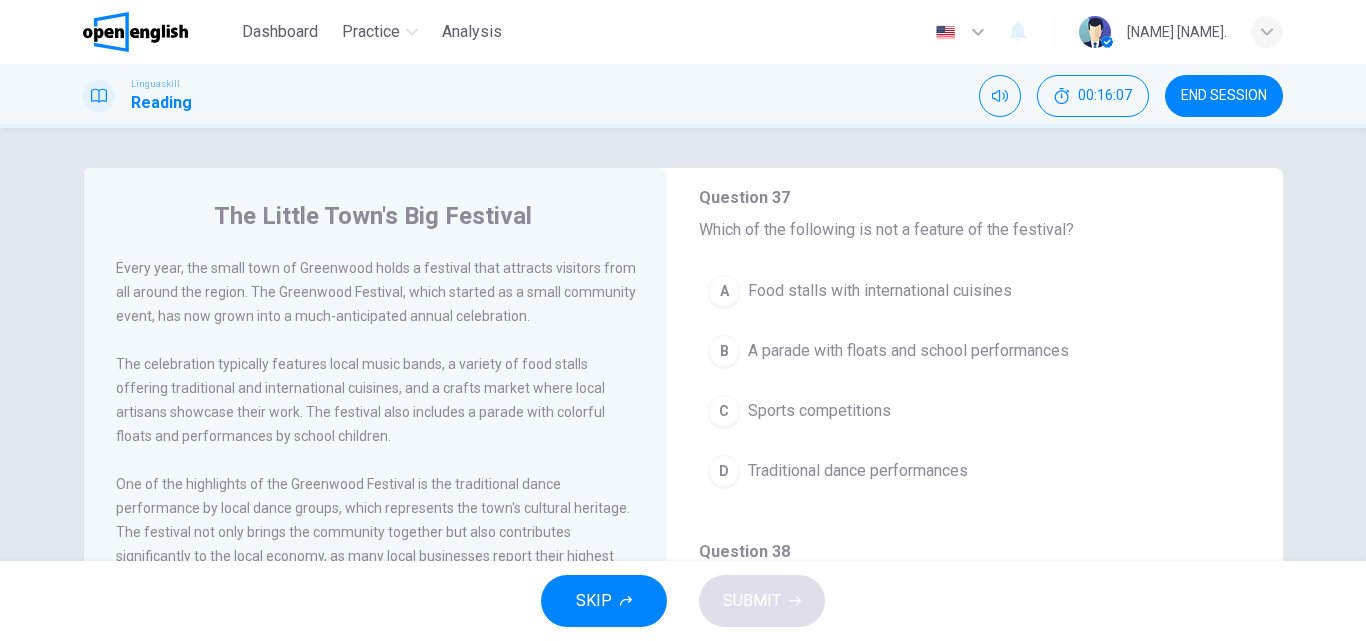scroll, scrollTop: 514, scrollLeft: 0, axis: vertical 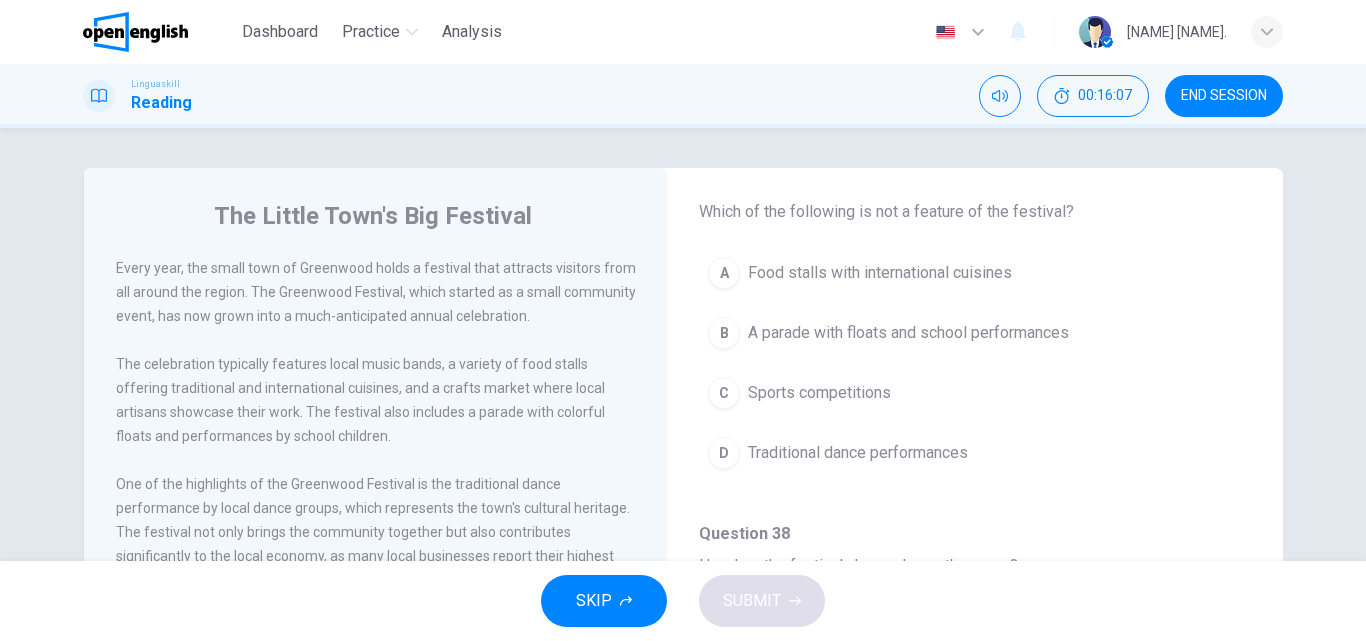 click on "Traditional dance performances" at bounding box center [858, 453] 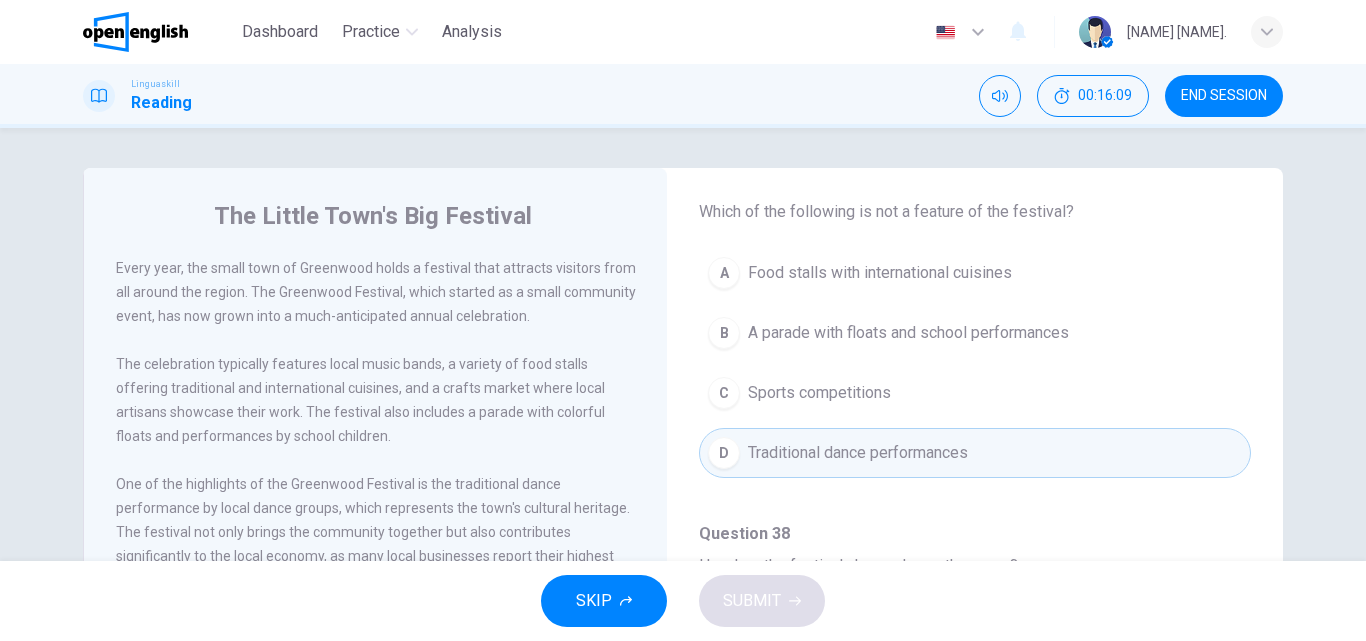 drag, startPoint x: 1249, startPoint y: 472, endPoint x: 1262, endPoint y: 547, distance: 76.11833 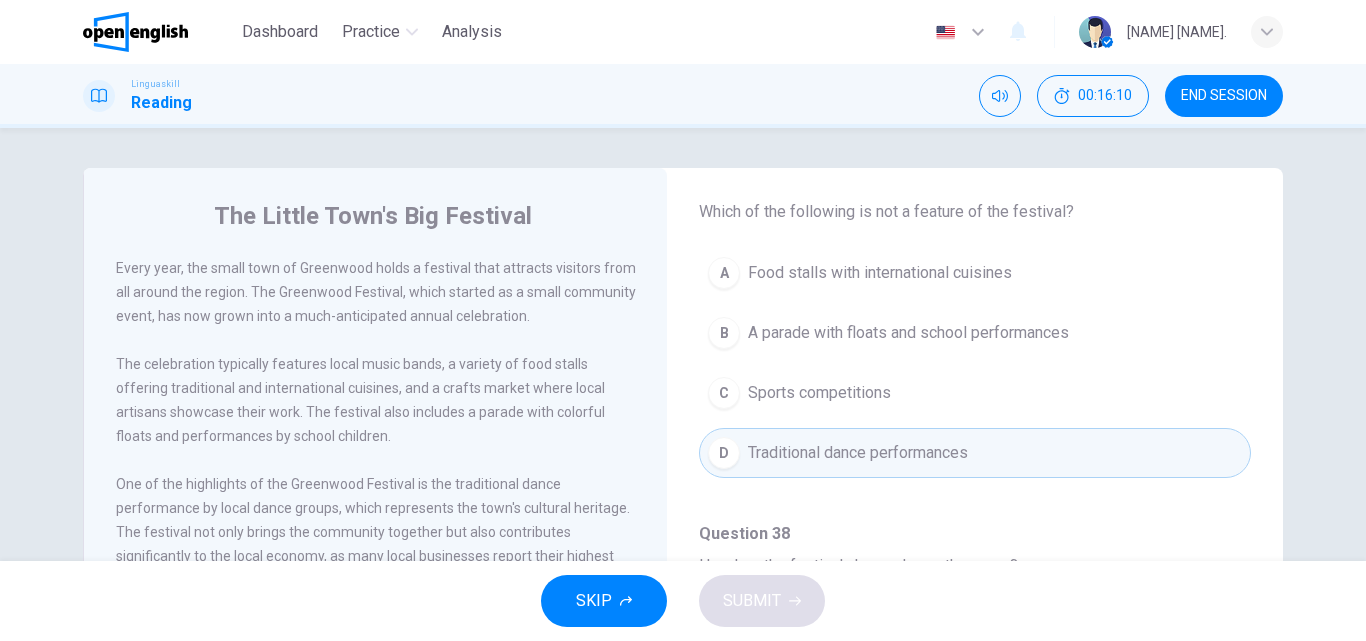 drag, startPoint x: 1263, startPoint y: 463, endPoint x: 1263, endPoint y: 526, distance: 63 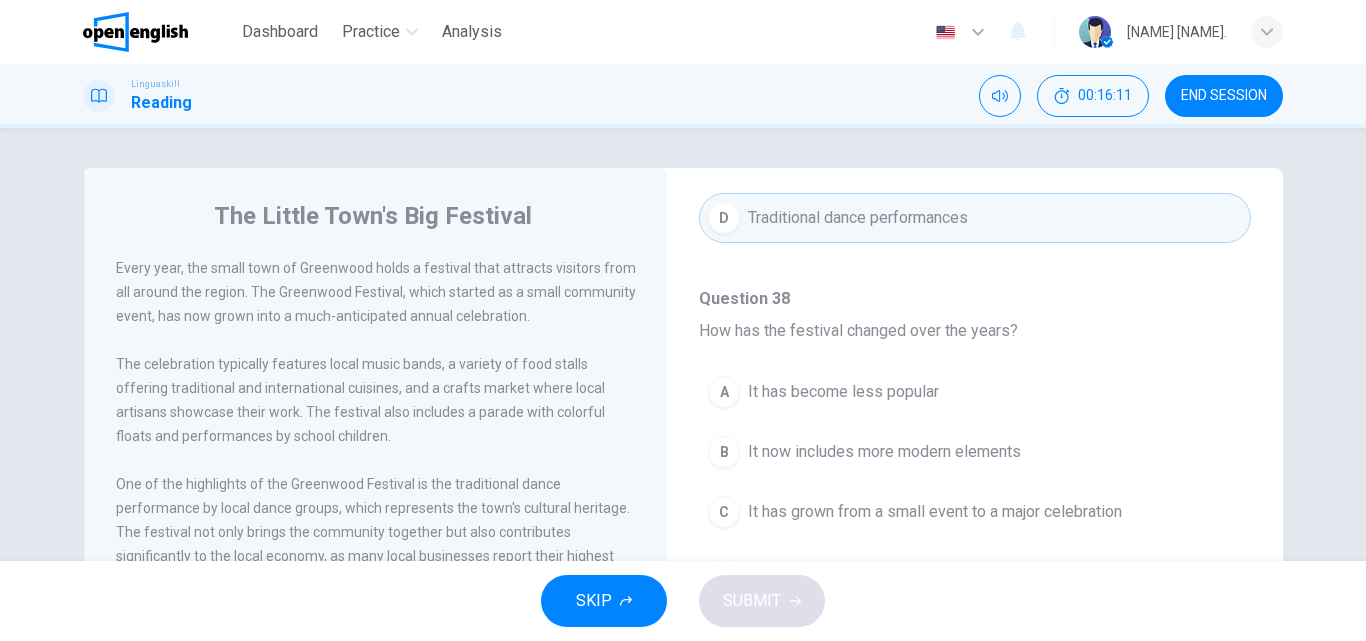 scroll, scrollTop: 770, scrollLeft: 0, axis: vertical 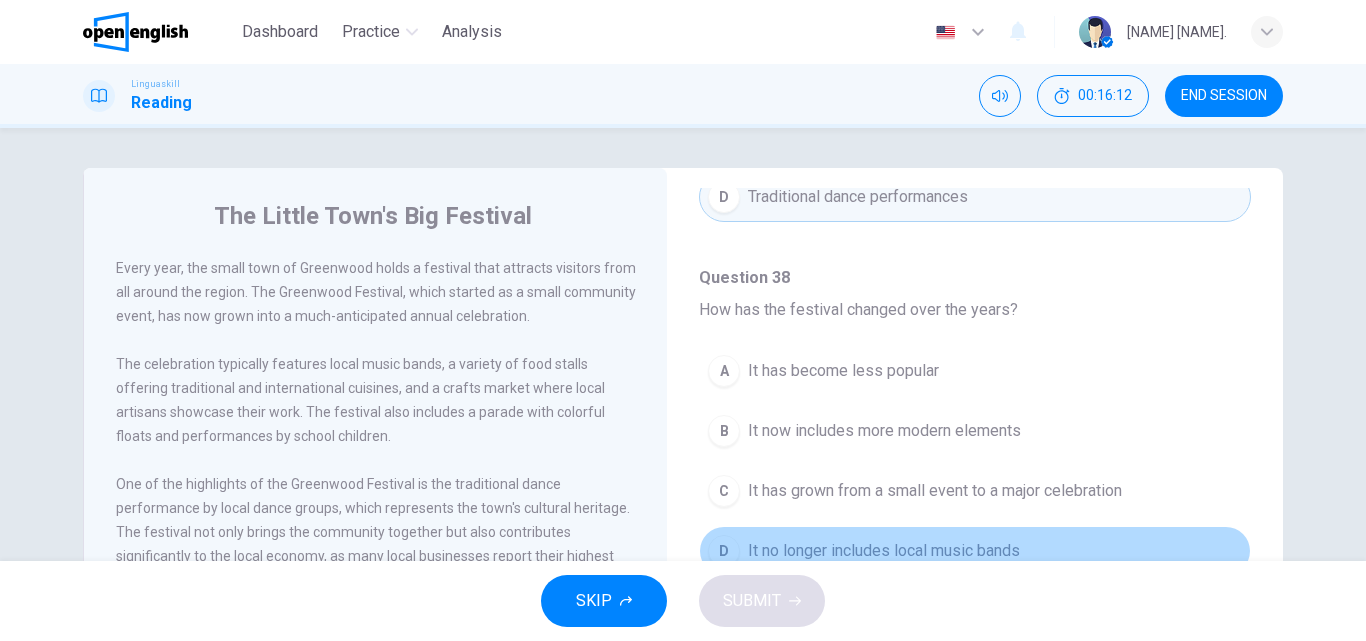 click on "It no longer includes local music bands" at bounding box center (884, 551) 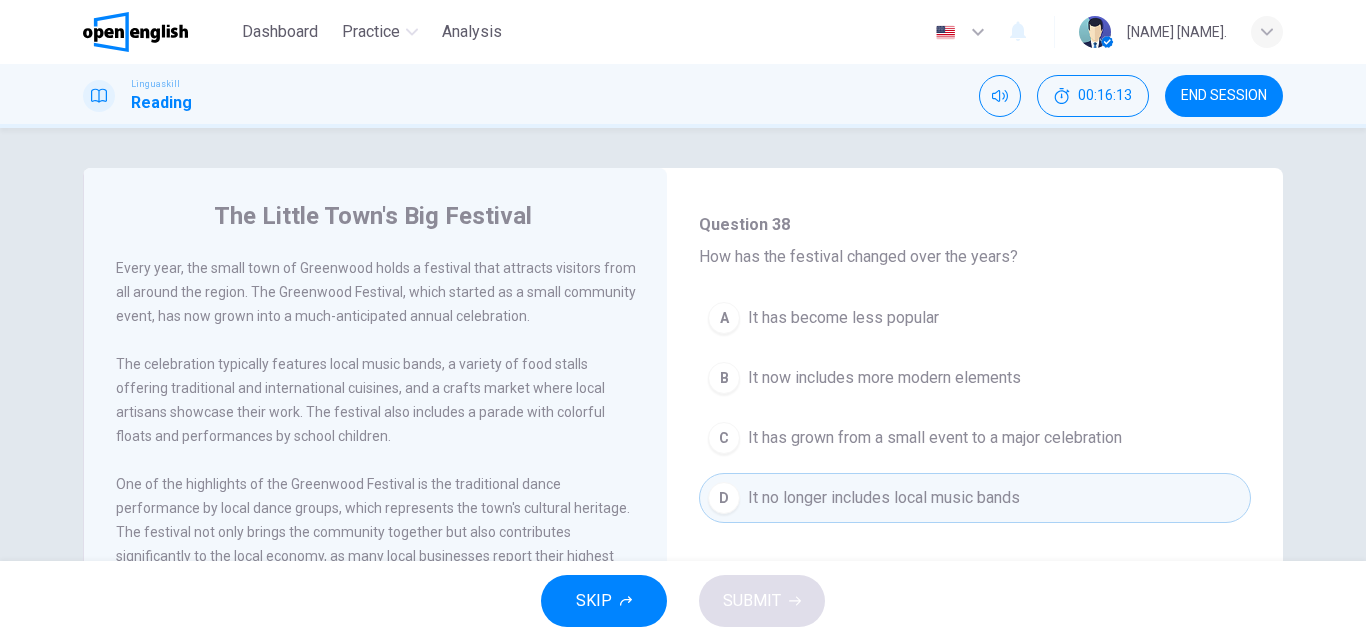 scroll, scrollTop: 1024, scrollLeft: 0, axis: vertical 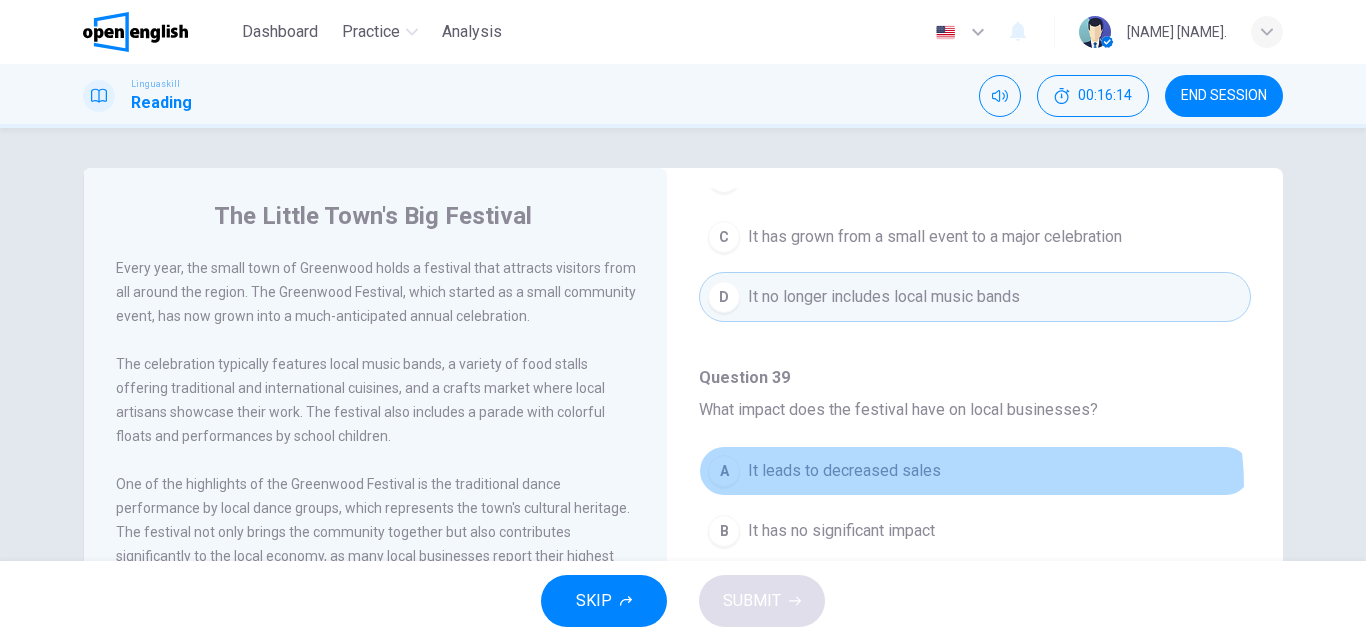click on "A It leads to decreased sales" at bounding box center (975, 471) 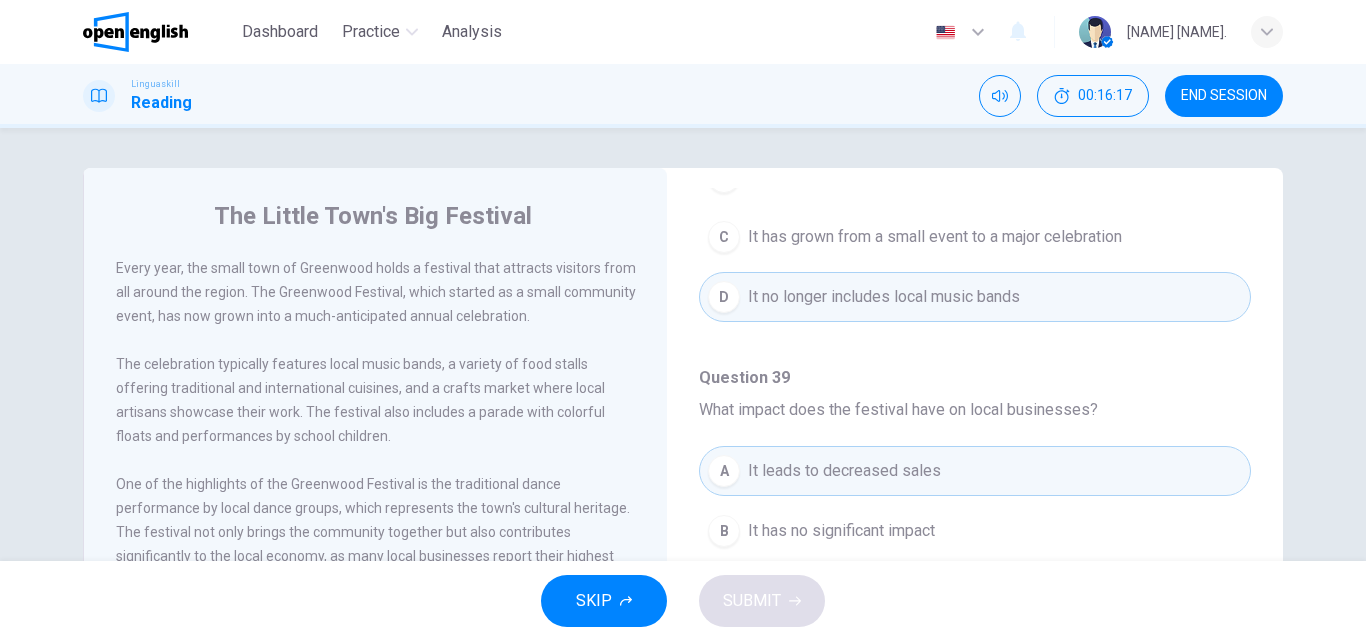 scroll, scrollTop: 342, scrollLeft: 0, axis: vertical 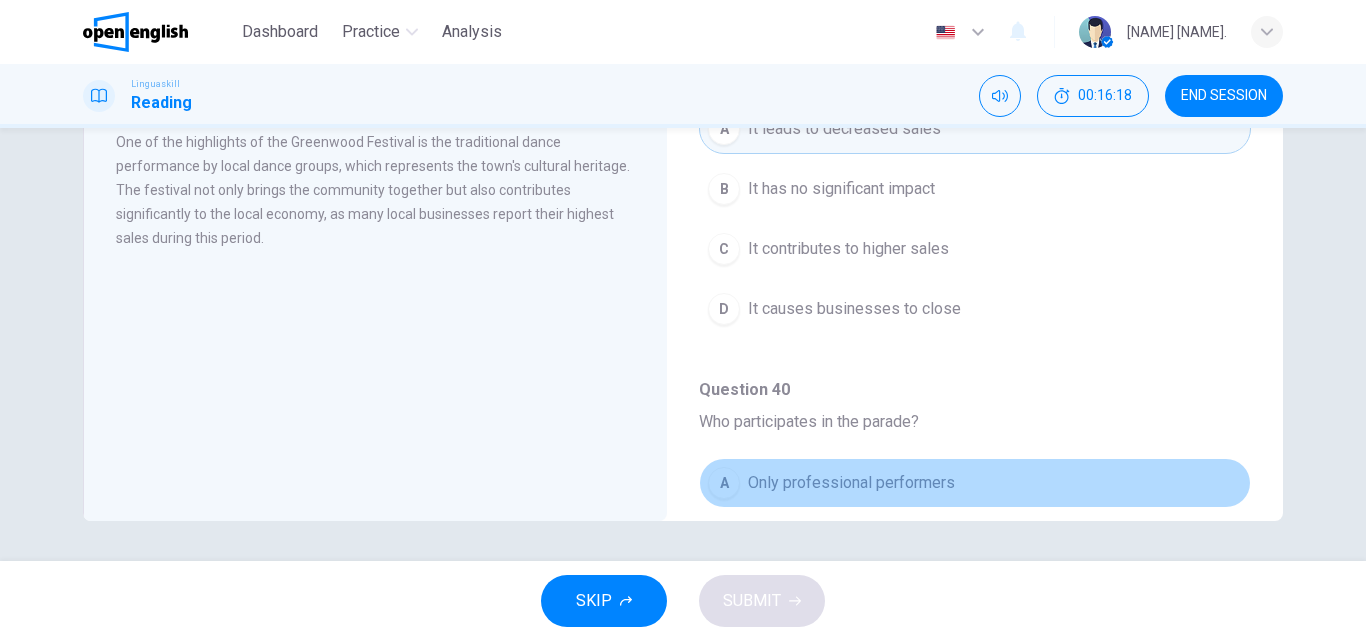 click on "A Only professional performers" at bounding box center (975, 483) 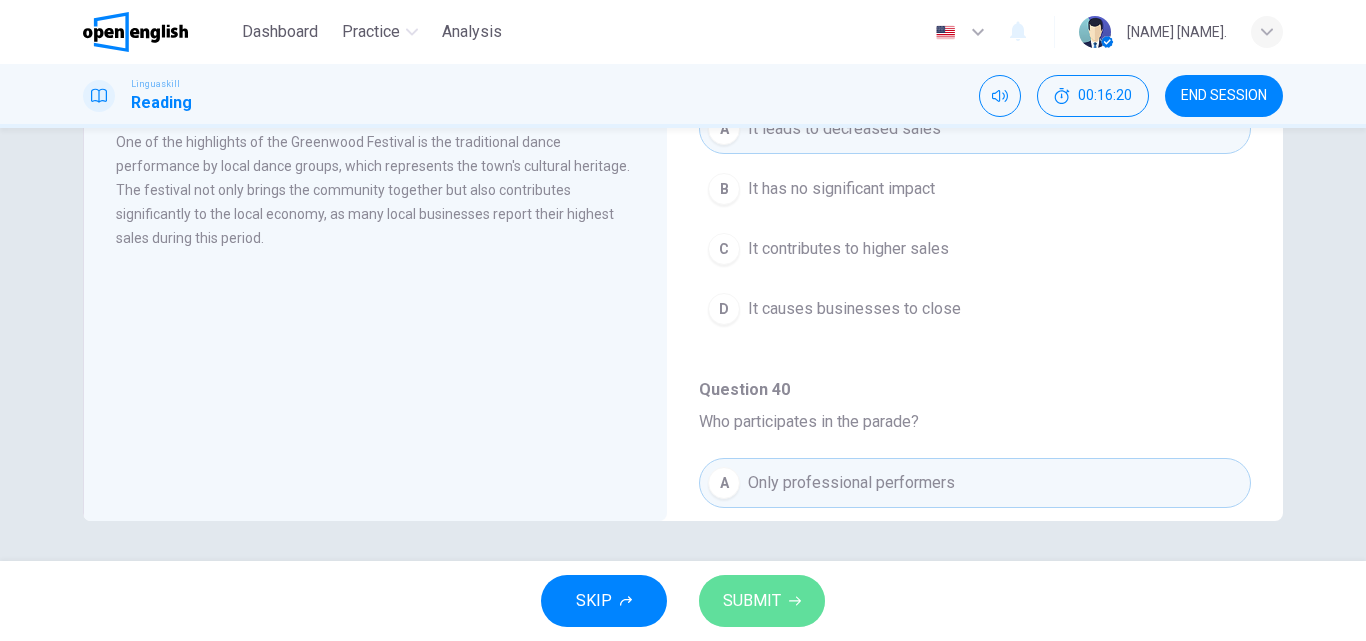 click on "SUBMIT" at bounding box center (752, 601) 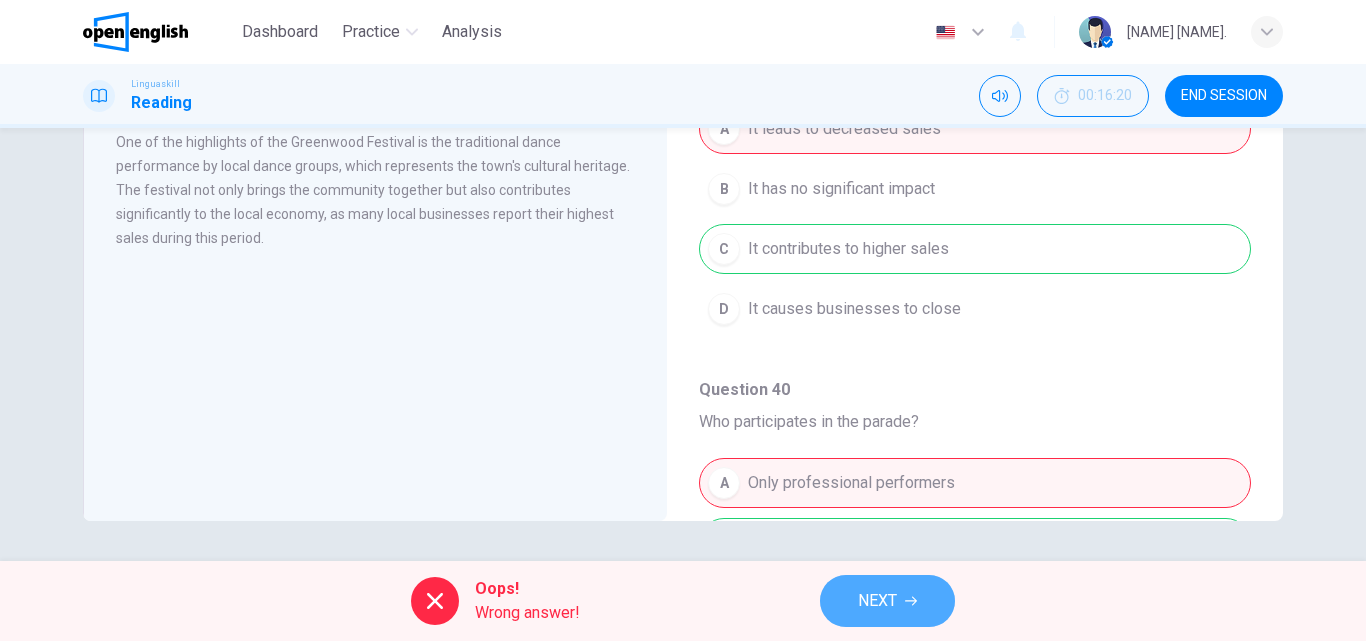click on "NEXT" at bounding box center [877, 601] 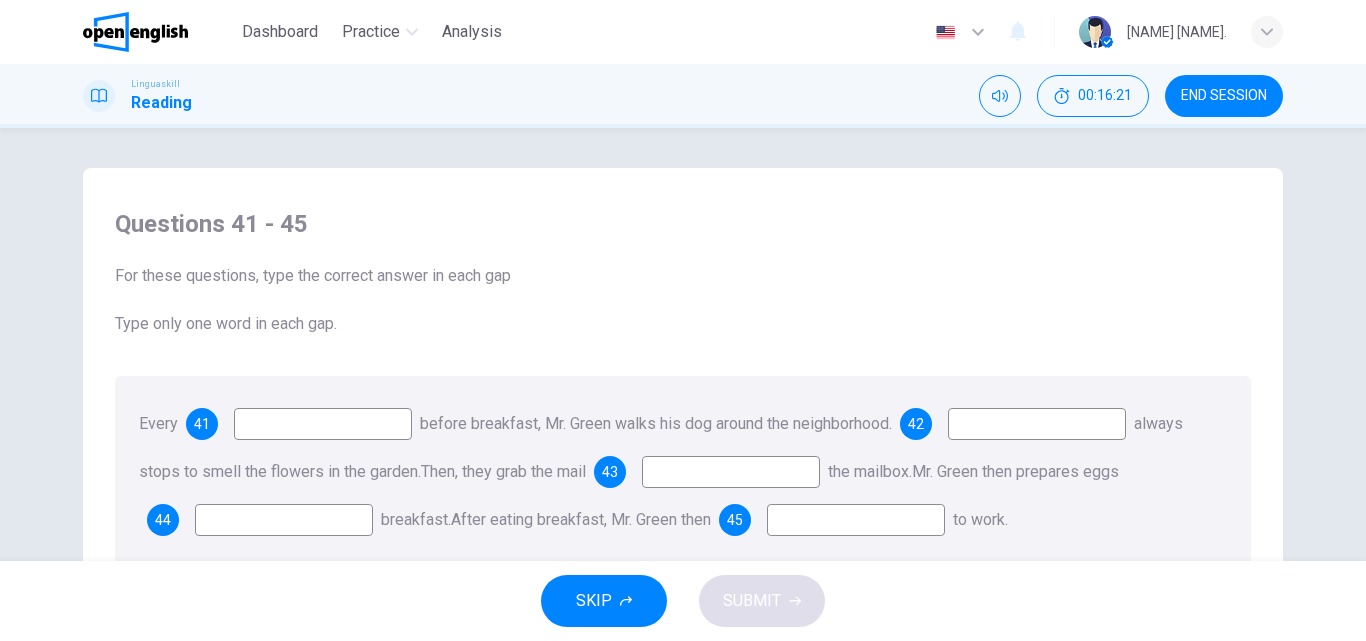 click at bounding box center [323, 424] 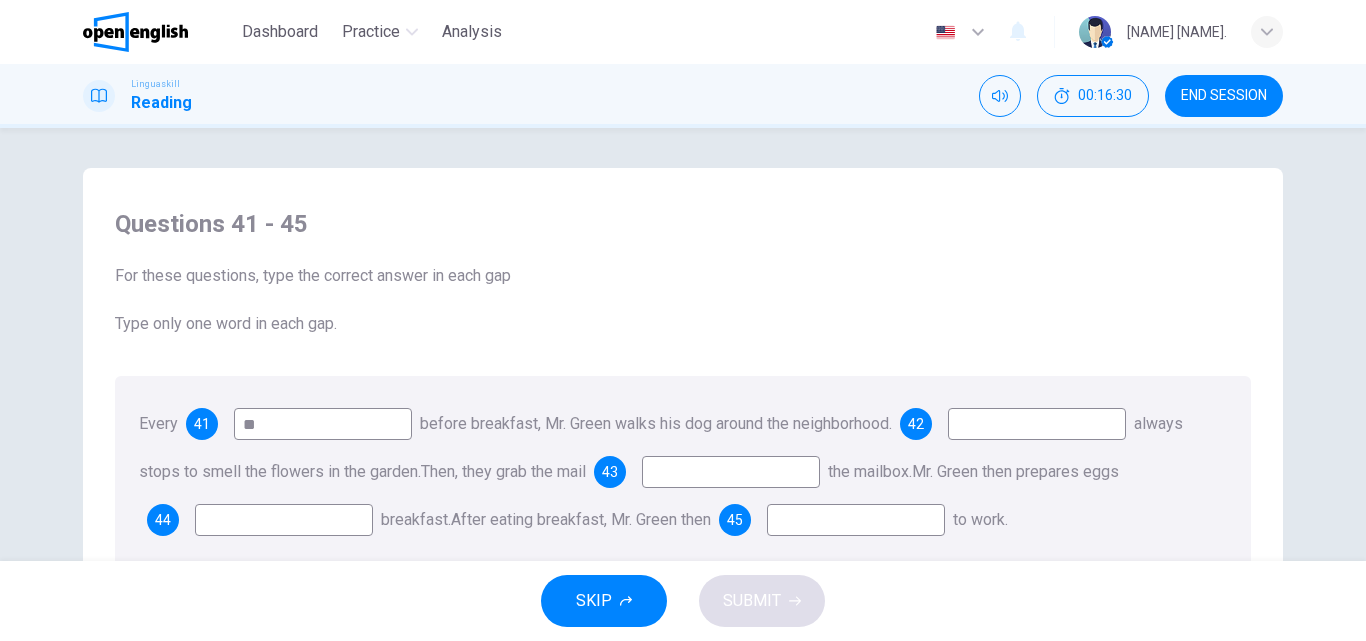 type on "*" 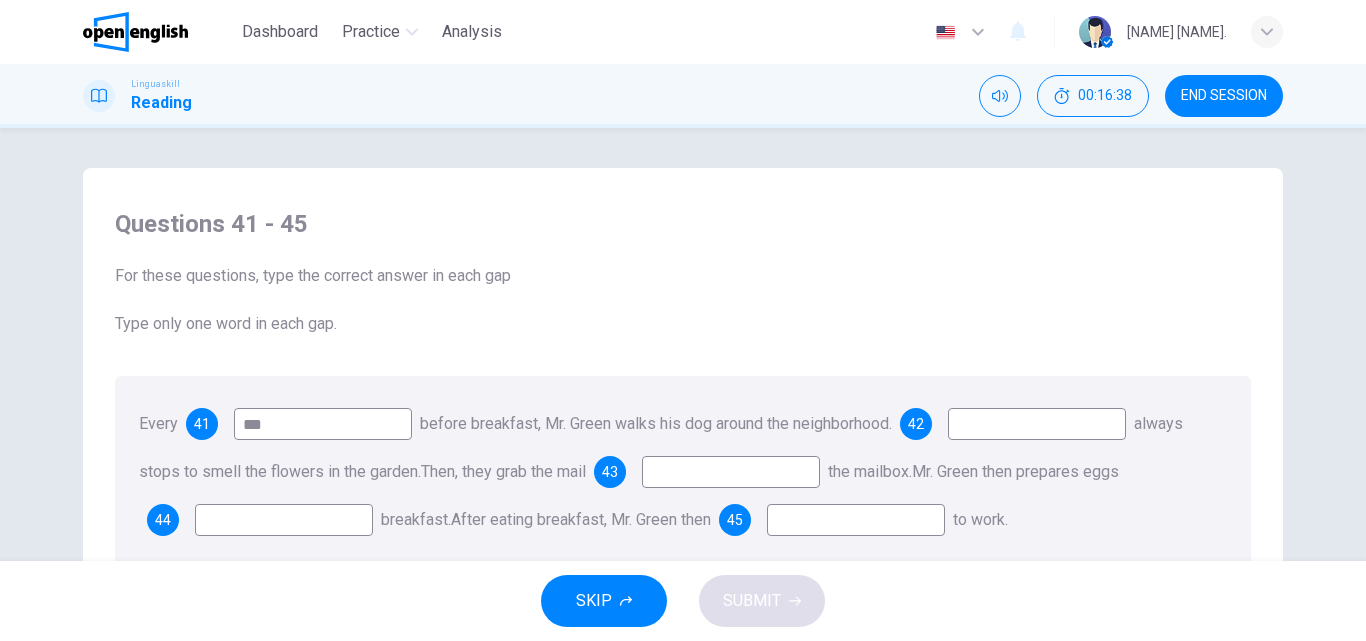 type on "***" 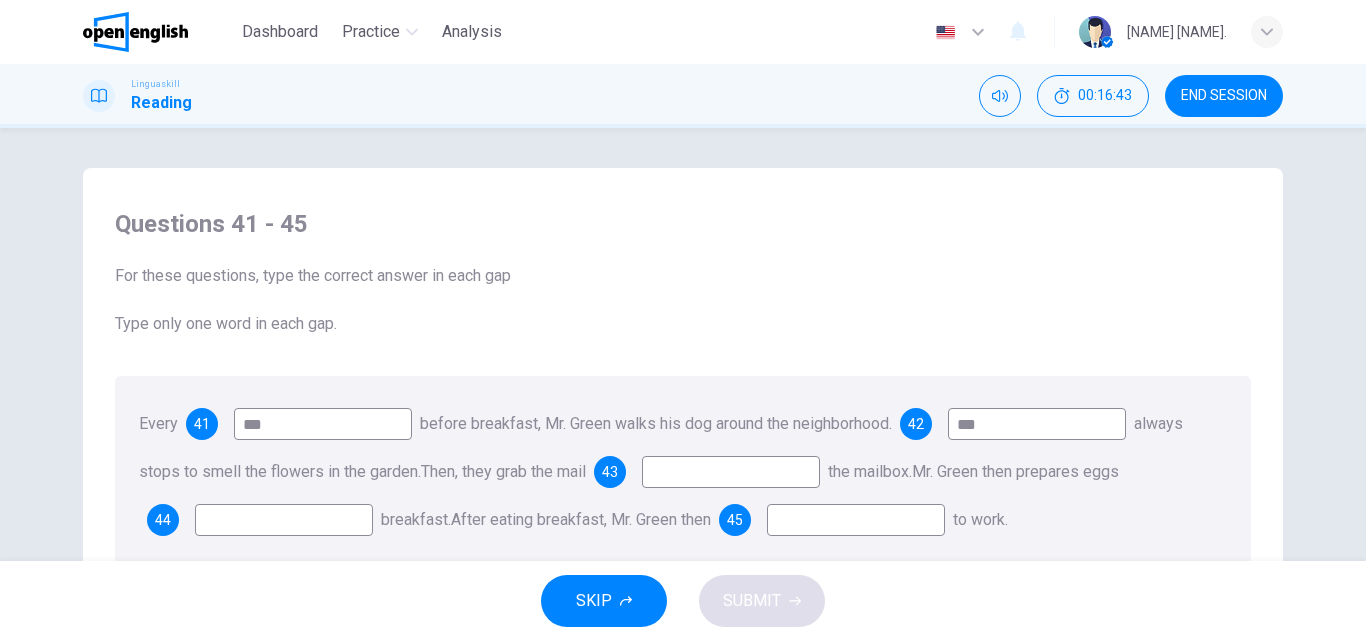 type on "***" 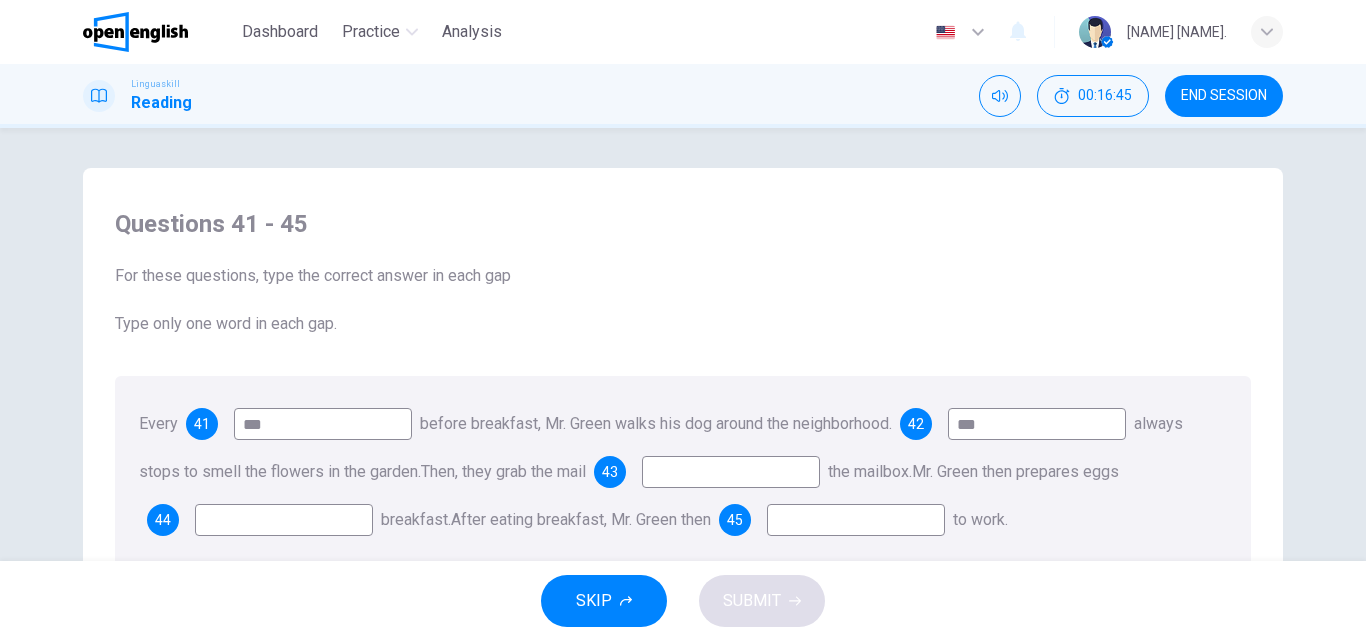 click at bounding box center (731, 472) 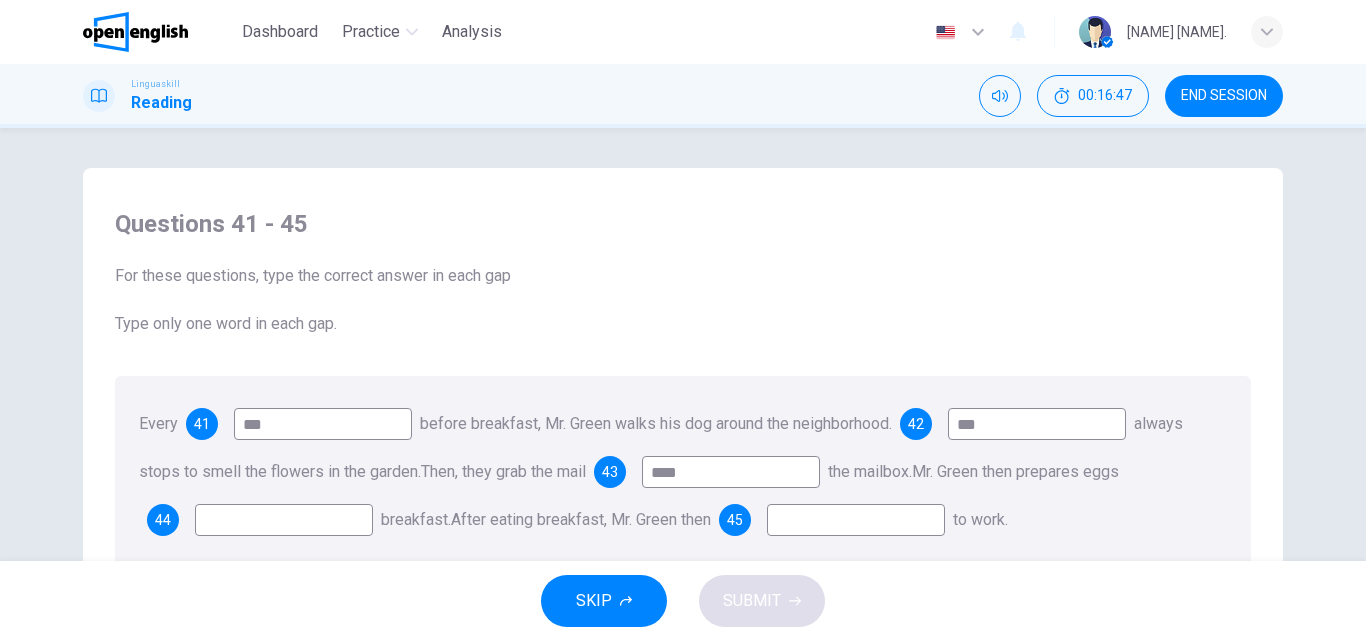 type on "****" 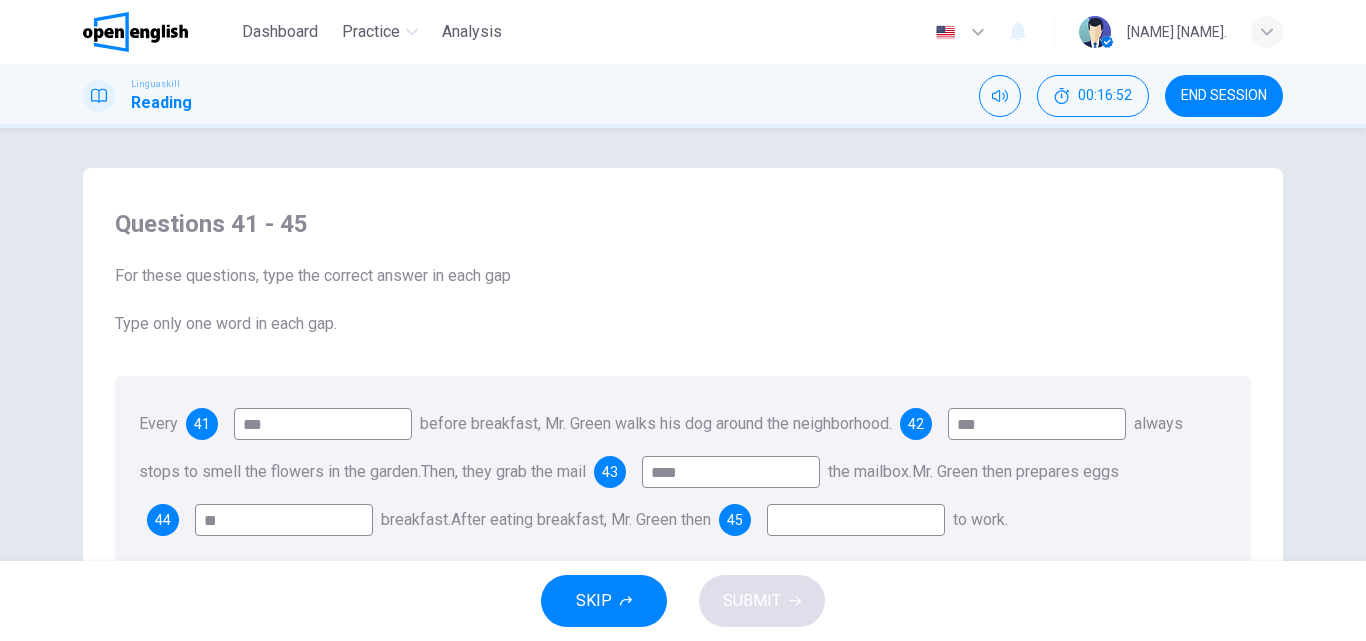 type on "**" 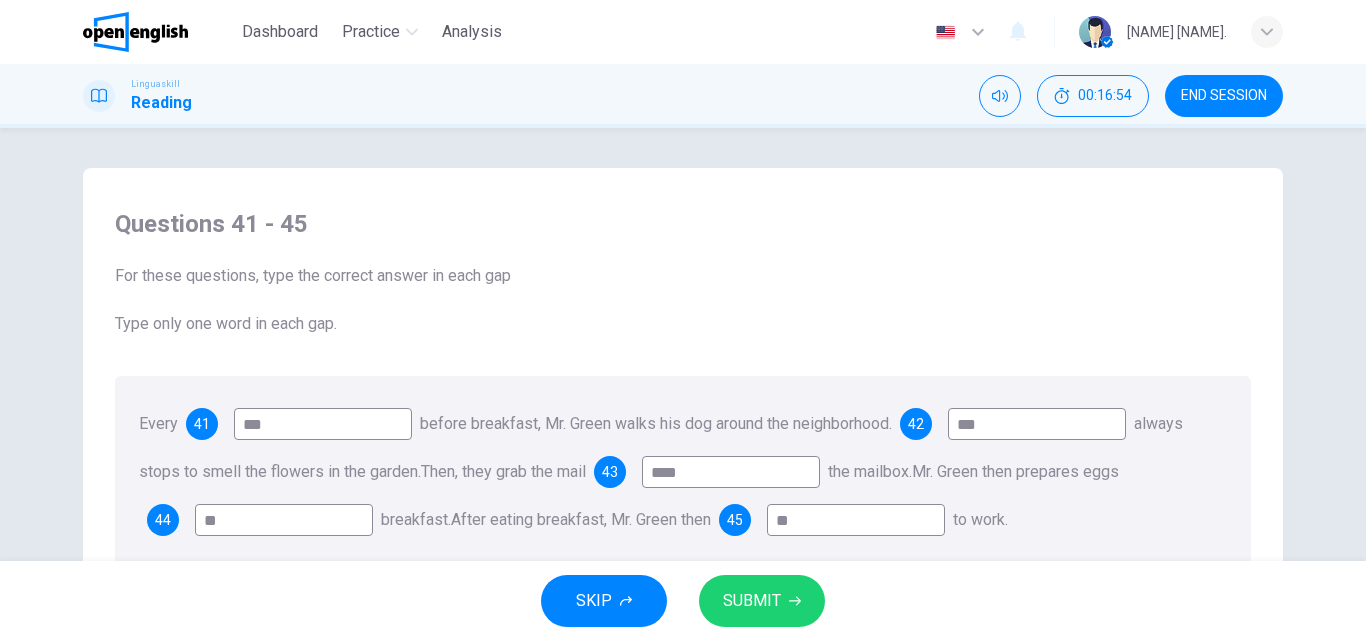 type on "**" 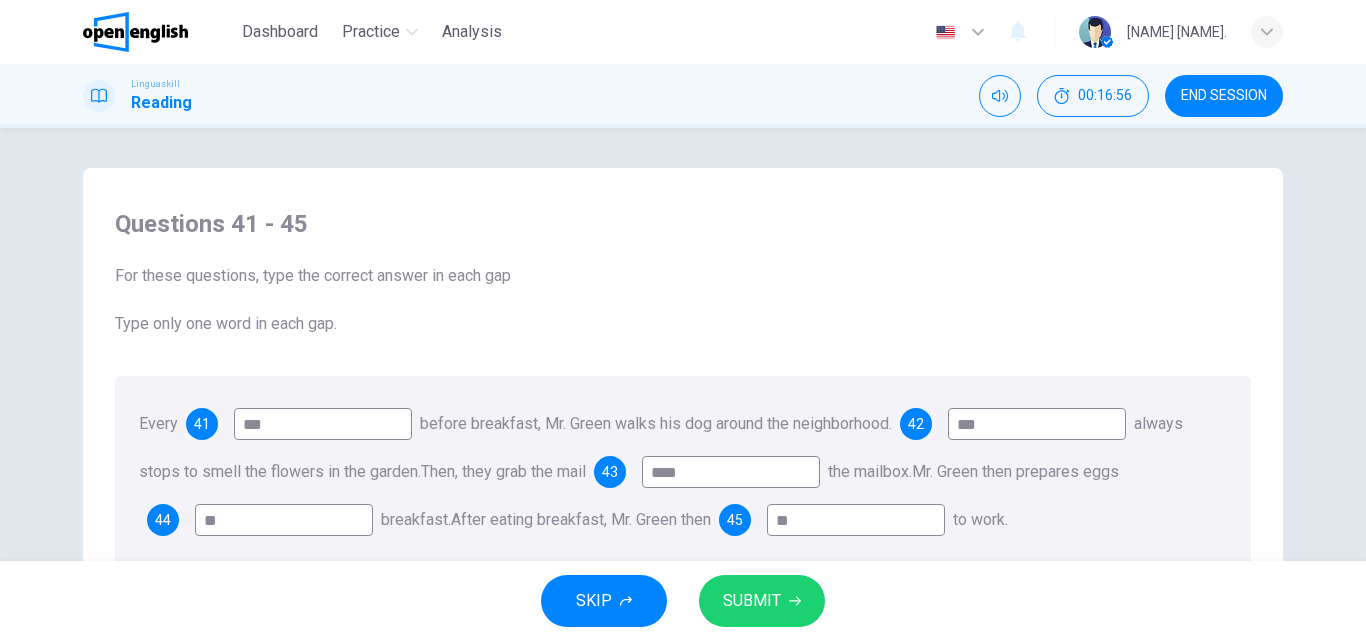 click on "SKIP SUBMIT" at bounding box center [683, 601] 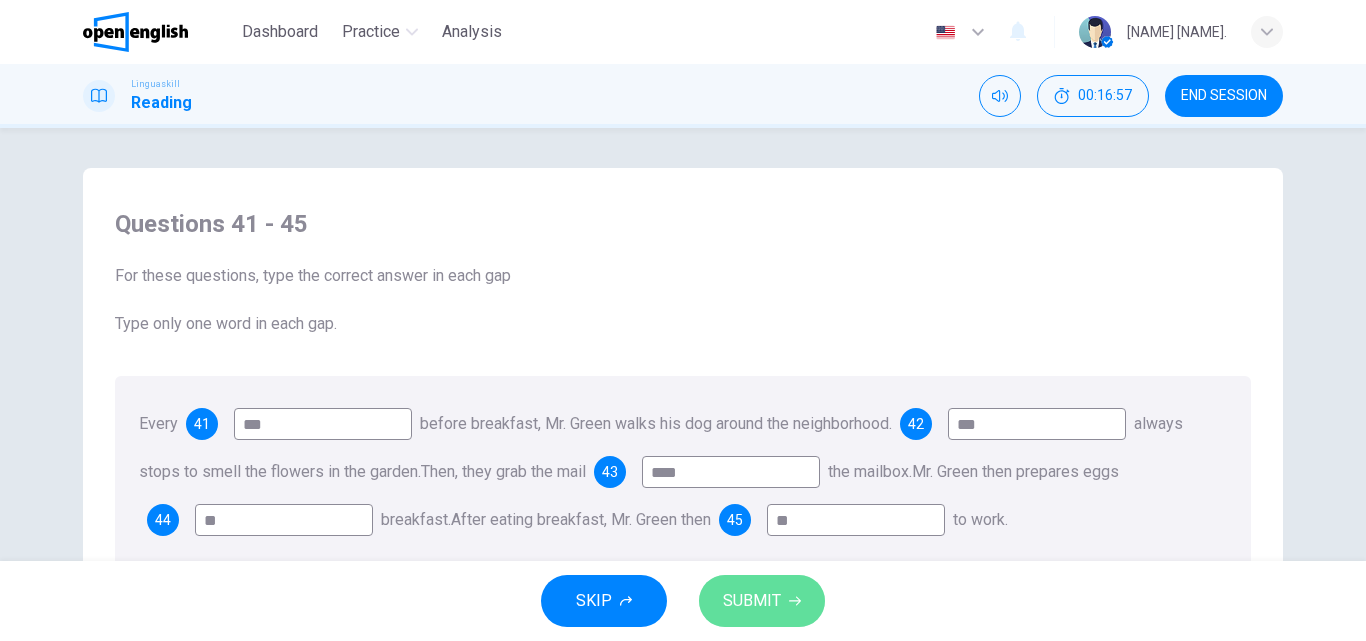 click on "SUBMIT" at bounding box center (752, 601) 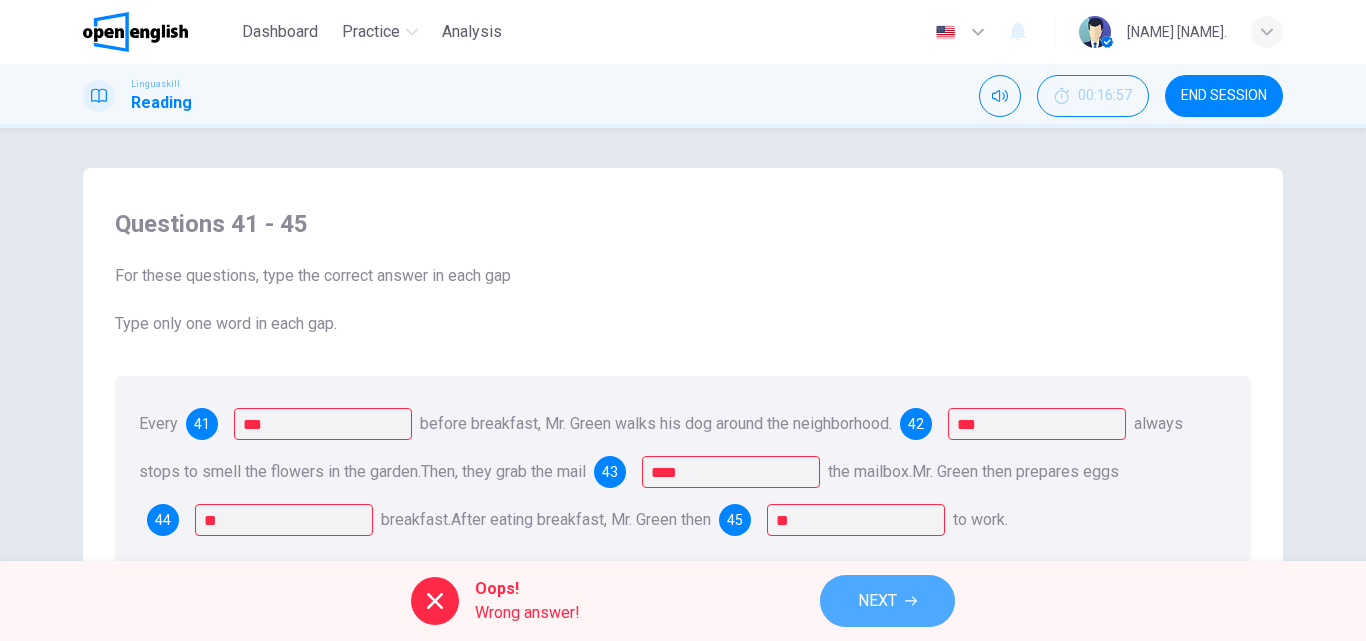 click on "NEXT" at bounding box center (887, 601) 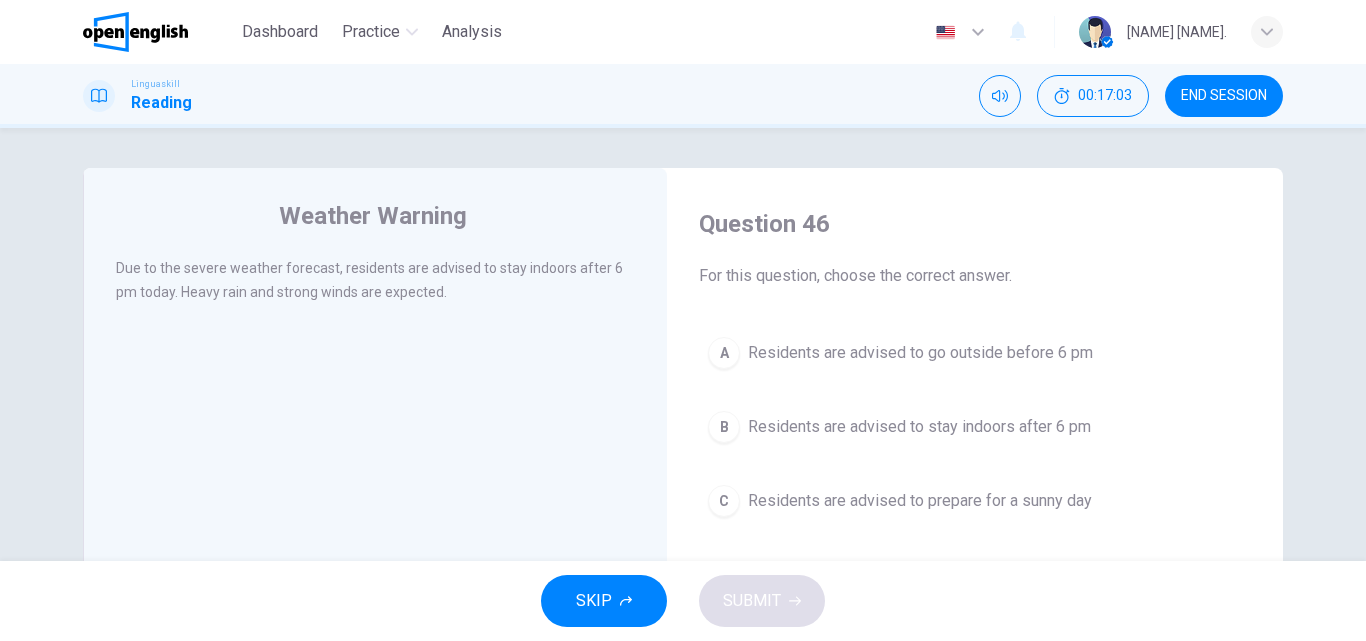click on "Residents are advised to stay indoors after 6 pm" at bounding box center [919, 427] 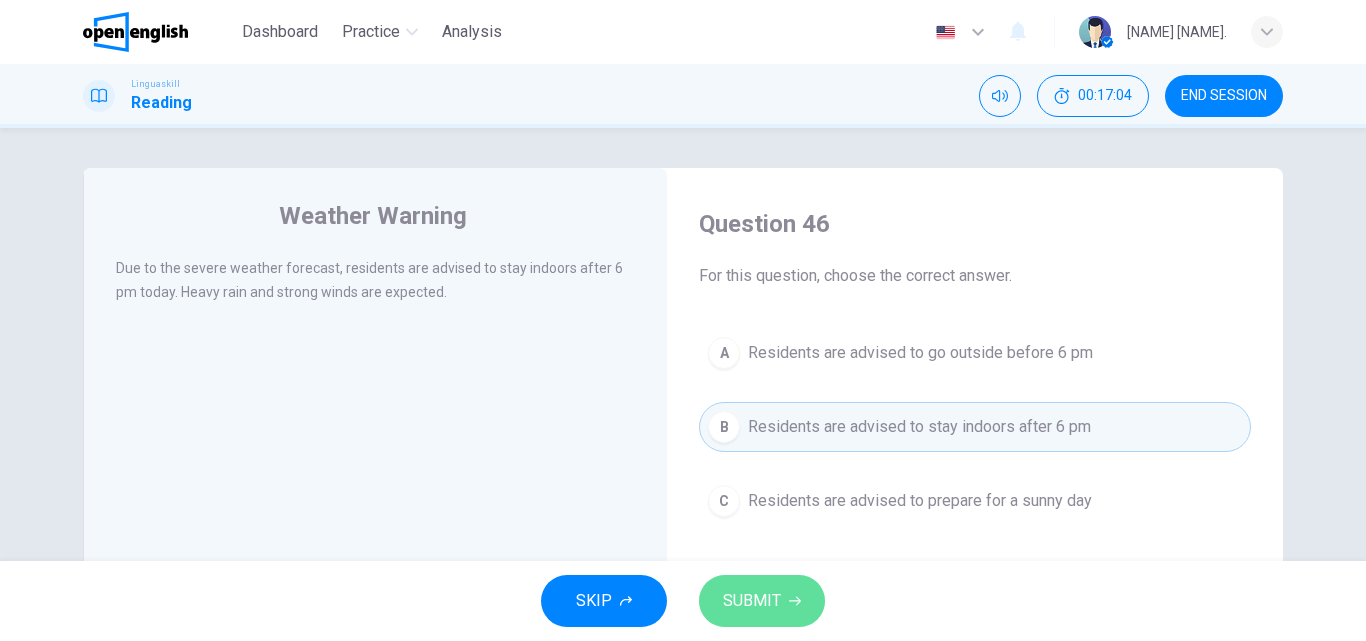 click on "SUBMIT" at bounding box center (762, 601) 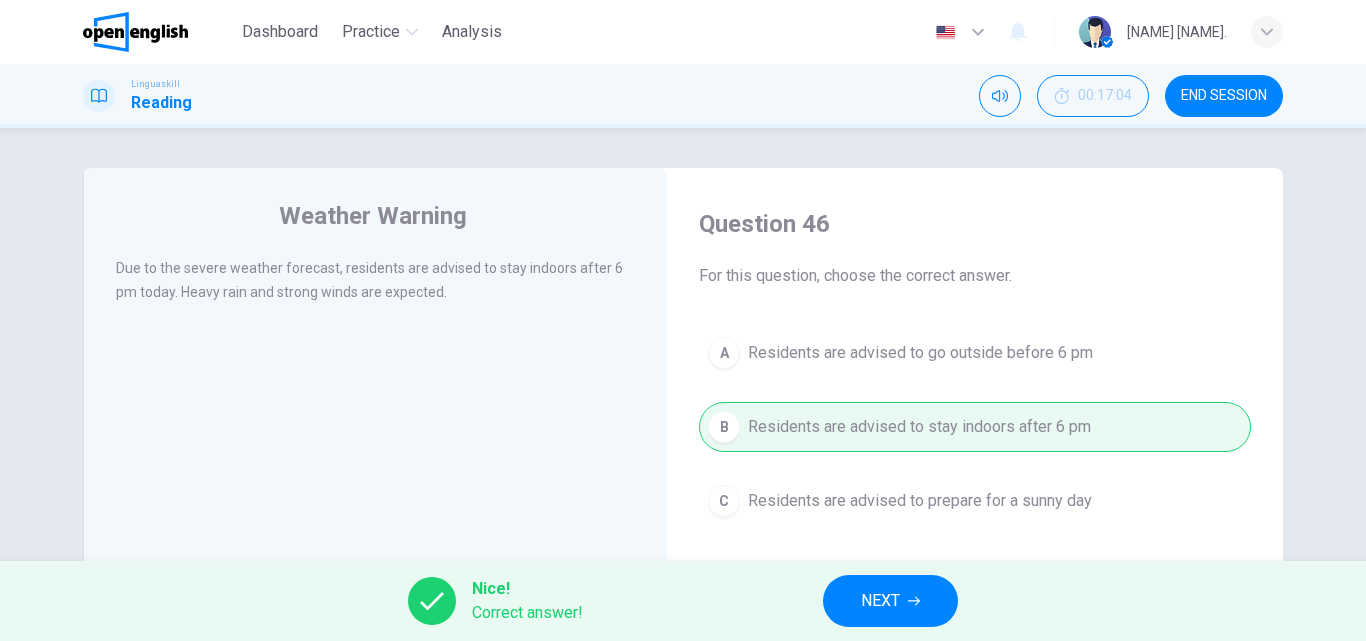 click on "NEXT" at bounding box center (890, 601) 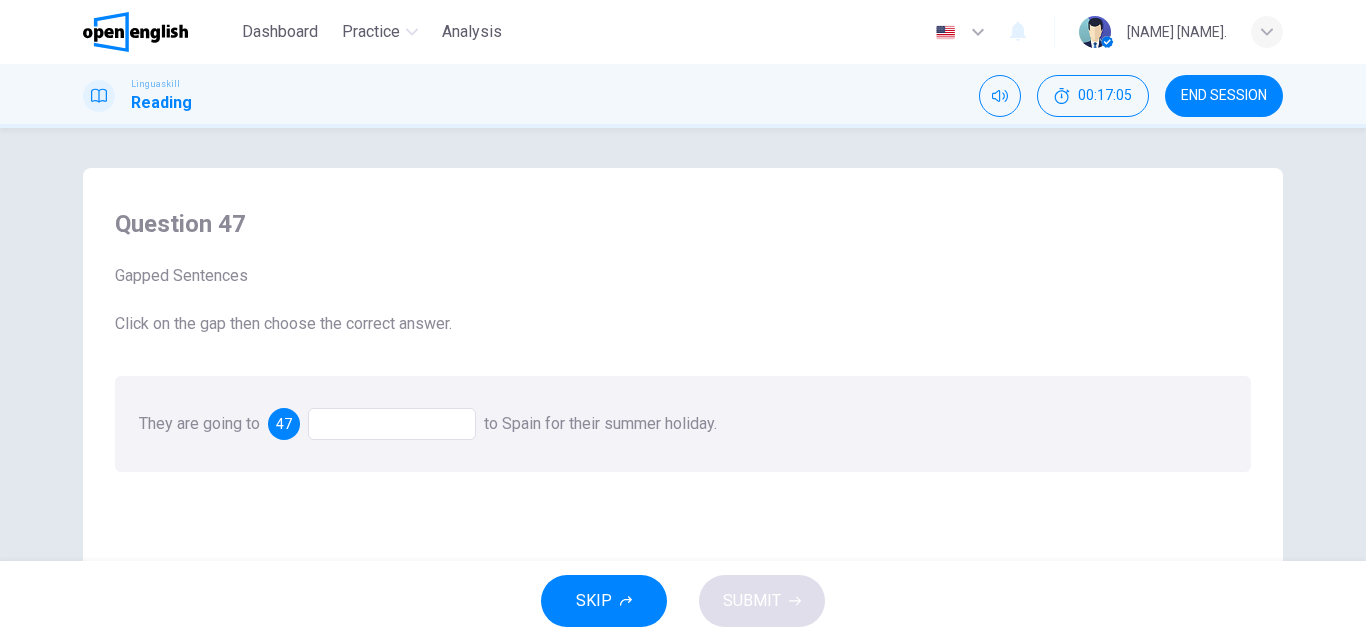 click at bounding box center [392, 424] 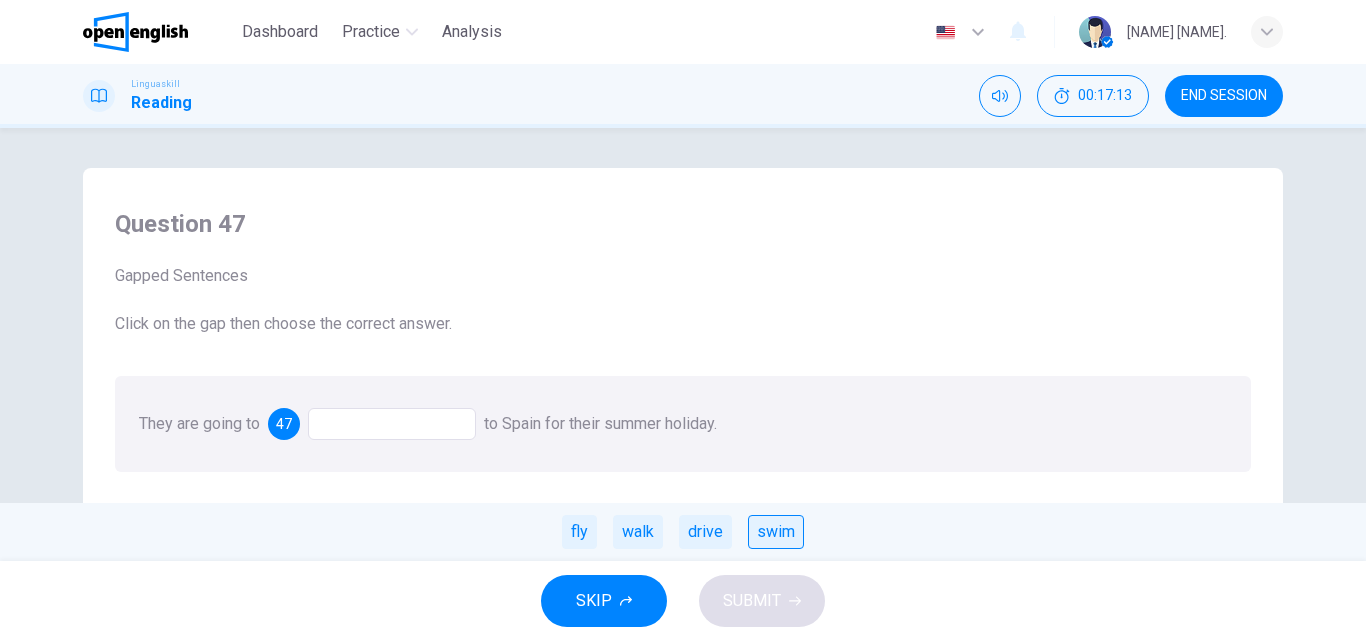 click on "swim" at bounding box center [776, 532] 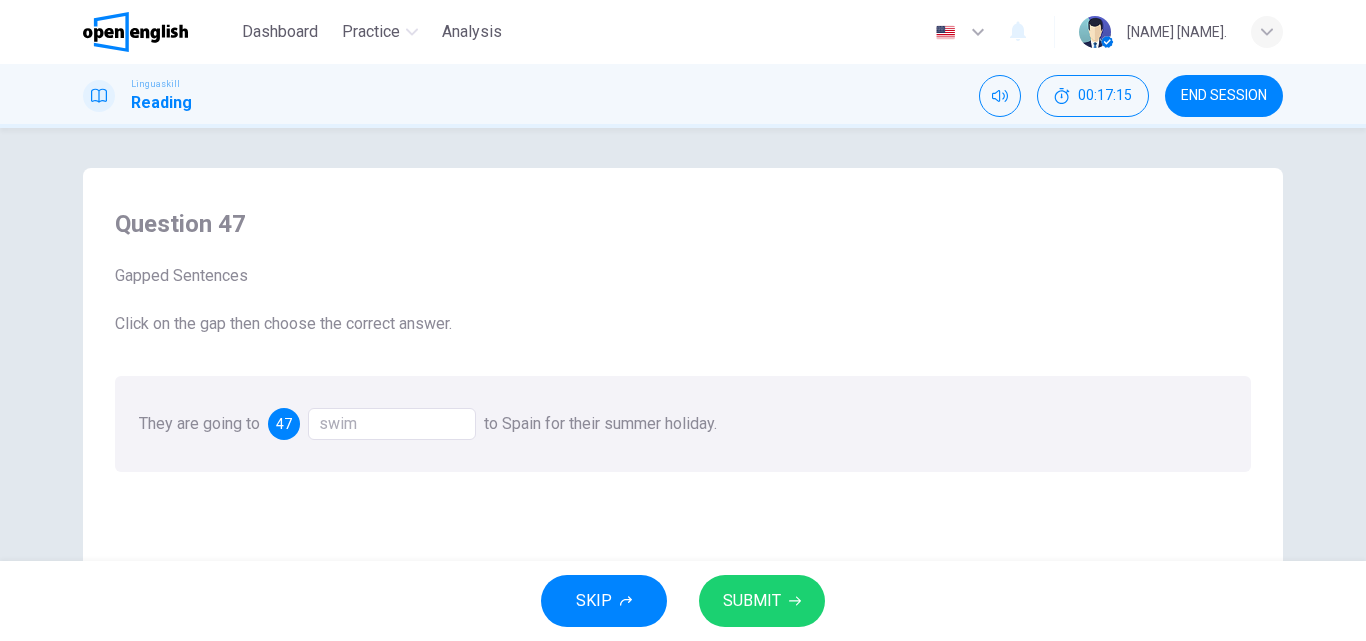 click on "They are going to  47 swim  to Spain for their summer holiday." at bounding box center (683, 424) 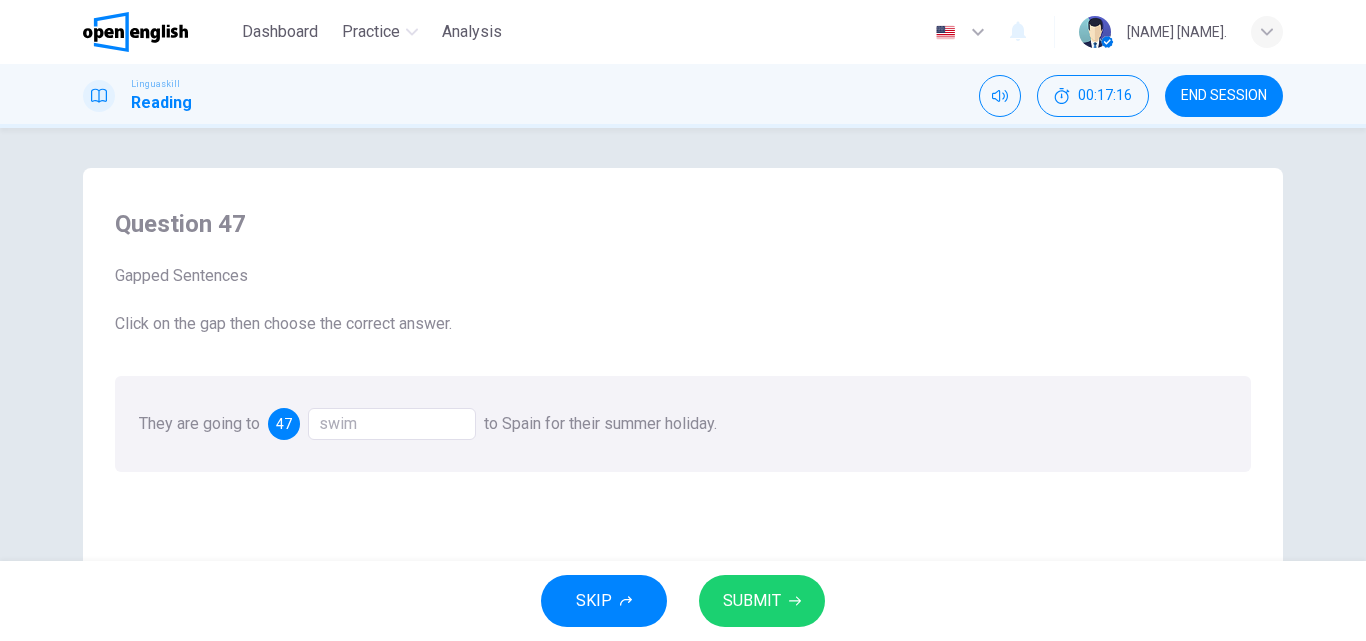 click on "swim" at bounding box center (392, 424) 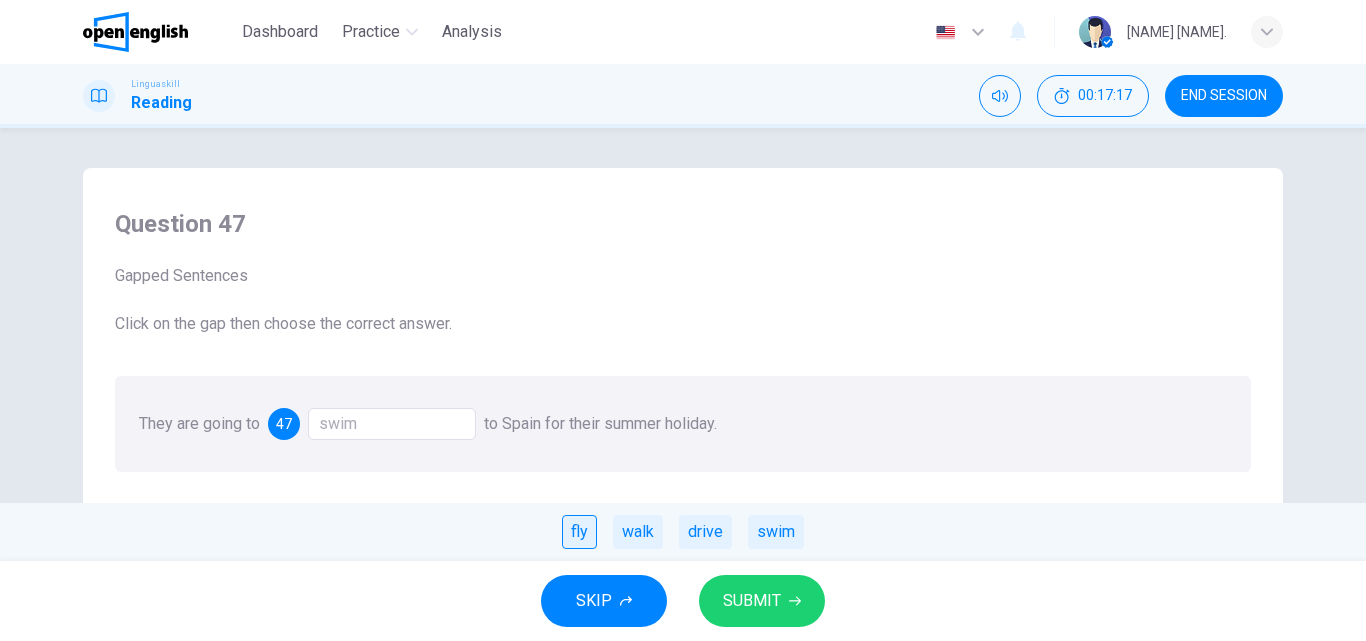 click on "fly" at bounding box center (579, 532) 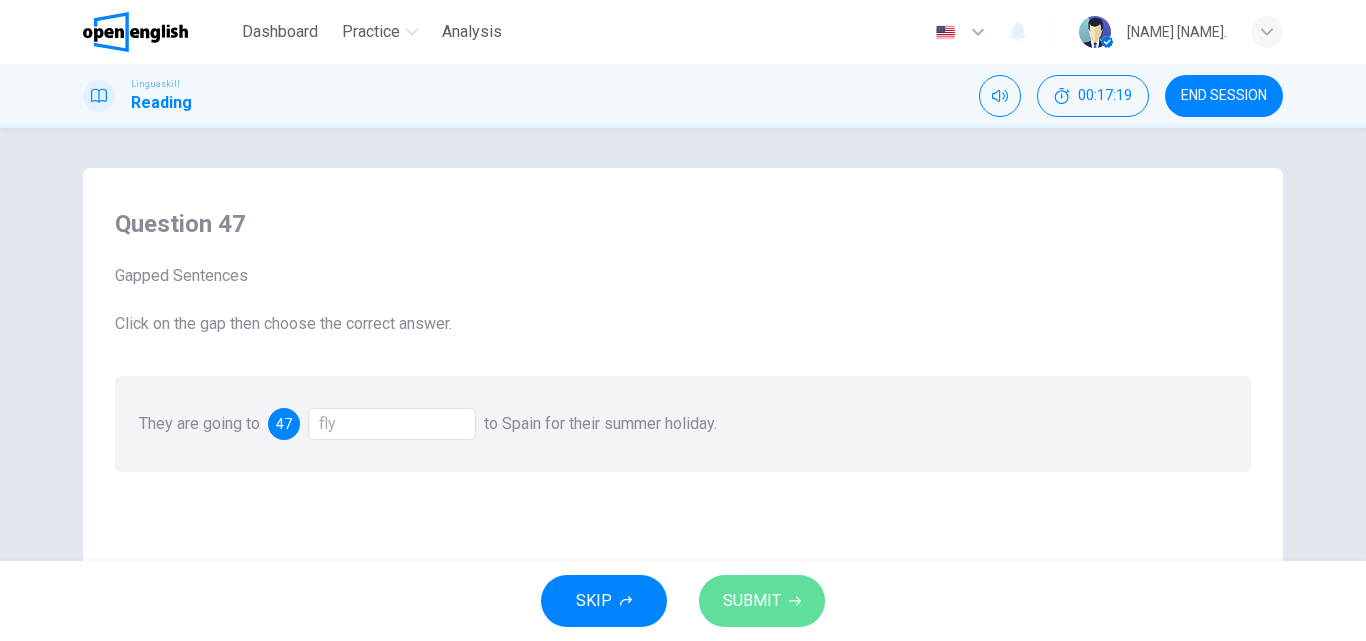 click on "SUBMIT" at bounding box center (752, 601) 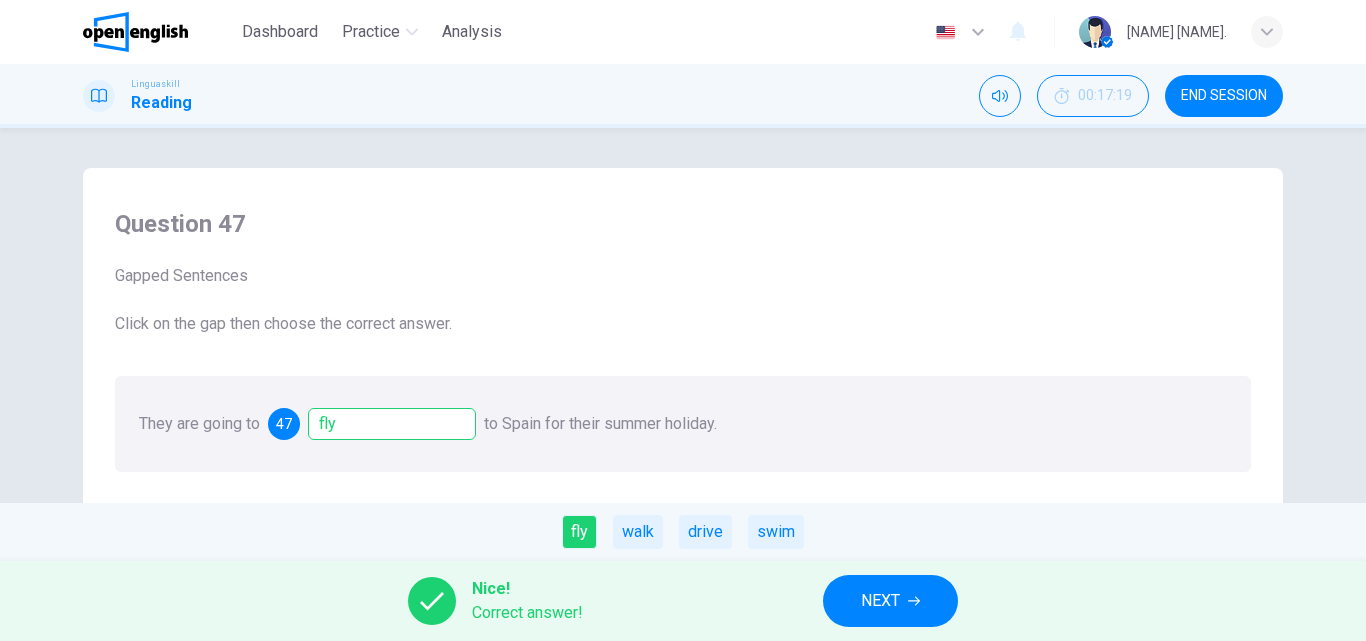 click on "NEXT" at bounding box center [880, 601] 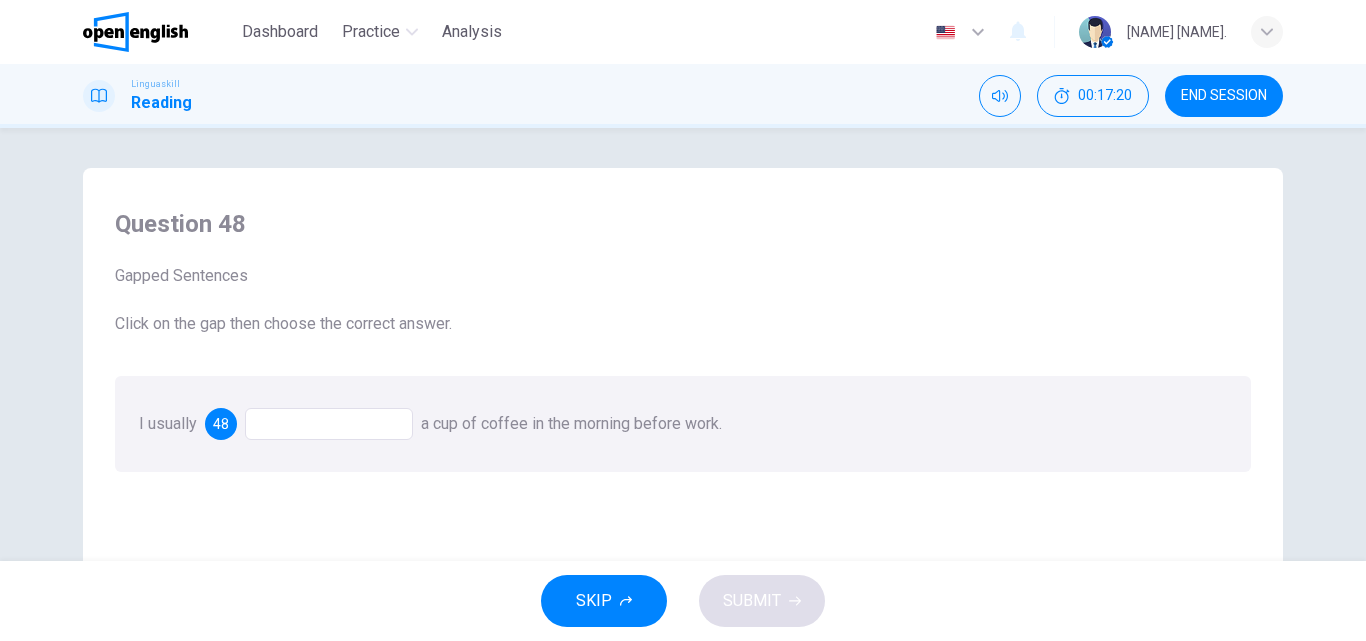 click at bounding box center [329, 424] 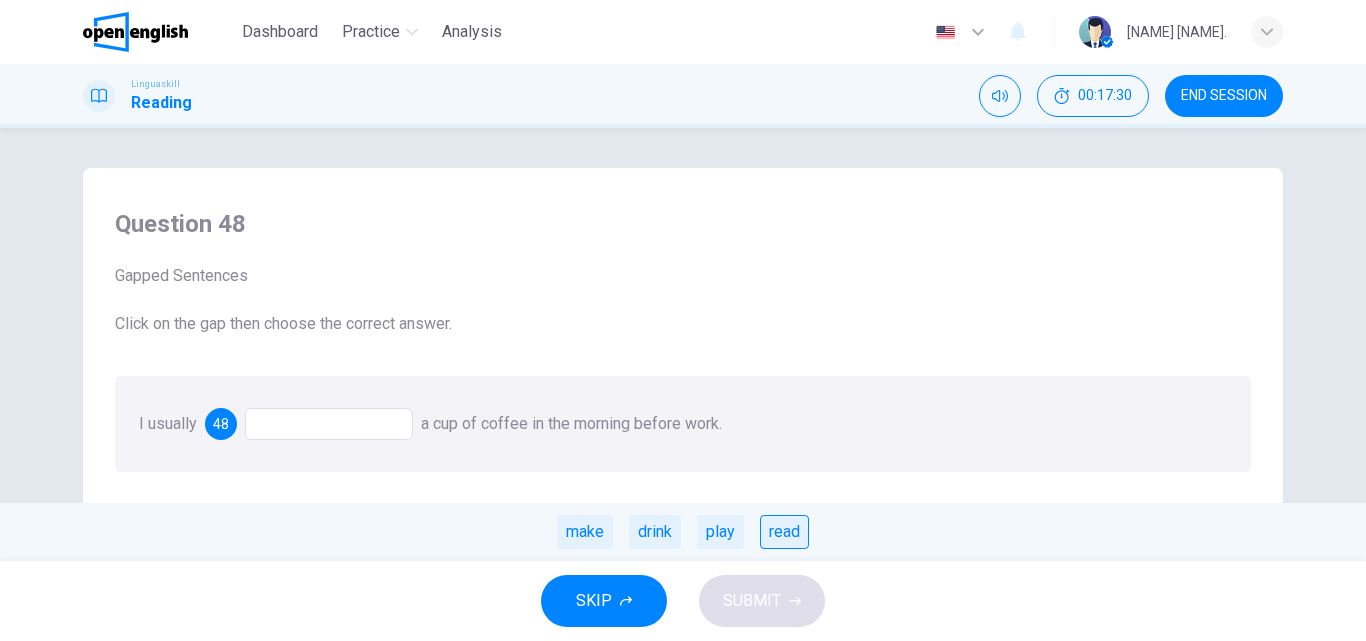 click on "read" at bounding box center [784, 532] 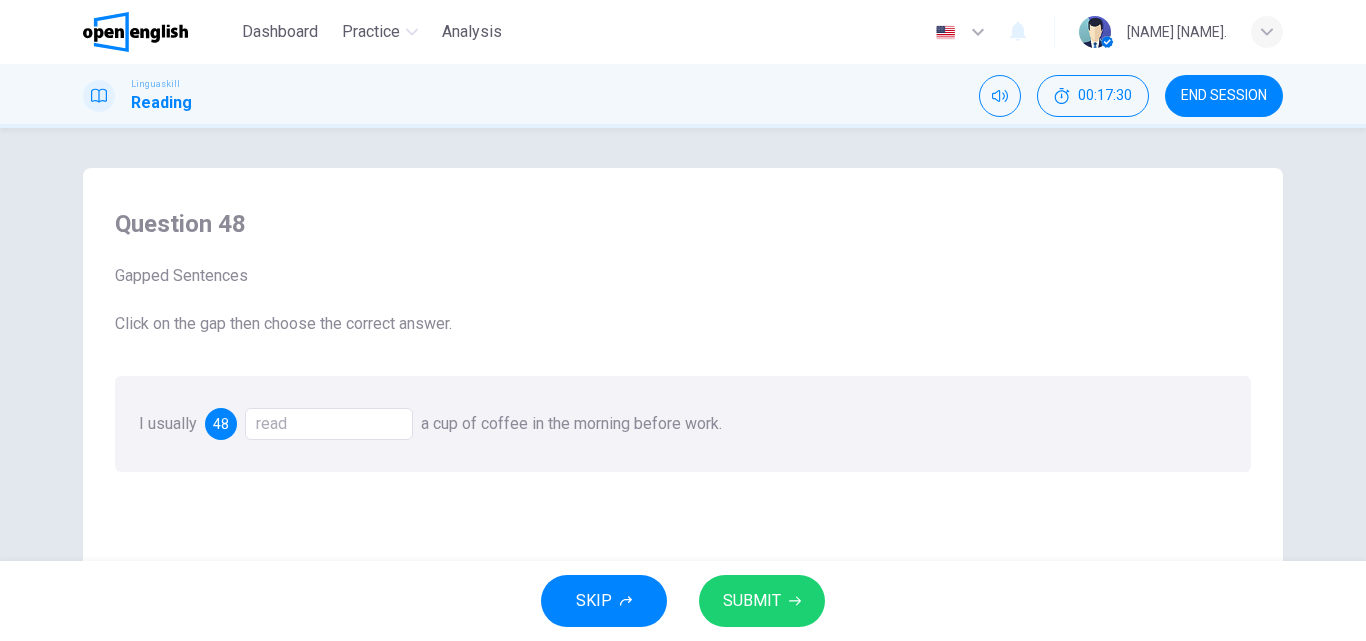 click on "SUBMIT" at bounding box center [762, 601] 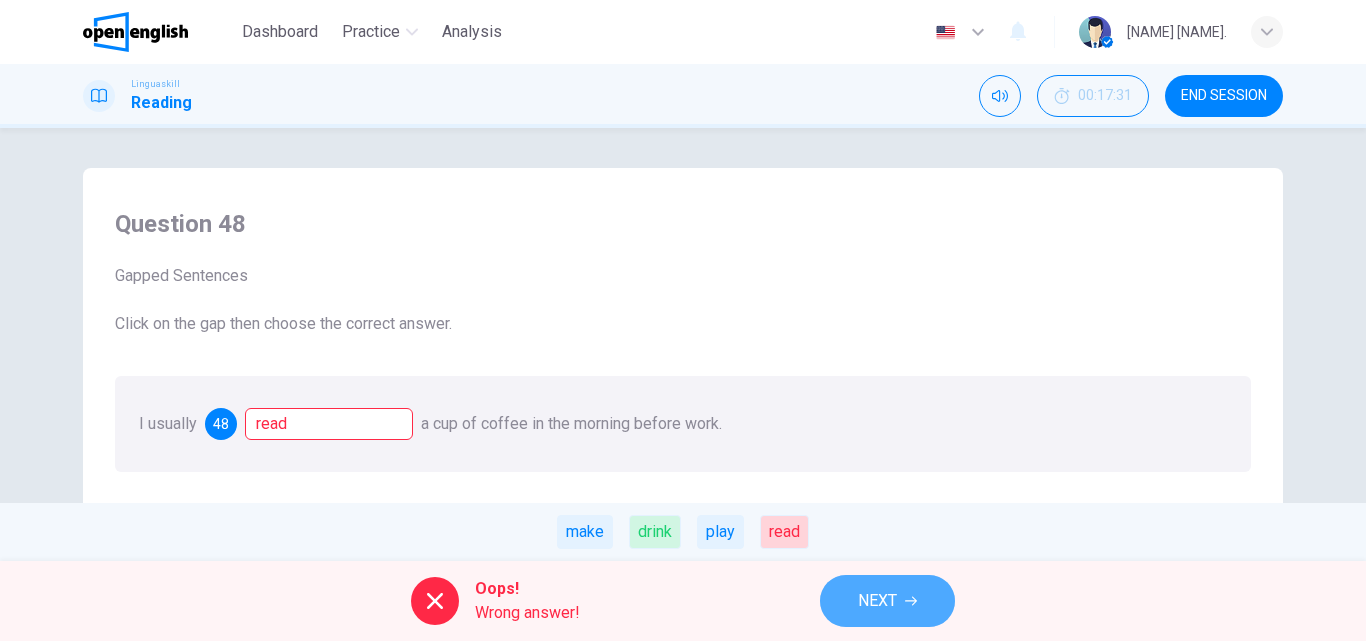 click on "NEXT" at bounding box center (877, 601) 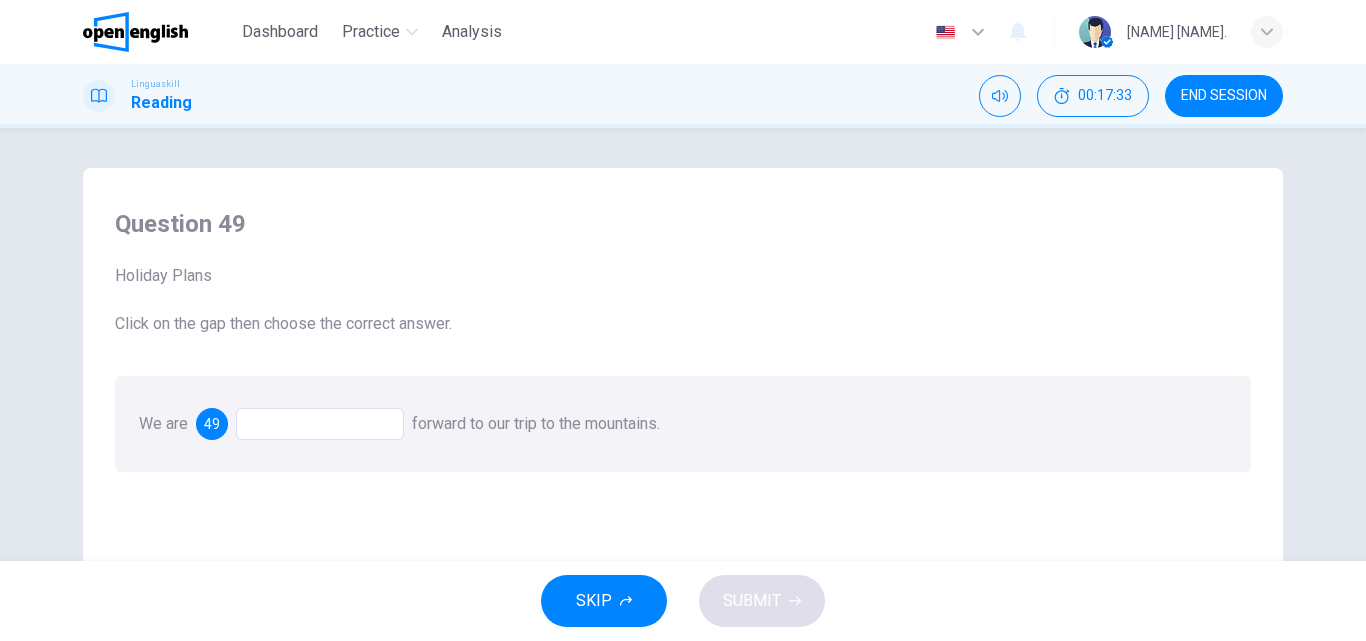 click at bounding box center (320, 424) 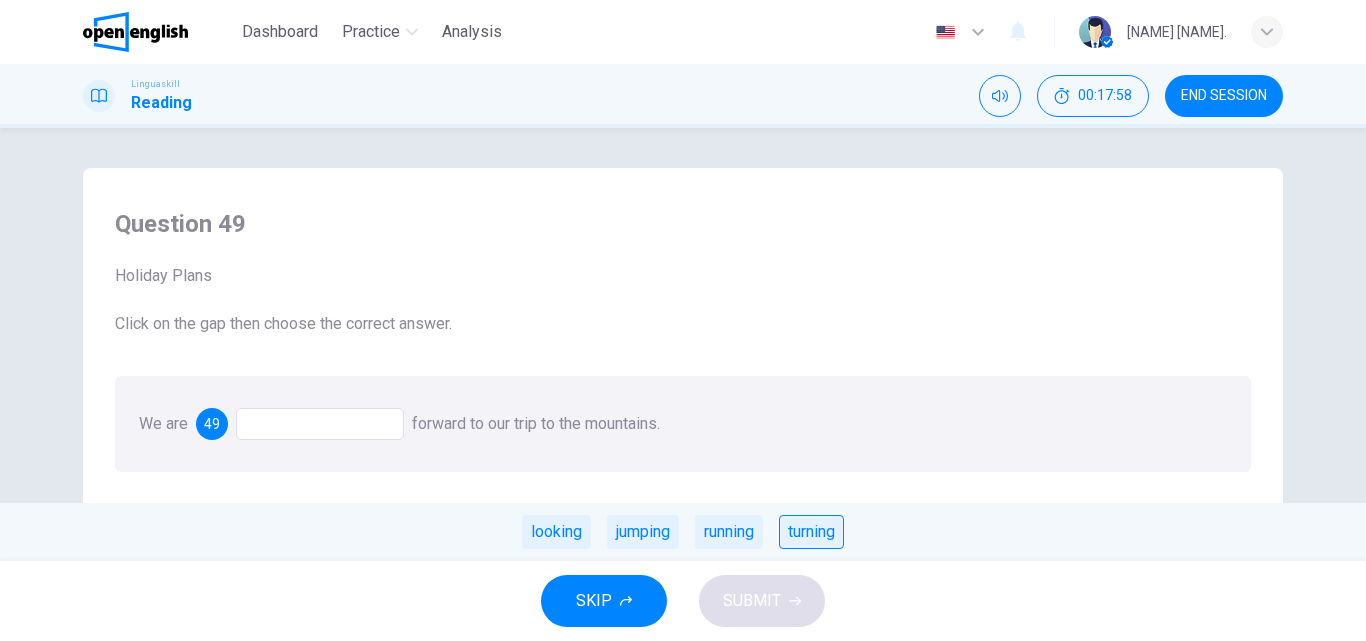 click on "turning" at bounding box center (811, 532) 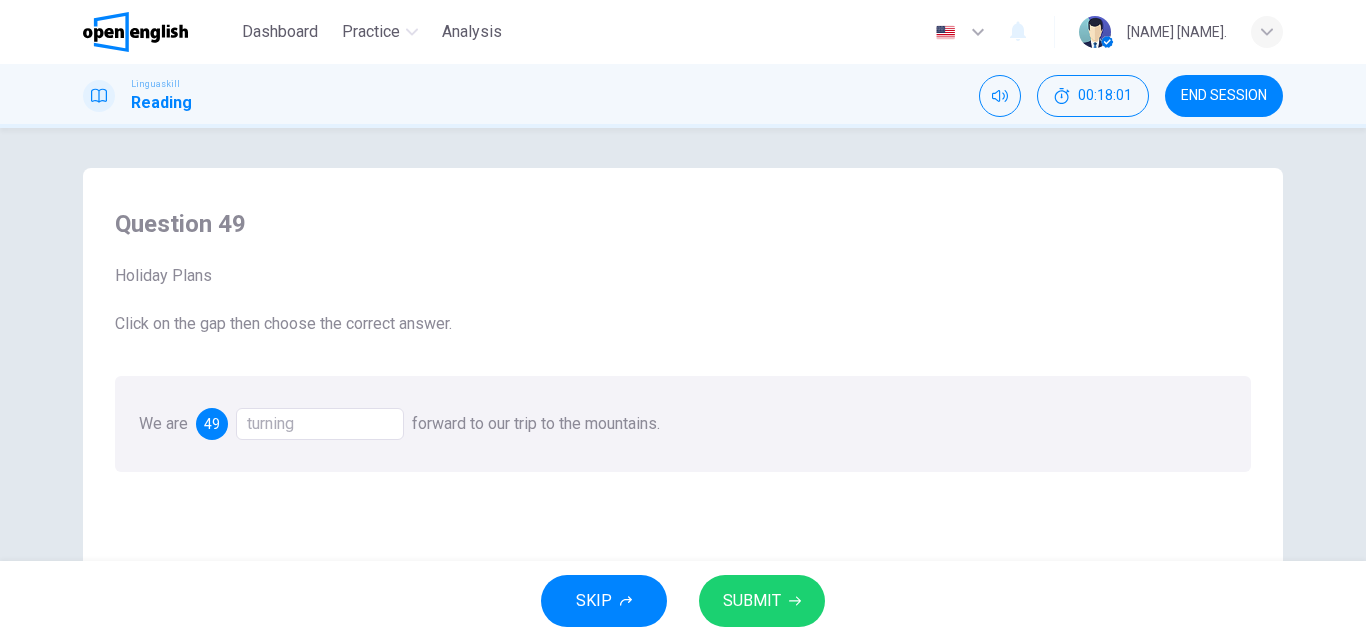 click on "turning" at bounding box center (320, 424) 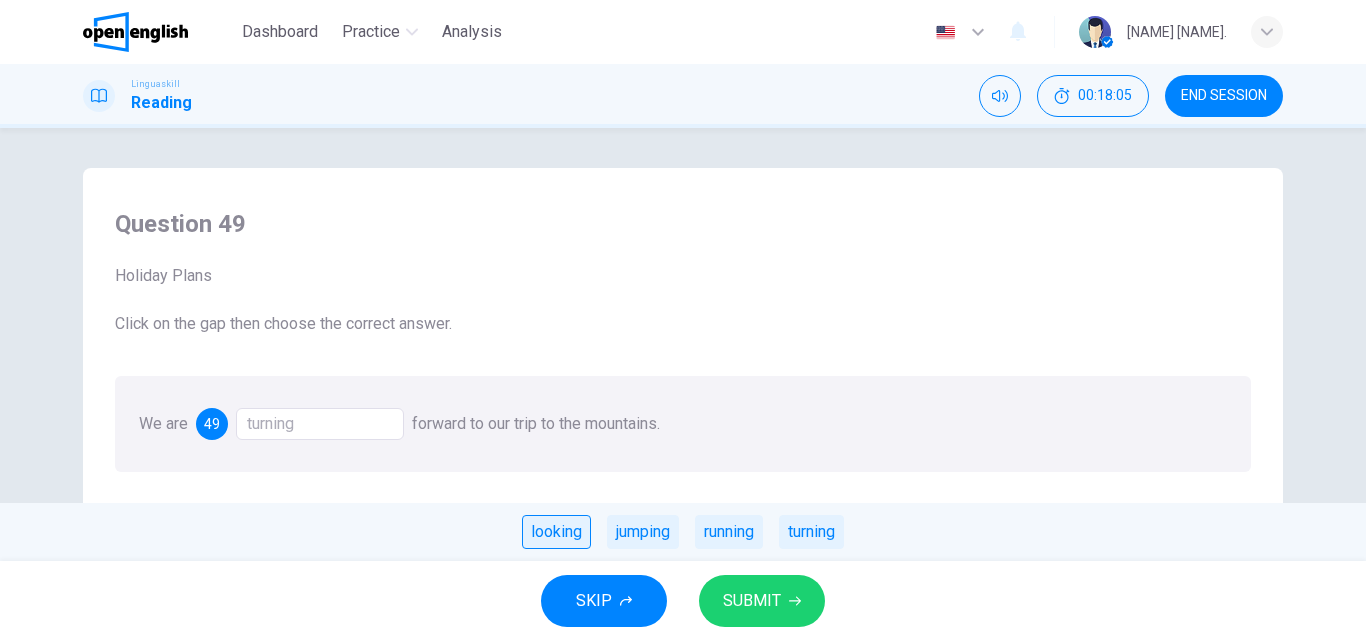 click on "looking" at bounding box center [556, 532] 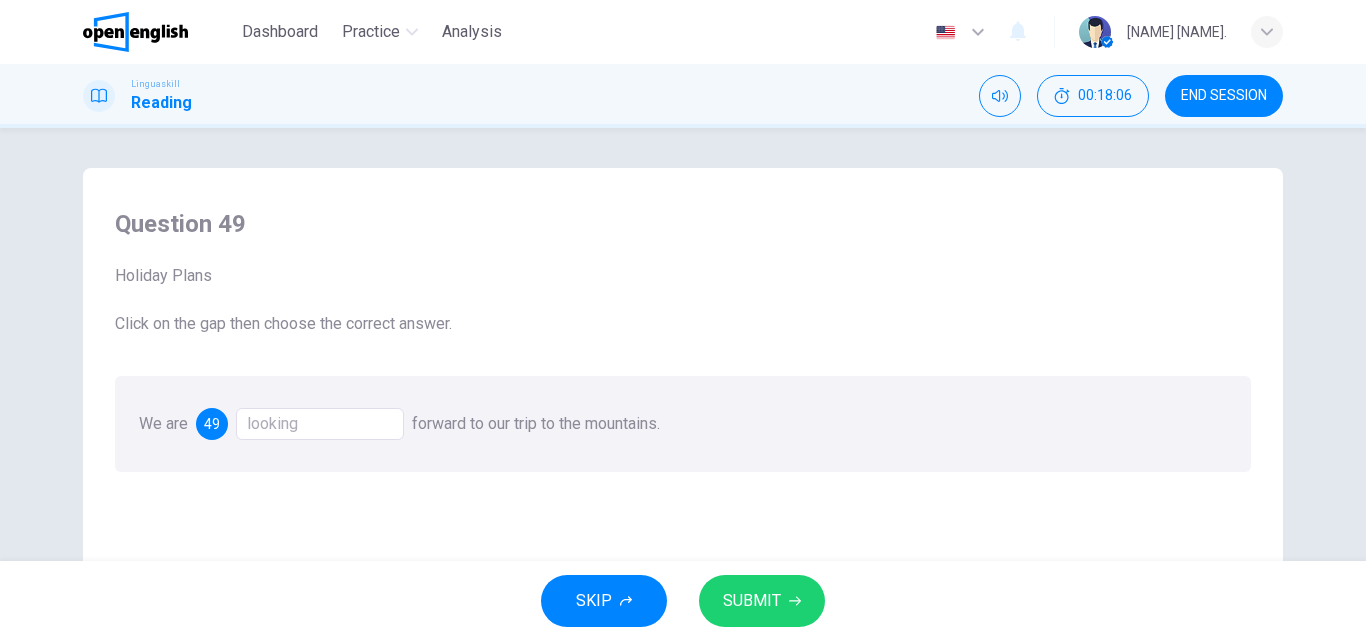 click on "SUBMIT" at bounding box center [752, 601] 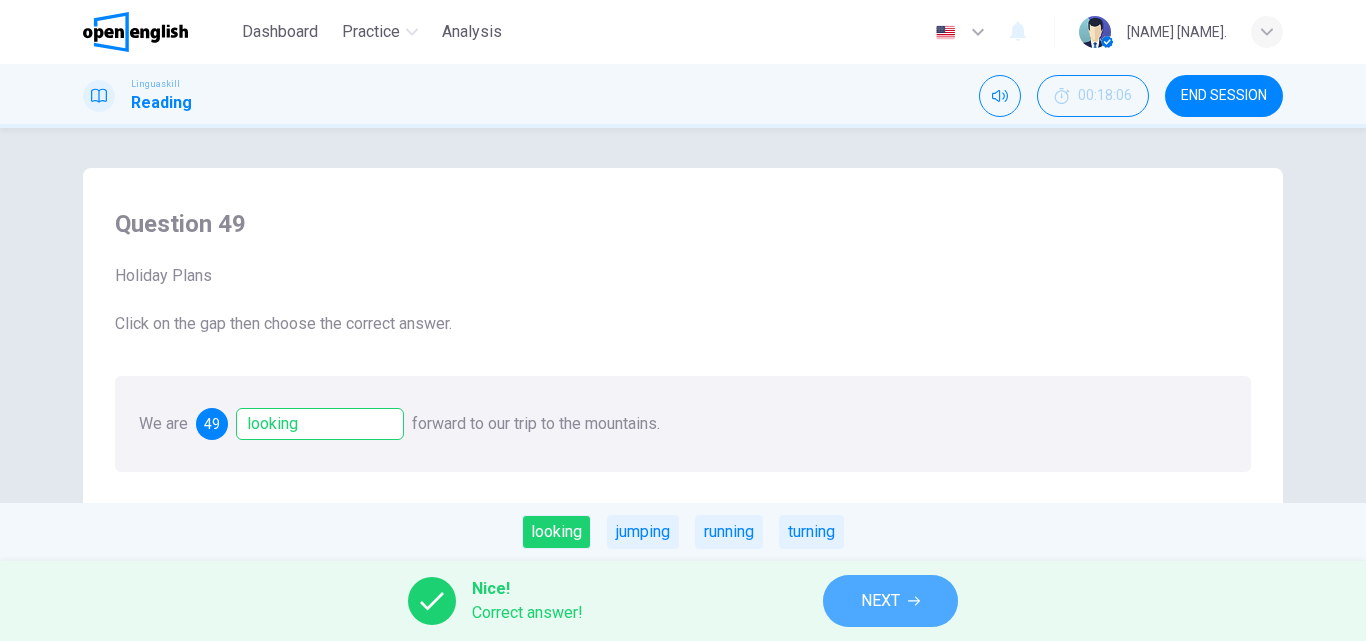 click on "NEXT" at bounding box center (890, 601) 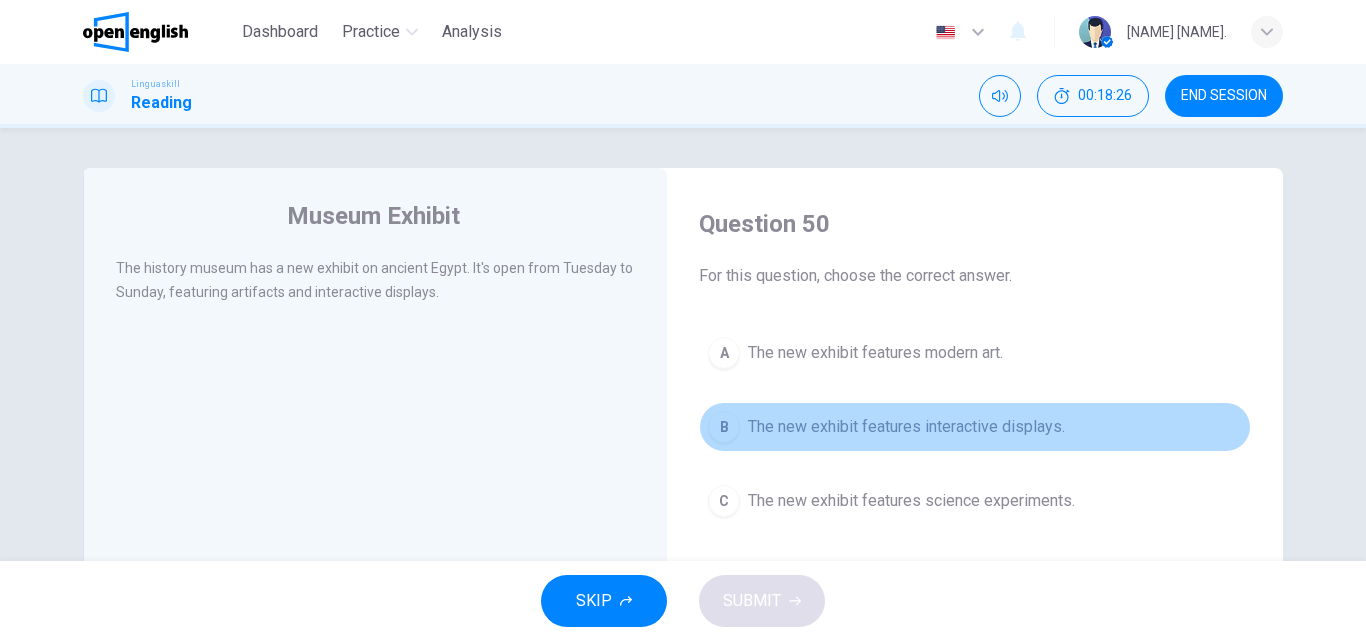 click on "B The new exhibit features interactive displays." at bounding box center (975, 427) 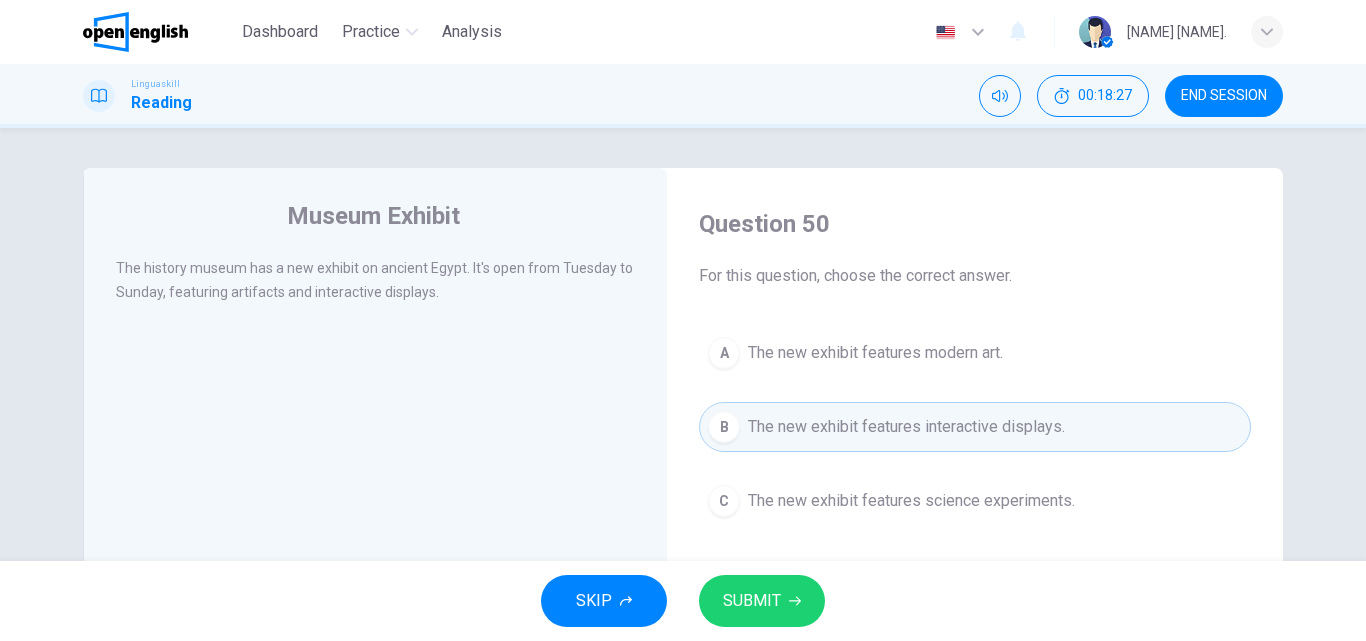 click on "SUBMIT" at bounding box center [752, 601] 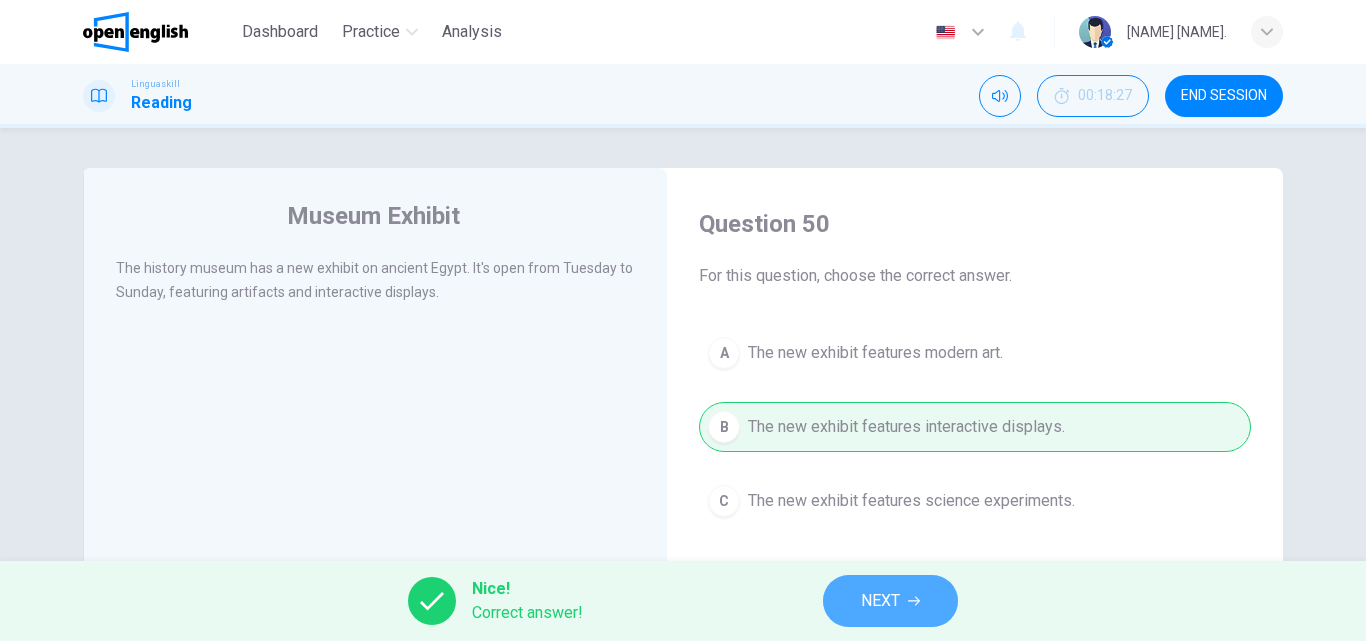 click on "NEXT" at bounding box center [890, 601] 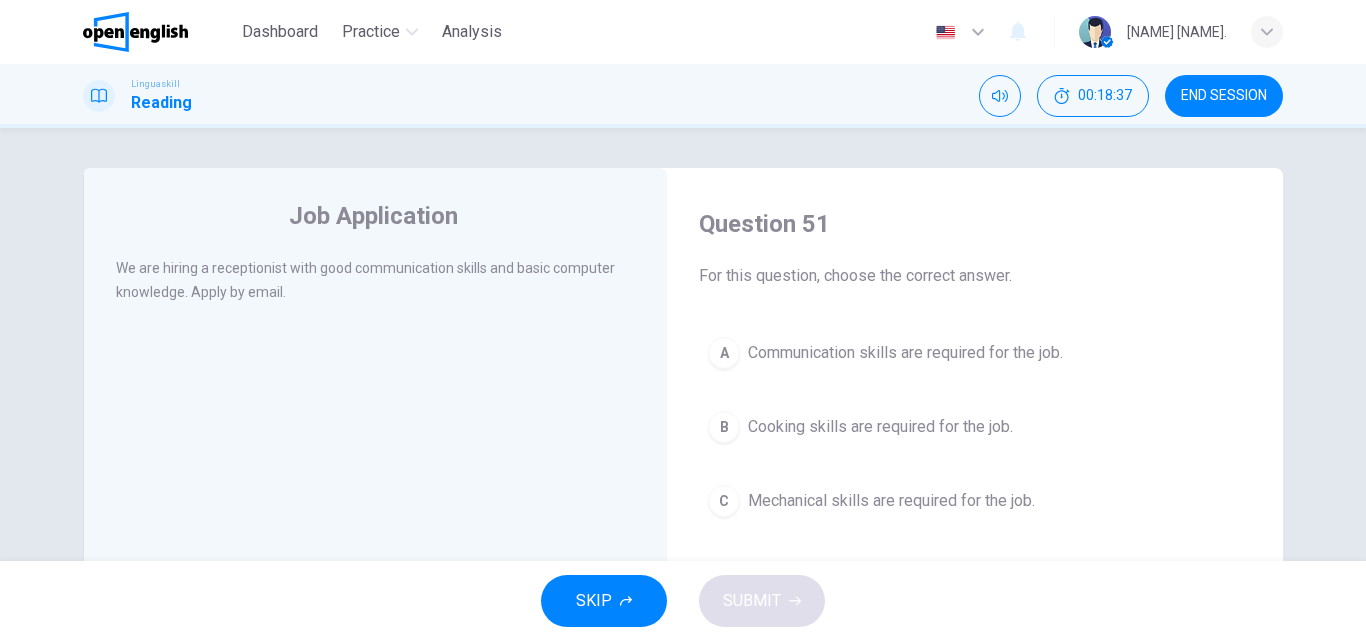 click on "Communication skills are required for the job." at bounding box center (905, 353) 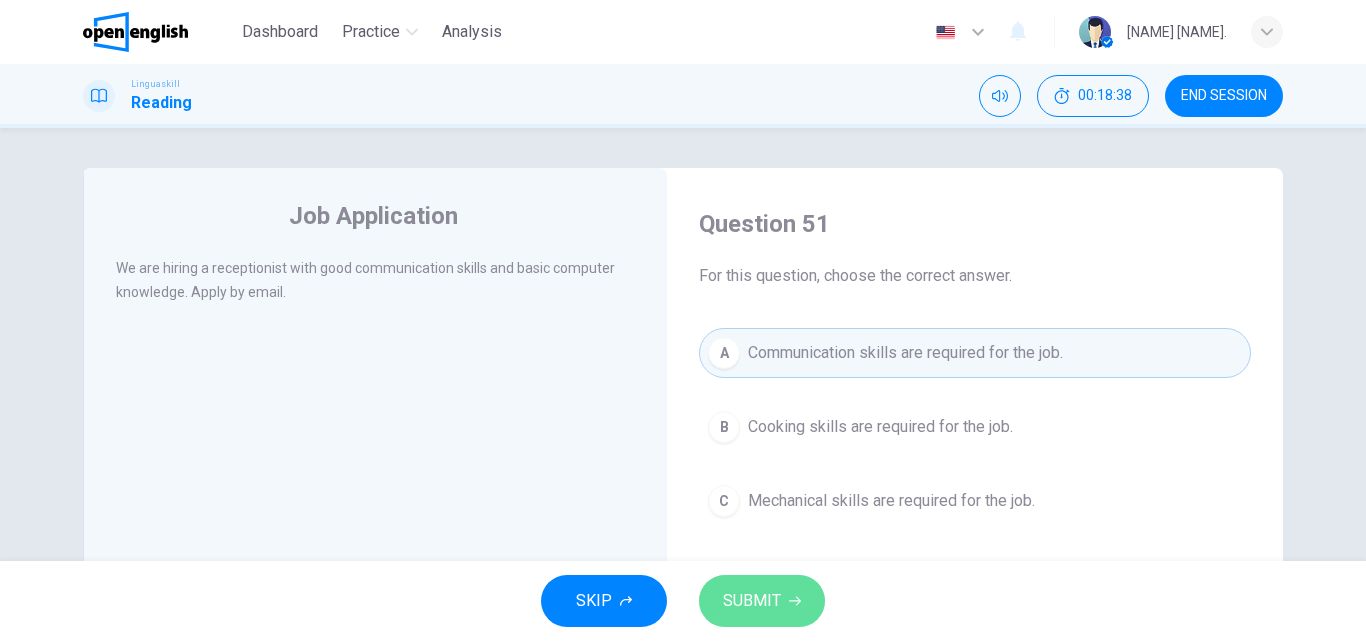 click on "SUBMIT" at bounding box center (762, 601) 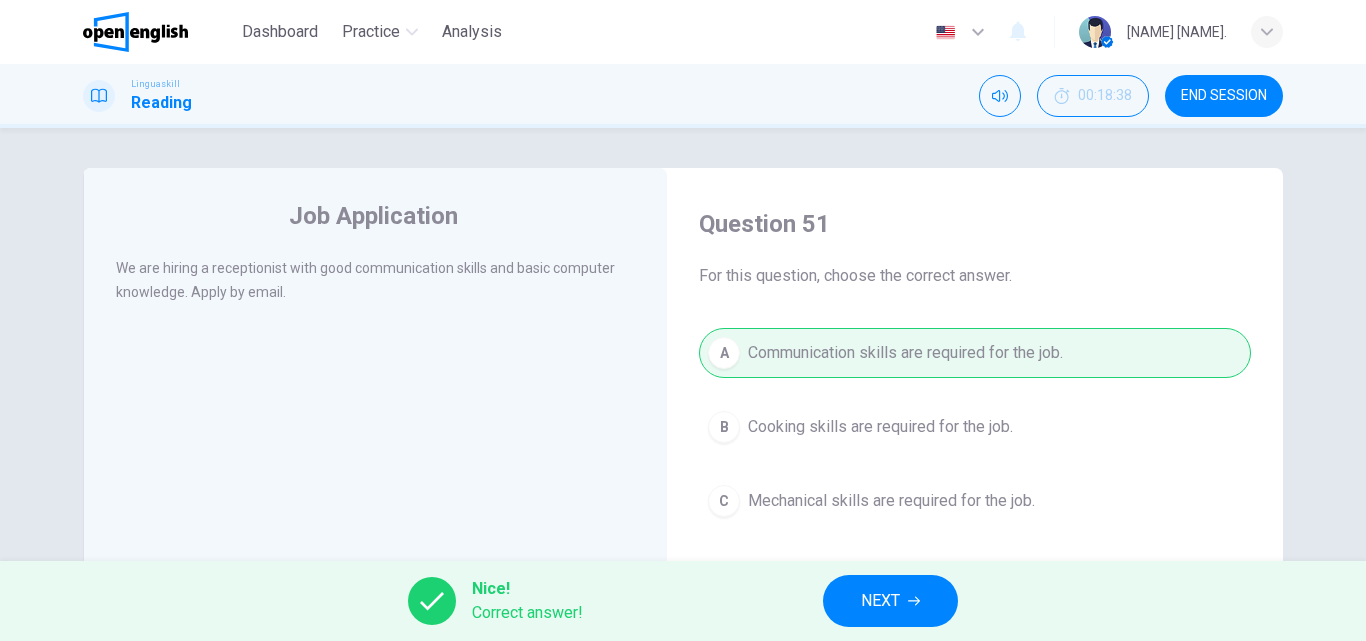 click on "NEXT" at bounding box center (880, 601) 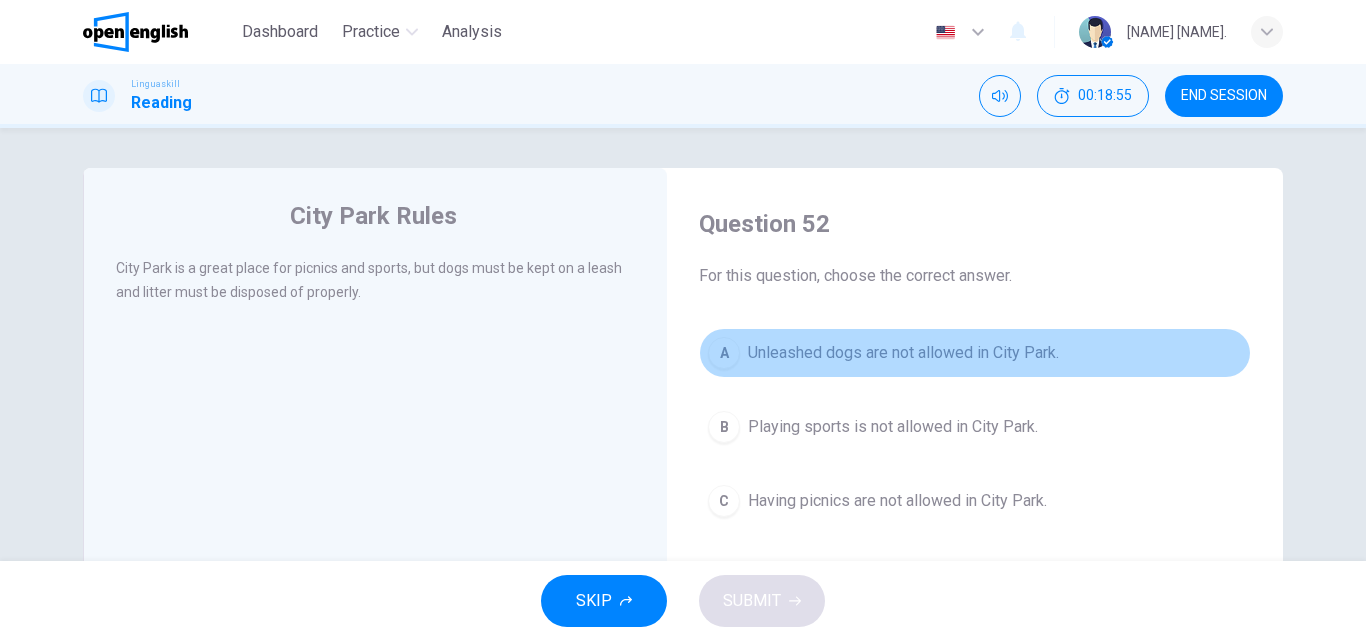 click on "A Unleashed dogs are not allowed in City Park." at bounding box center [975, 353] 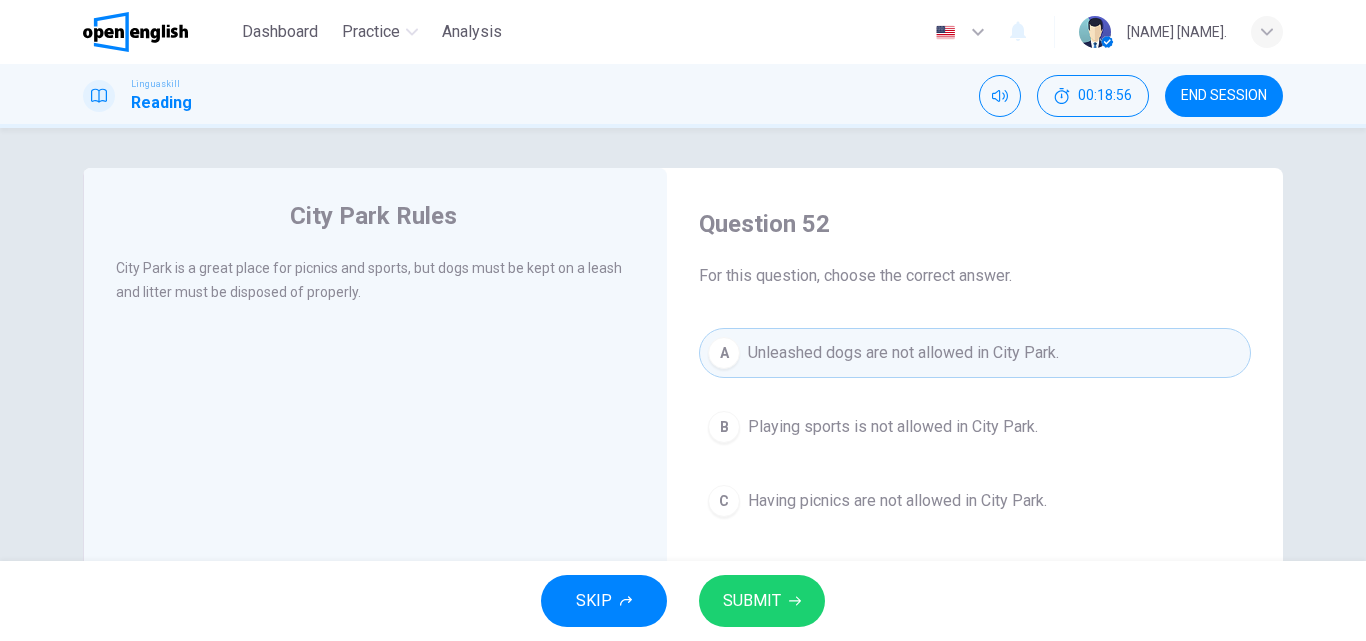 click on "SKIP SUBMIT" at bounding box center [683, 601] 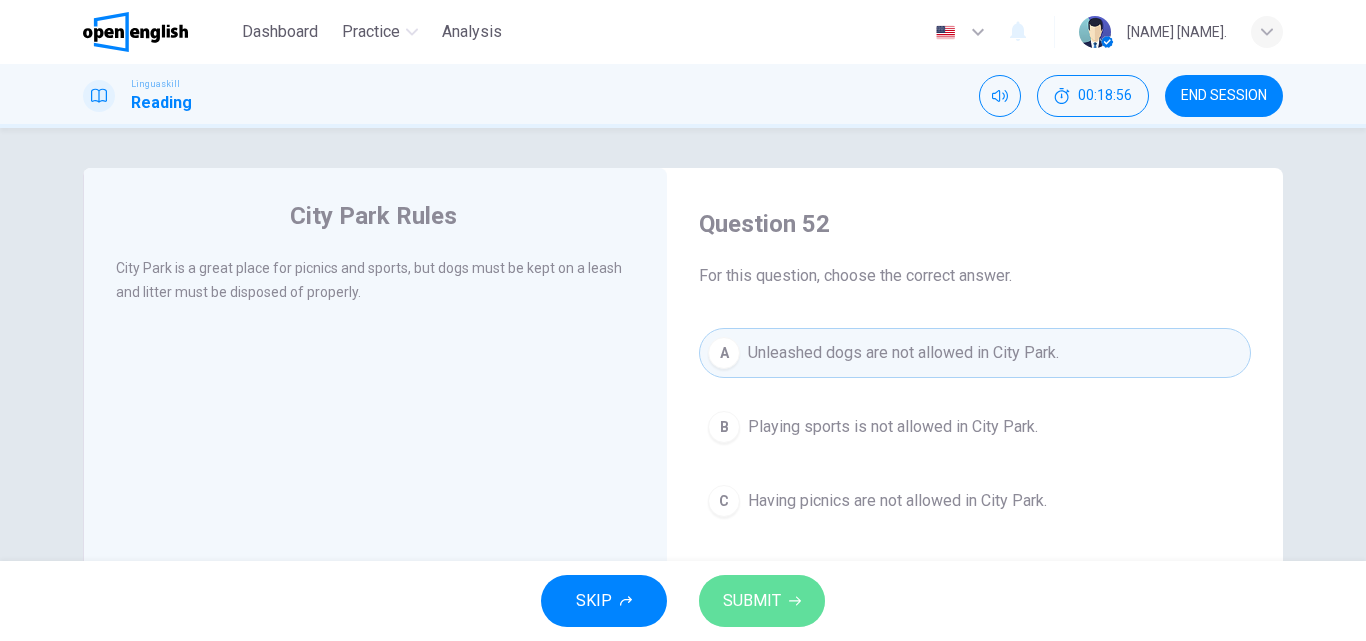 click on "SUBMIT" at bounding box center [752, 601] 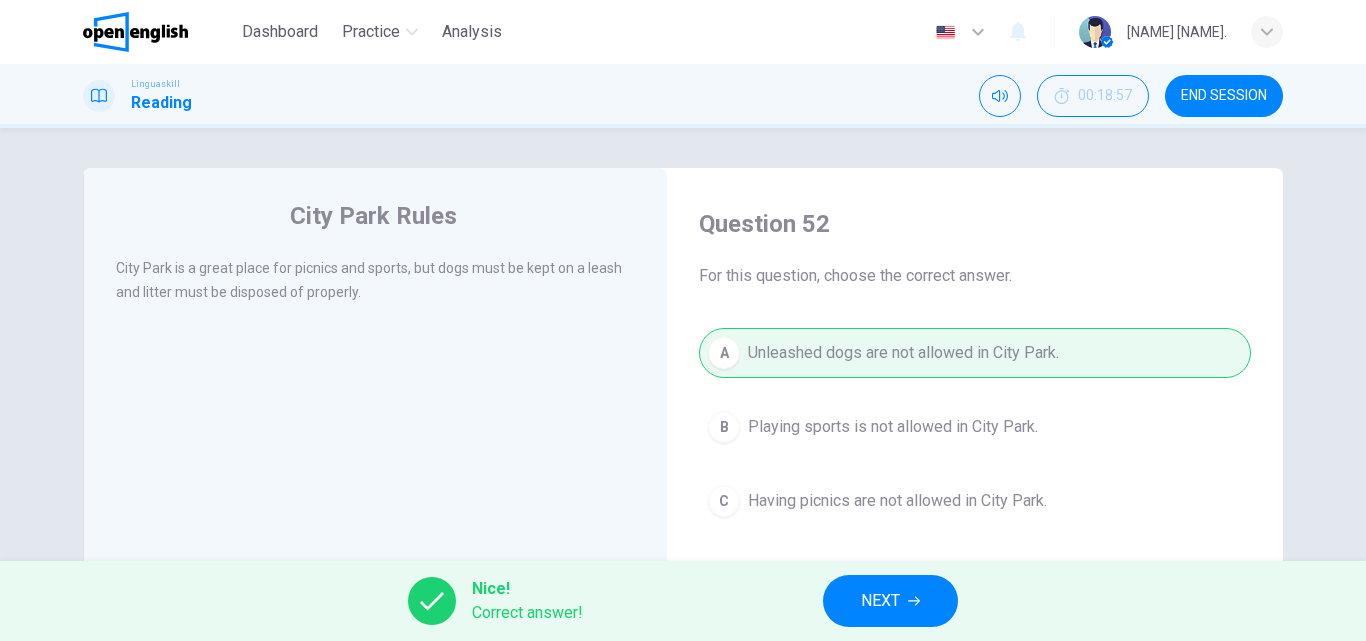 click on "NEXT" at bounding box center (890, 601) 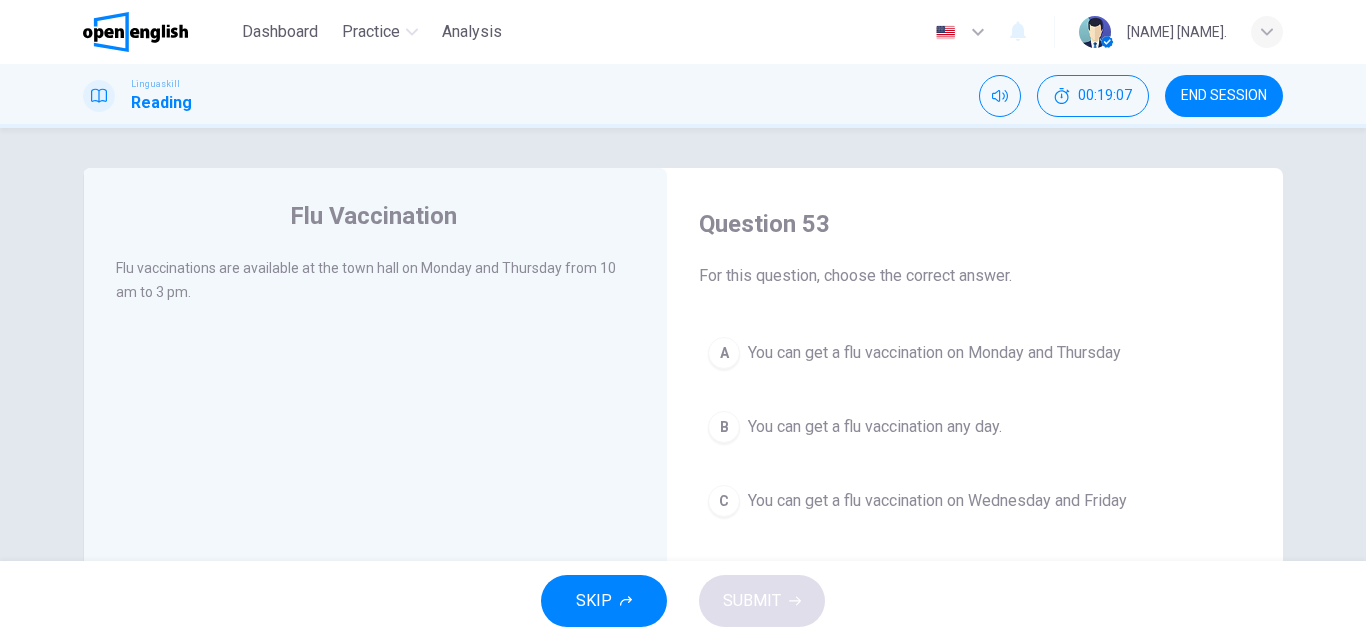click on "You can get a flu vaccination on Monday and Thursday" at bounding box center (934, 353) 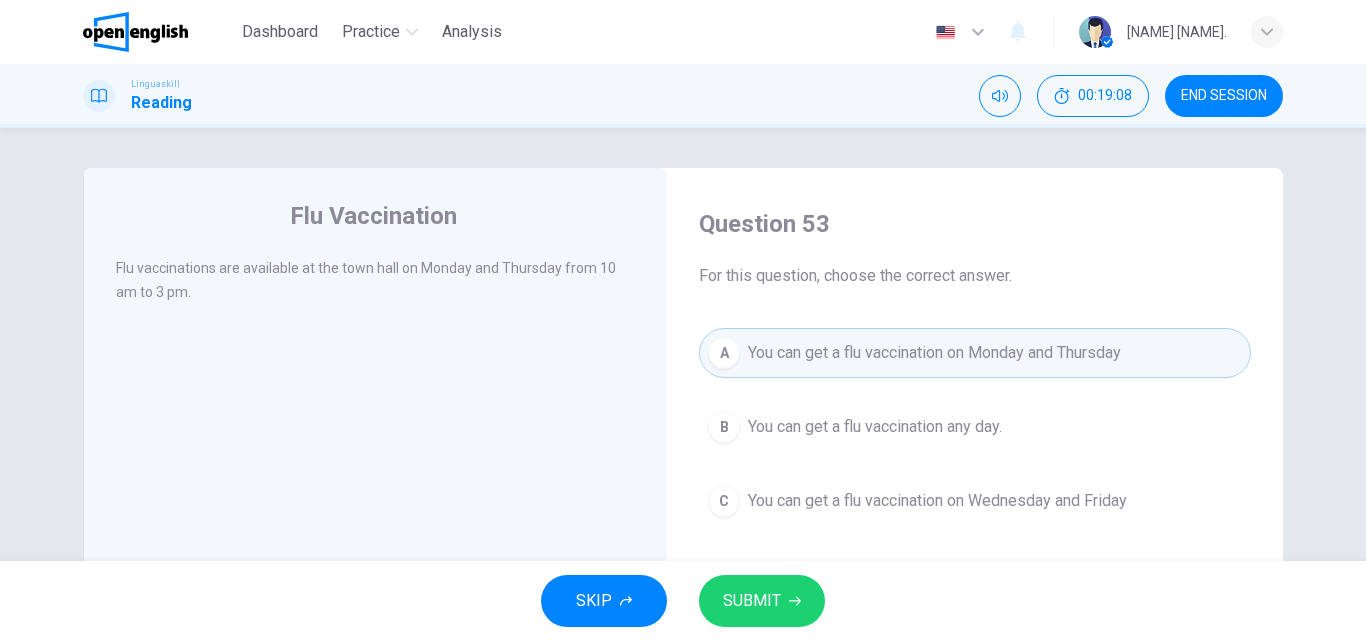 click on "SKIP SUBMIT" at bounding box center [683, 601] 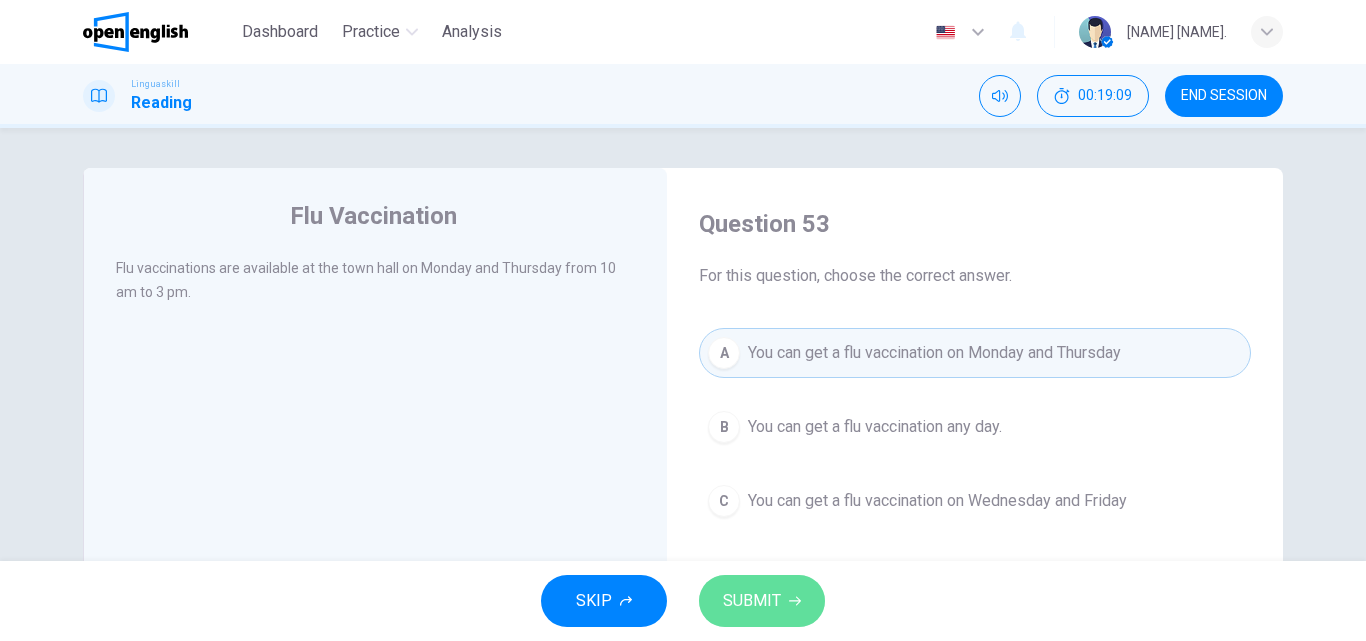 click on "SUBMIT" at bounding box center [762, 601] 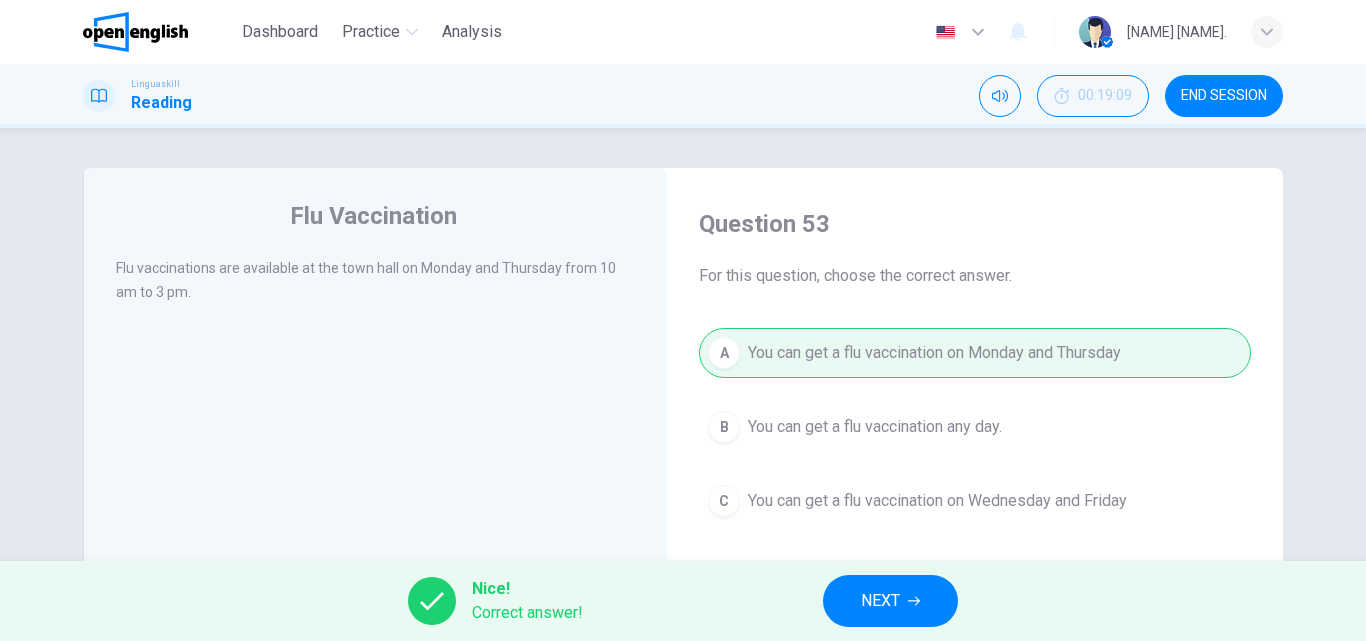 click on "Nice! Correct answer! NEXT" at bounding box center [683, 601] 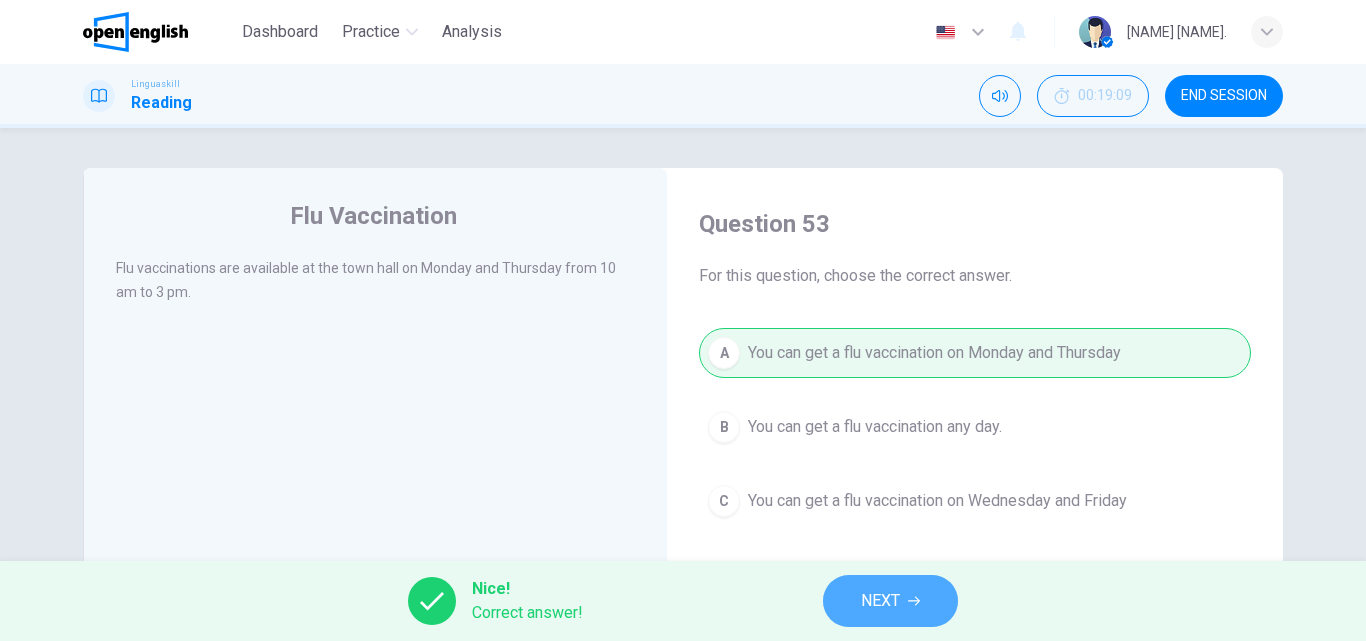 click on "NEXT" at bounding box center (880, 601) 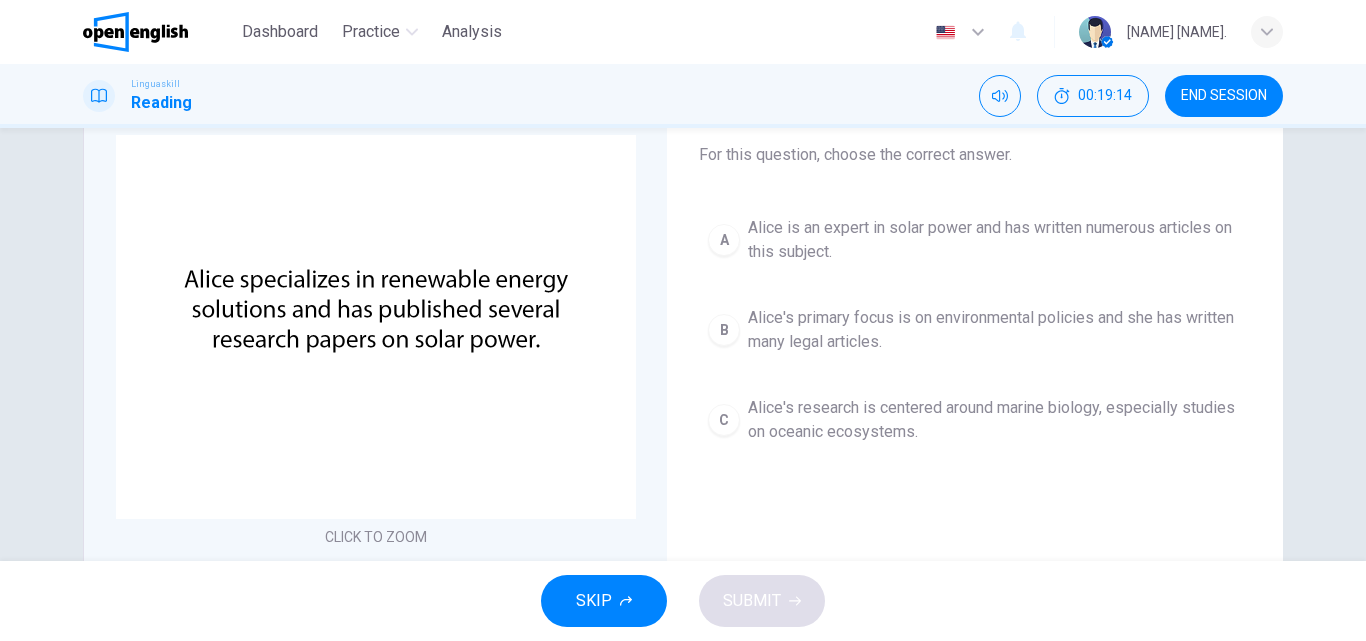 scroll, scrollTop: 113, scrollLeft: 0, axis: vertical 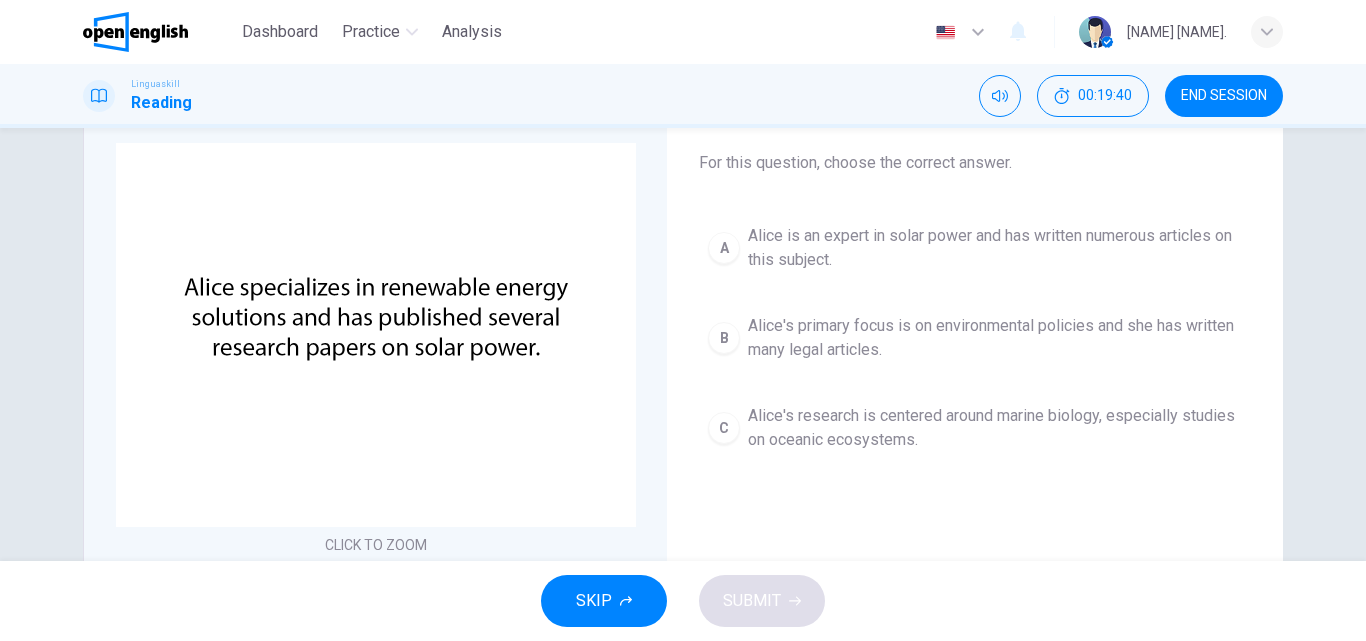 click on "A Alice is an expert in solar power and has written numerous articles on this subject." at bounding box center [975, 248] 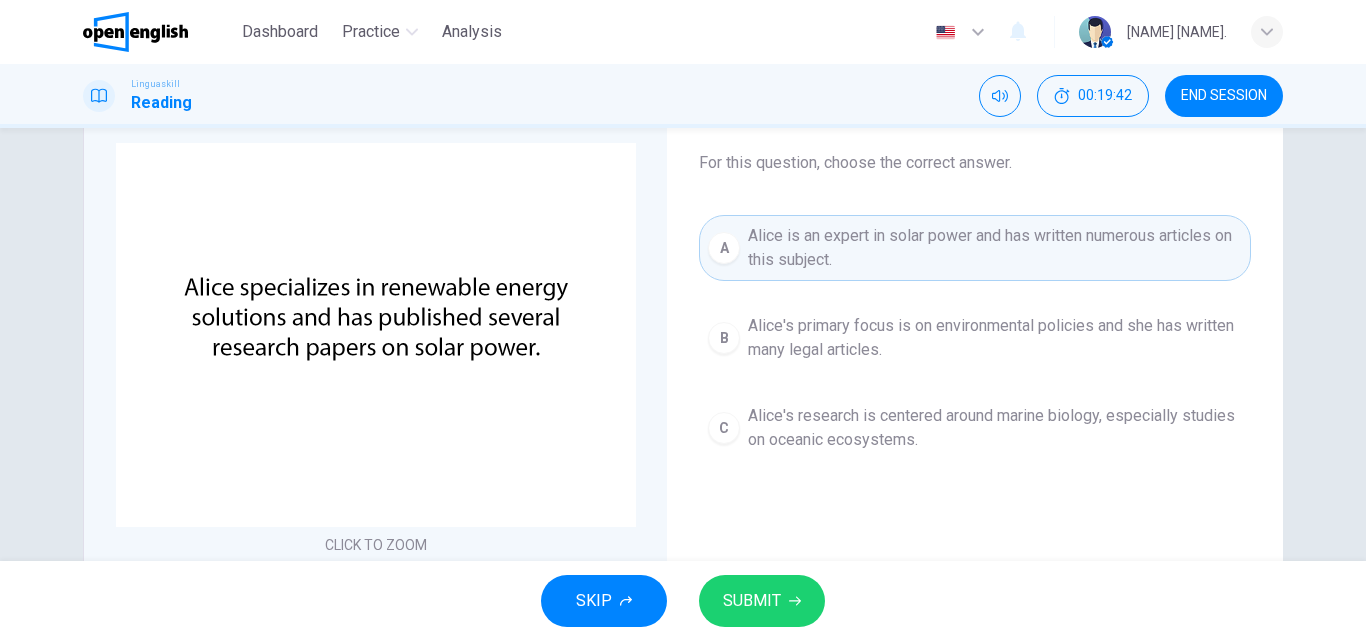 click on "SUBMIT" at bounding box center (762, 601) 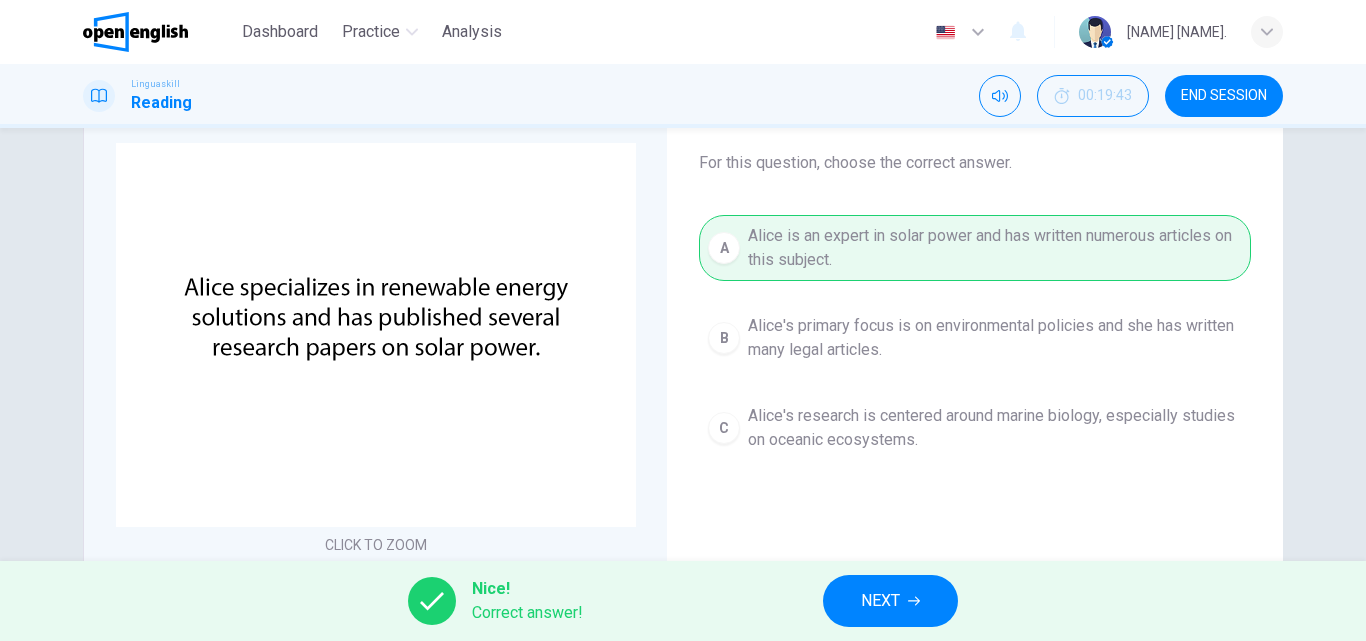 click on "Nice! Correct answer! NEXT" at bounding box center (683, 601) 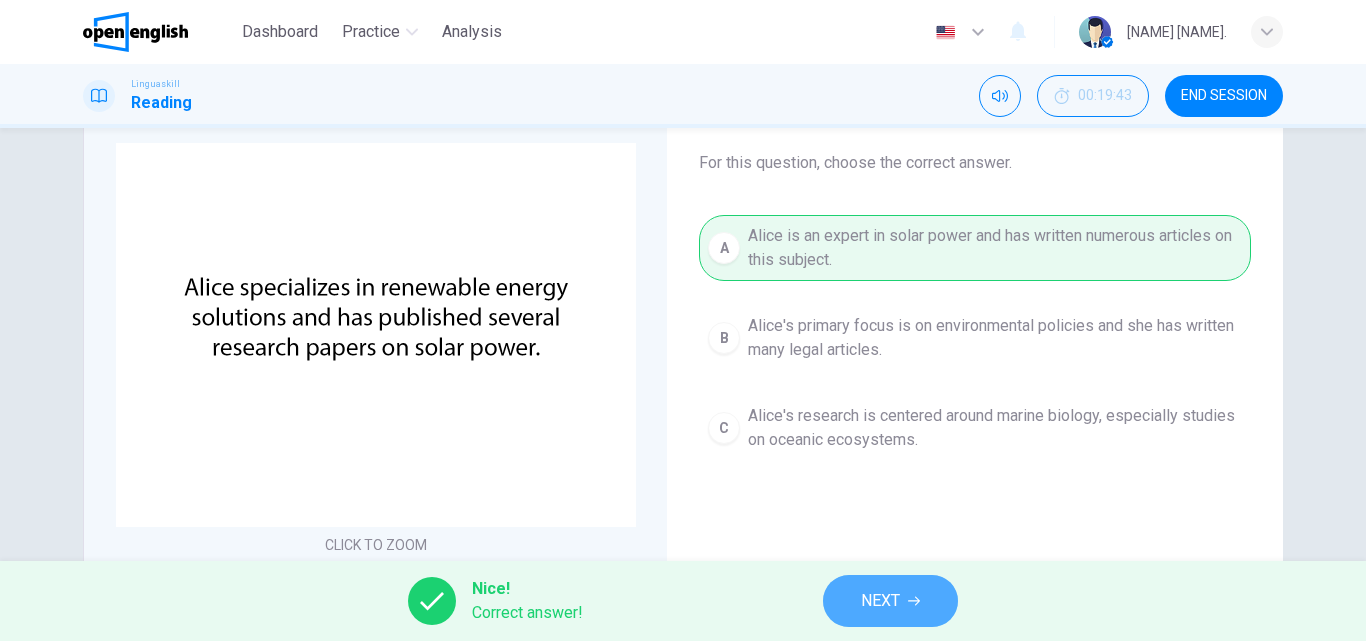 click on "NEXT" at bounding box center (890, 601) 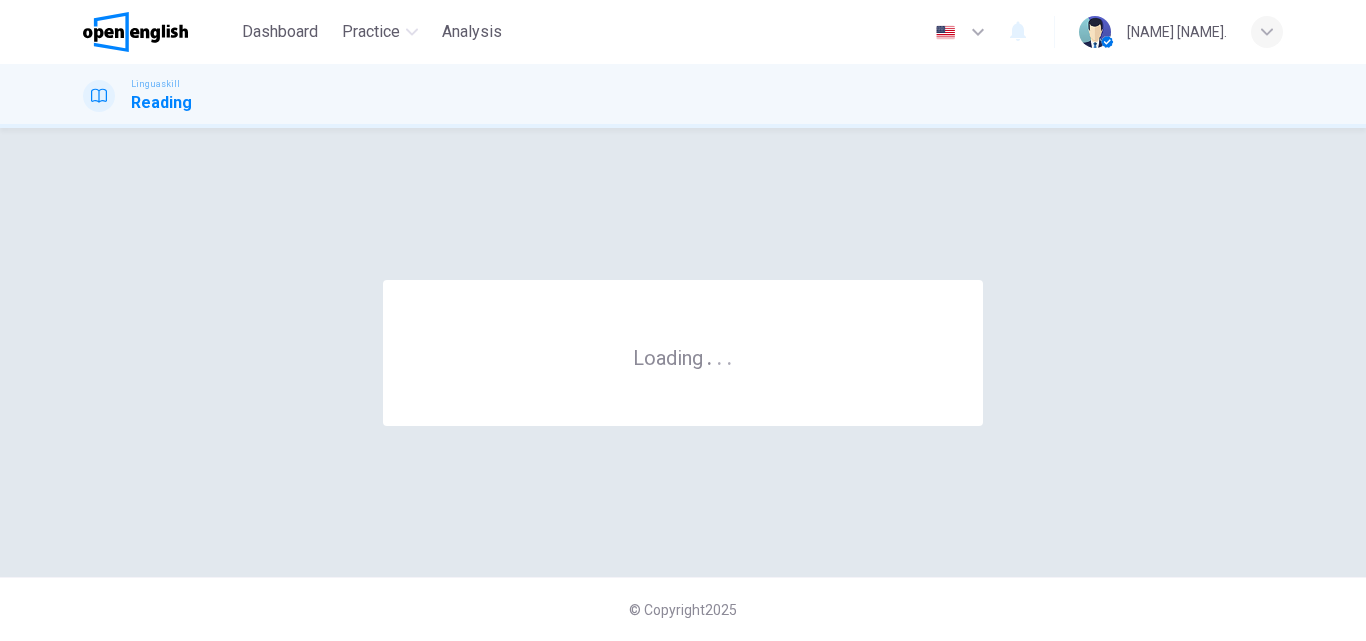 scroll, scrollTop: 0, scrollLeft: 0, axis: both 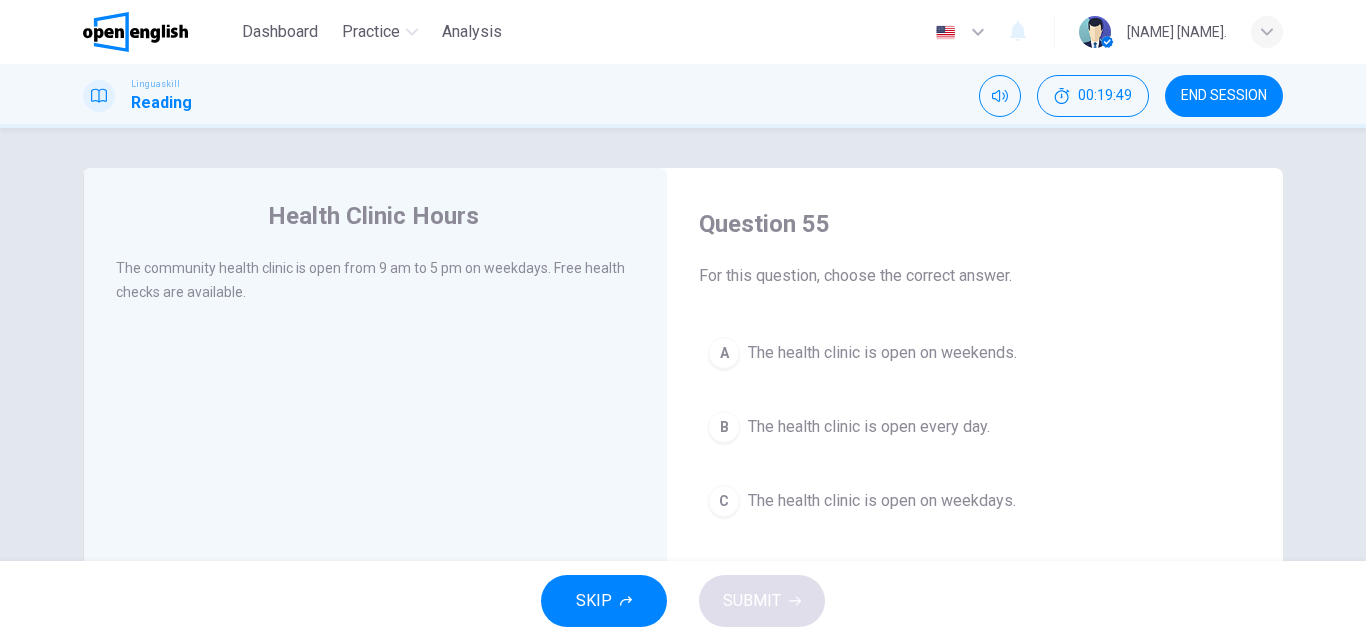 click on "The health clinic is open on weekdays." at bounding box center [882, 501] 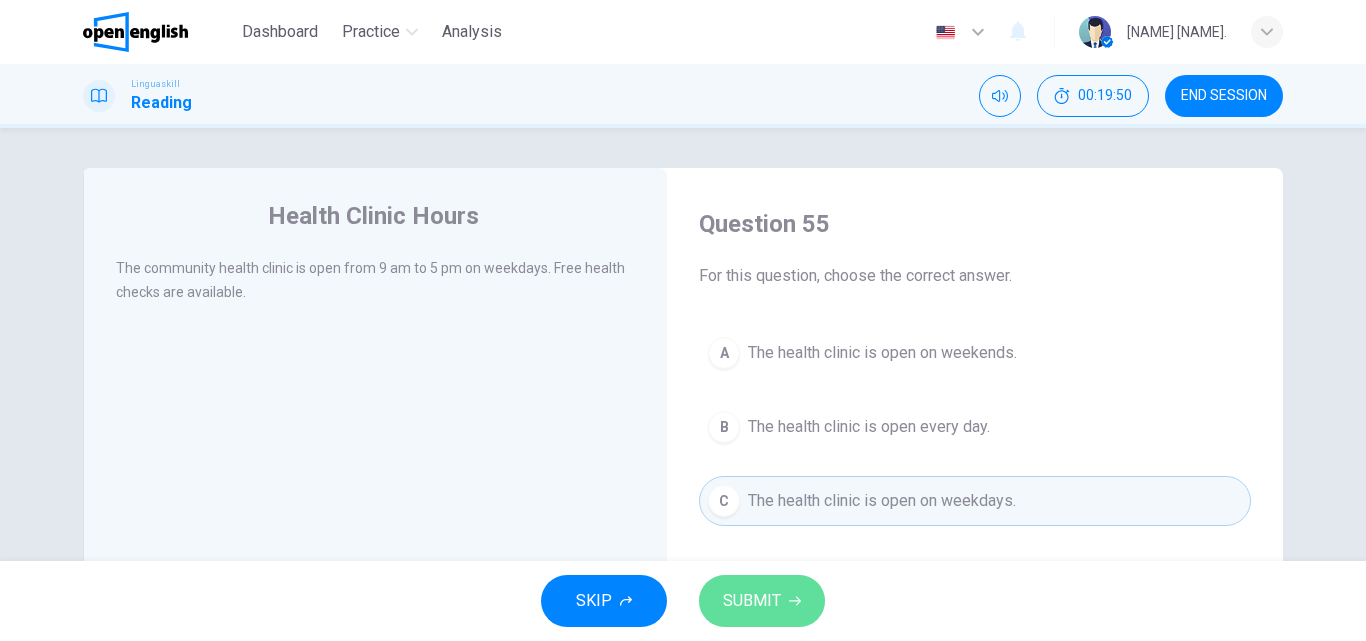 click on "SUBMIT" at bounding box center (762, 601) 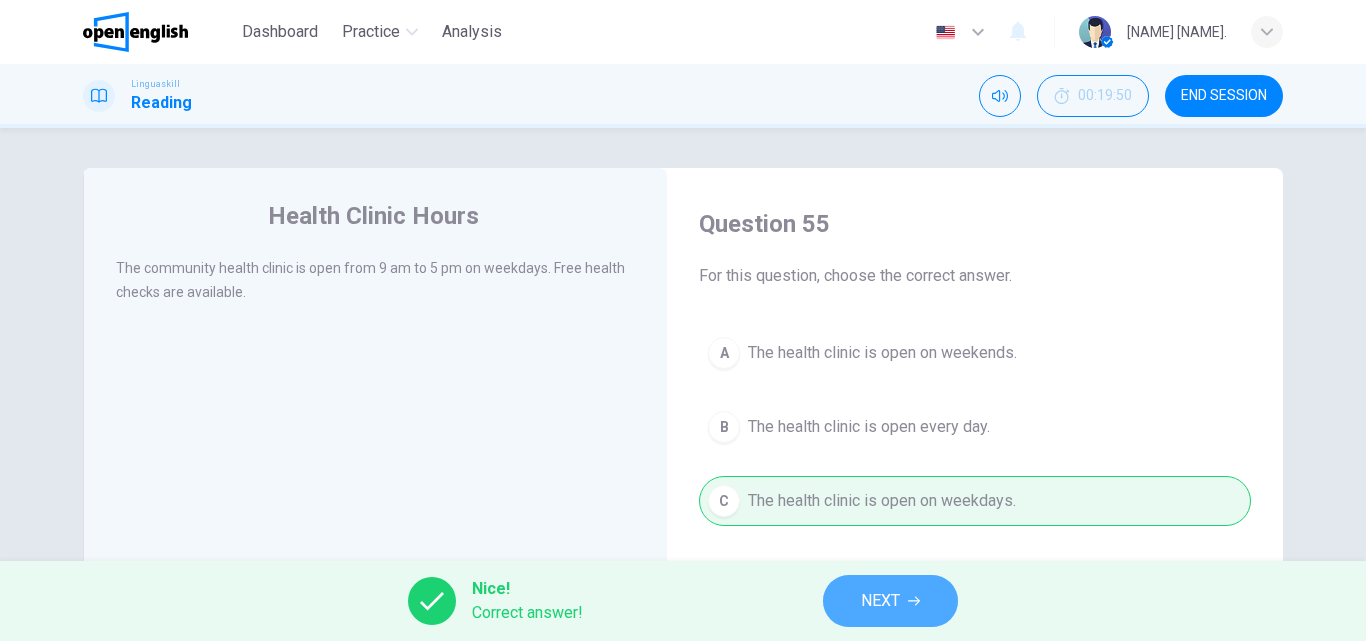 click on "NEXT" at bounding box center (890, 601) 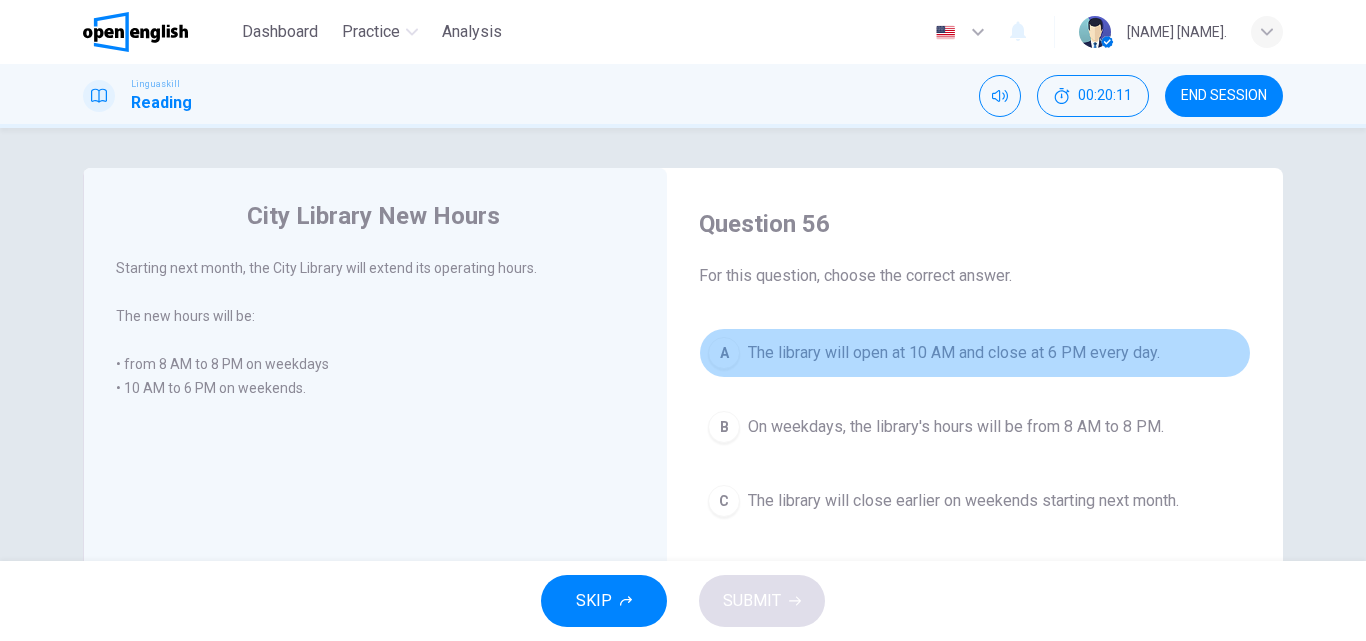 click on "A The library will open at 10 AM and close at 6 PM every day." at bounding box center [975, 353] 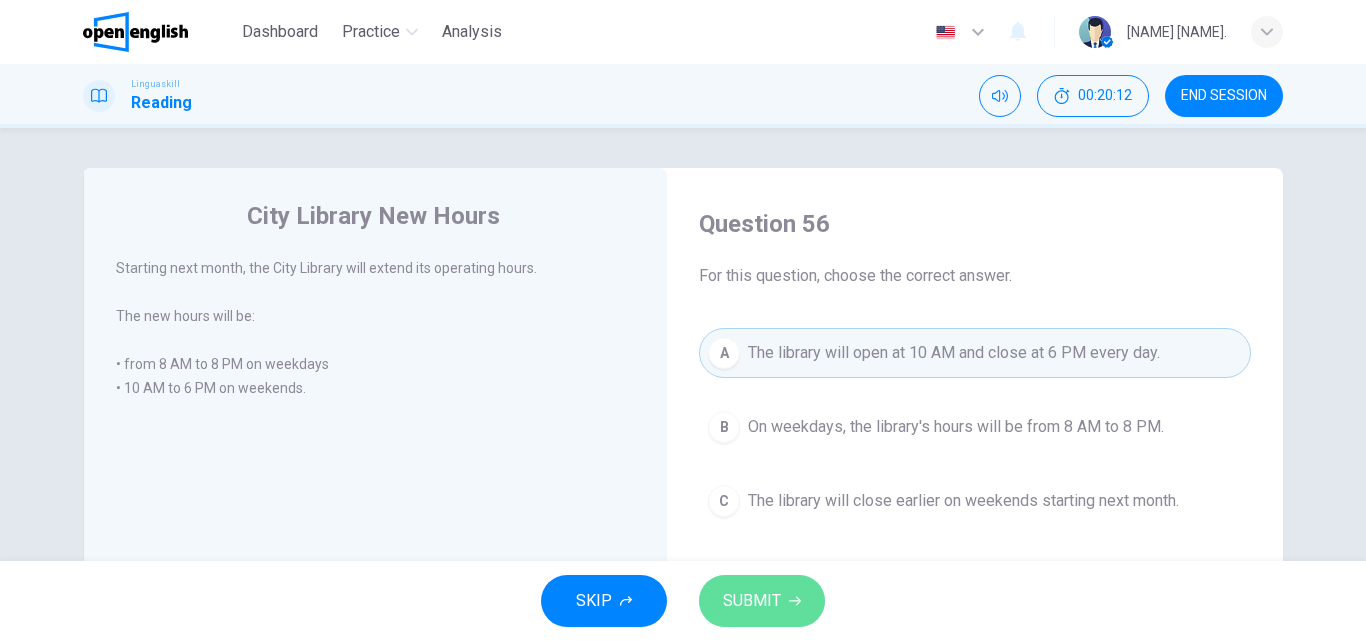click on "SUBMIT" at bounding box center (762, 601) 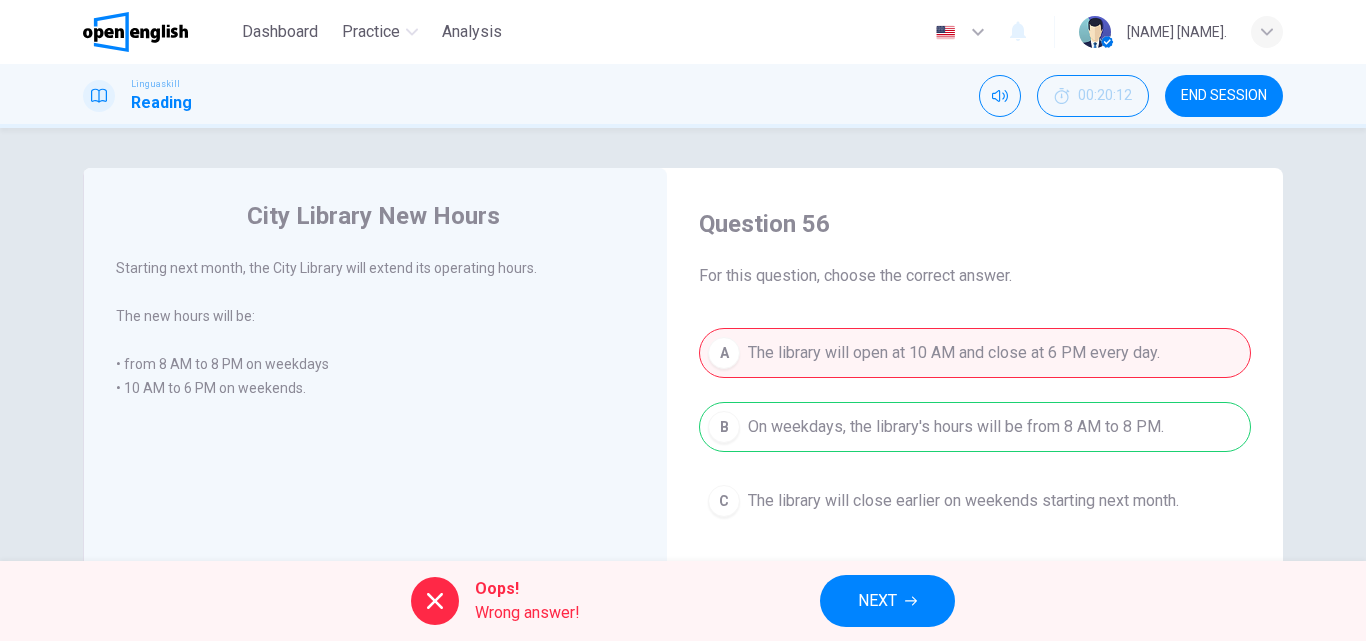 click on "NEXT" at bounding box center (887, 601) 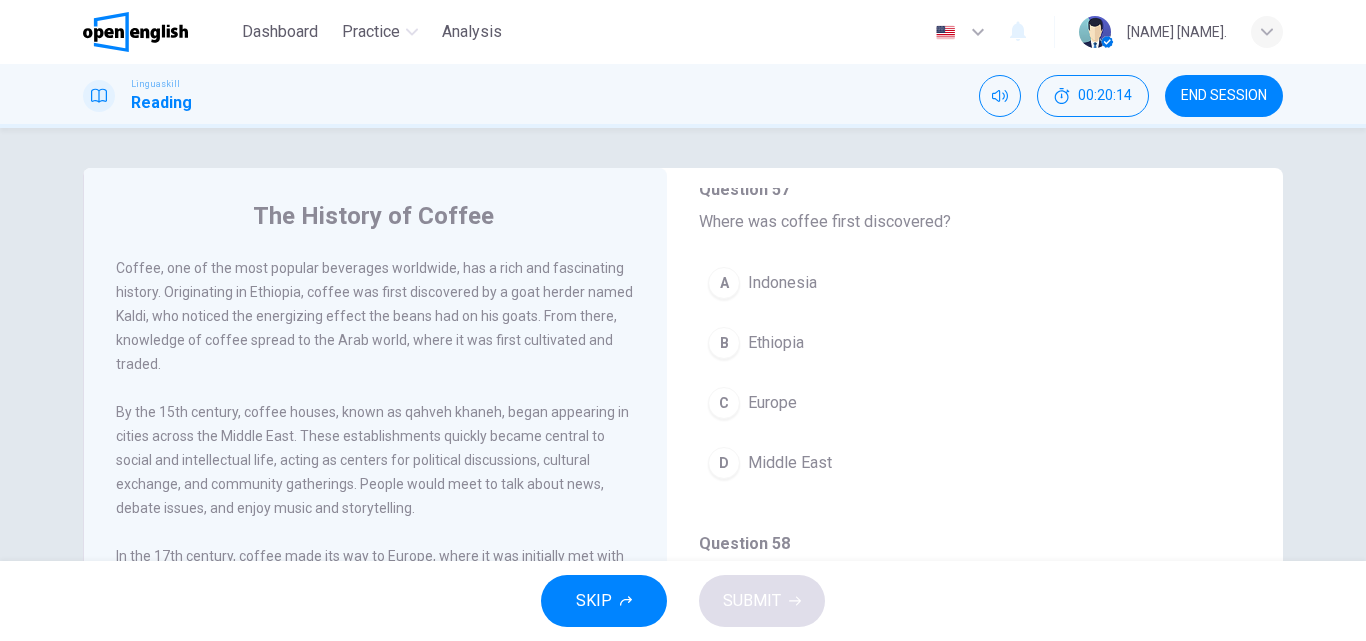 scroll, scrollTop: 189, scrollLeft: 0, axis: vertical 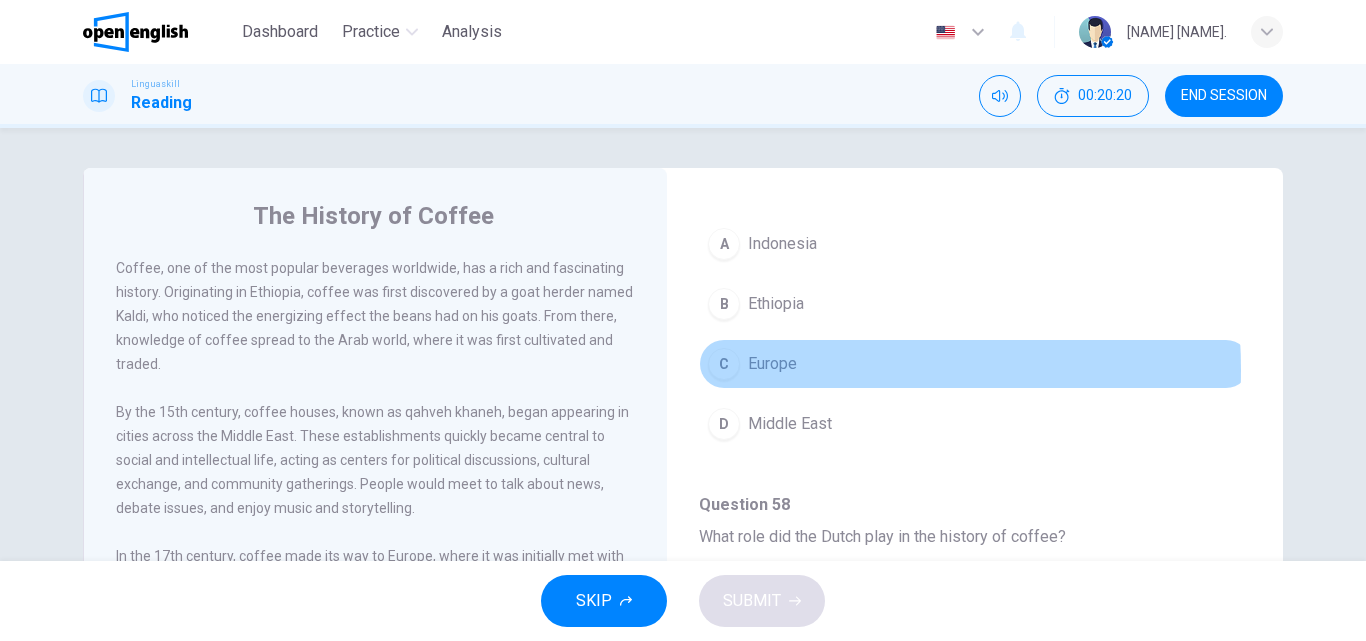click on "C Europe" at bounding box center [975, 364] 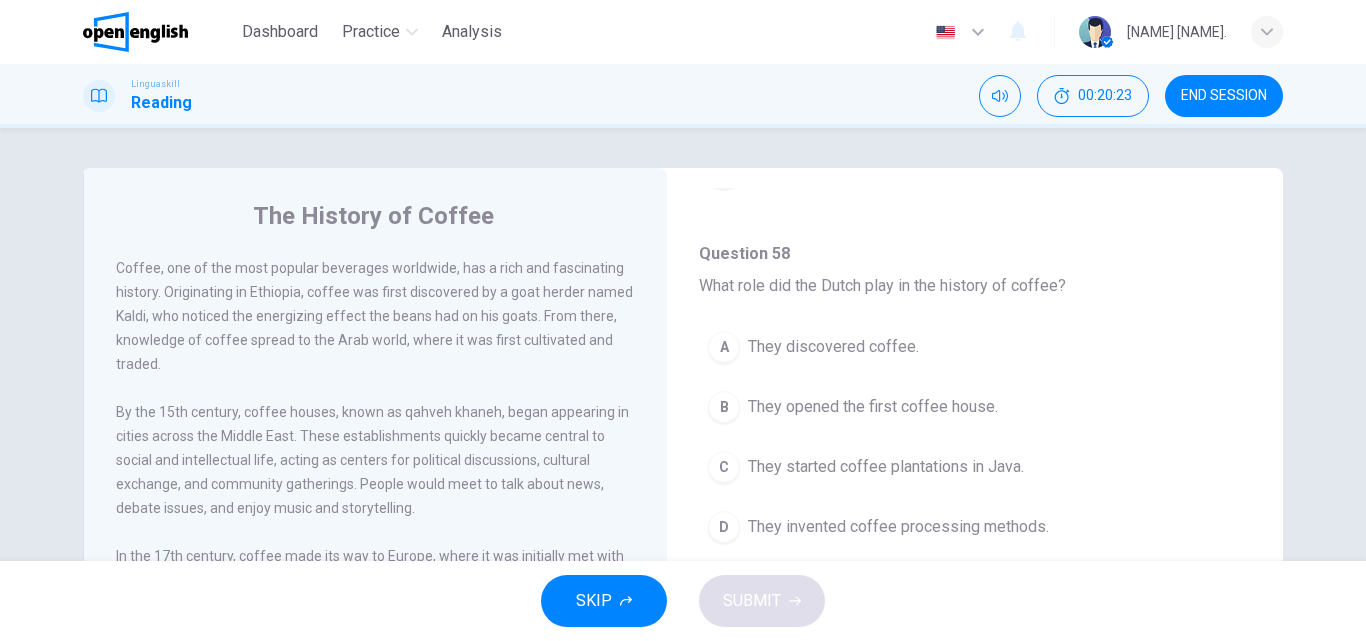 scroll, scrollTop: 442, scrollLeft: 0, axis: vertical 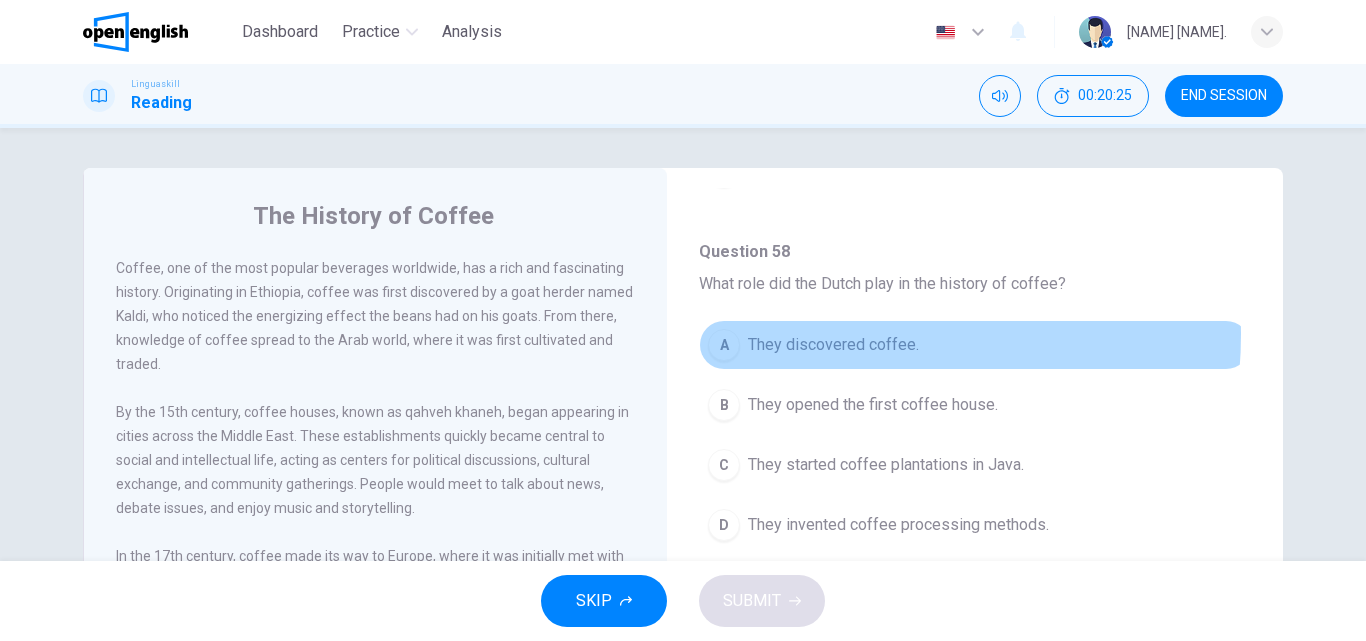 click on "They discovered coffee." at bounding box center (833, 345) 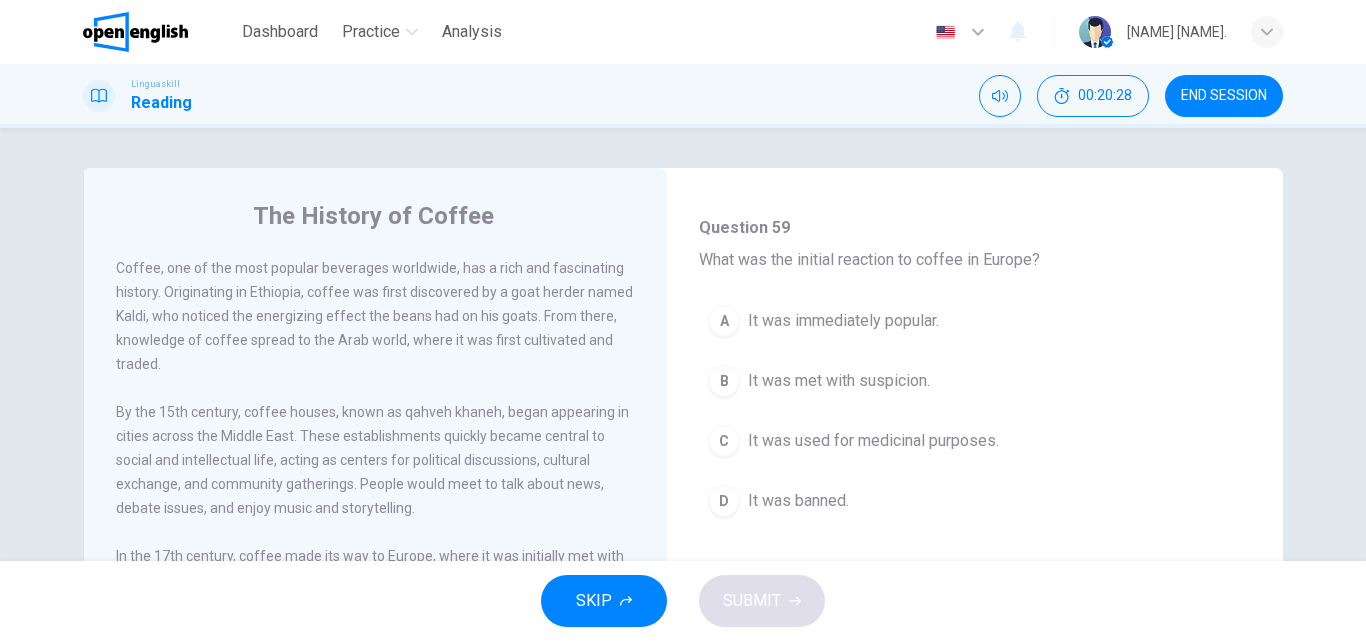 scroll, scrollTop: 823, scrollLeft: 0, axis: vertical 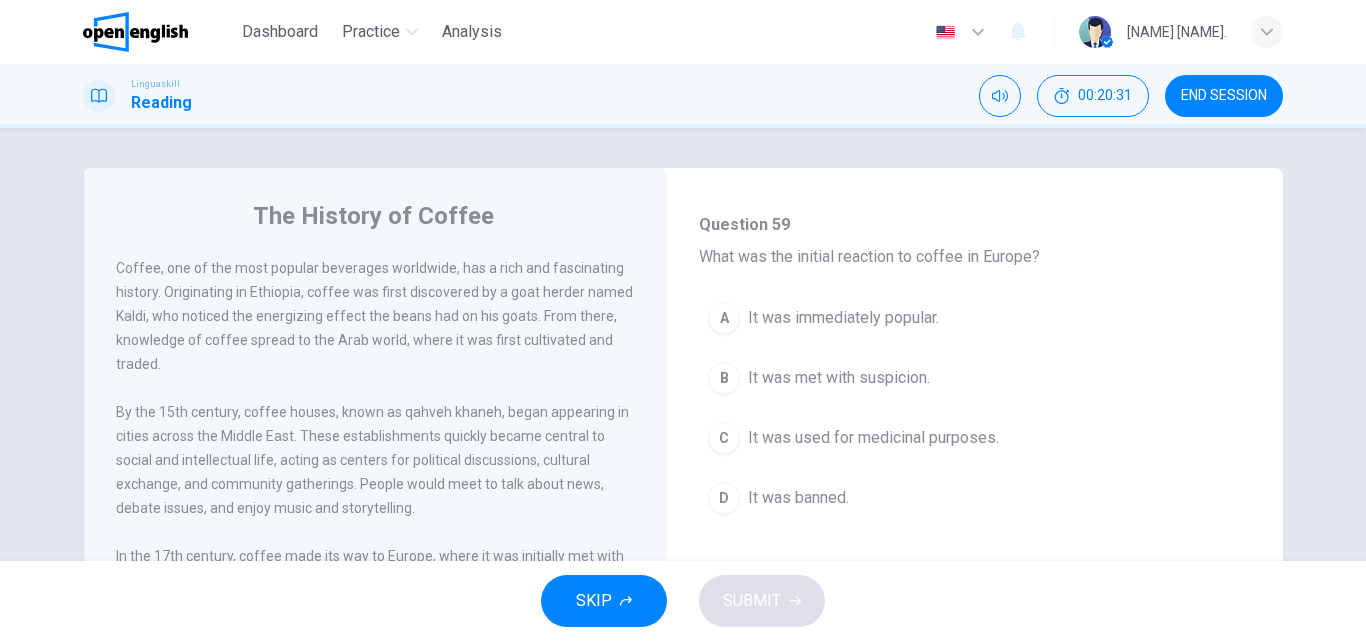 click on "It was immediately popular." at bounding box center (843, 318) 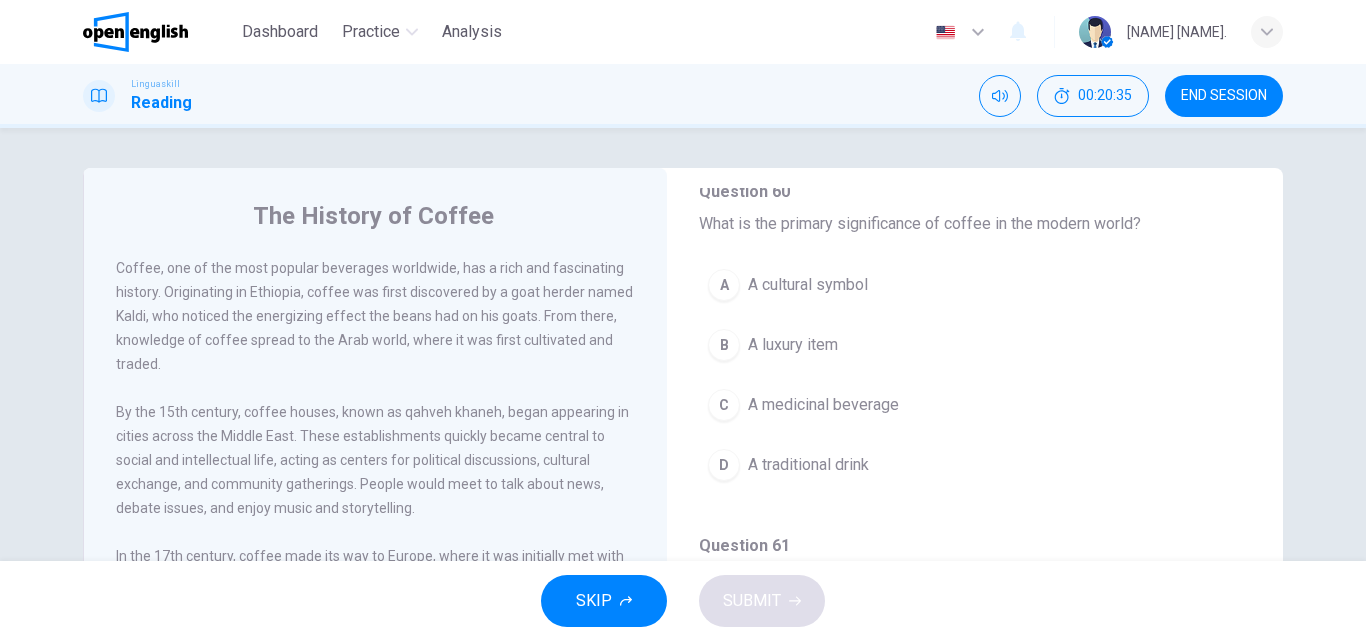 scroll, scrollTop: 1221, scrollLeft: 0, axis: vertical 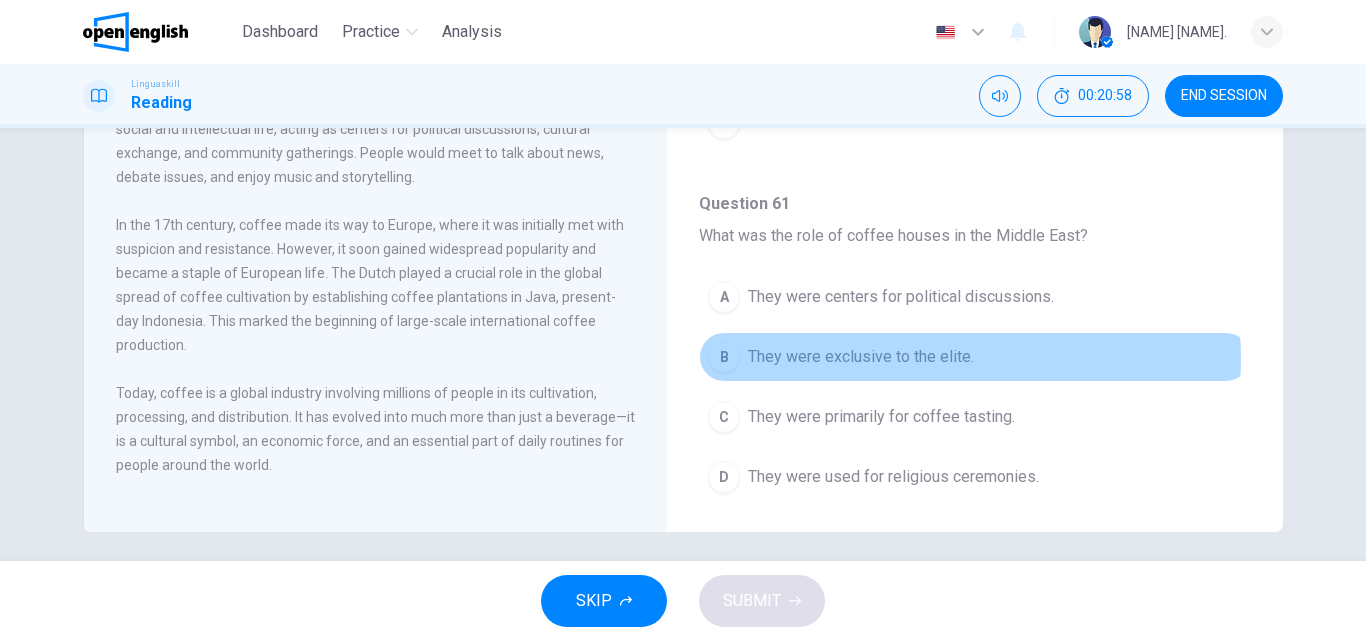 click on "They were exclusive to the elite." at bounding box center [861, 357] 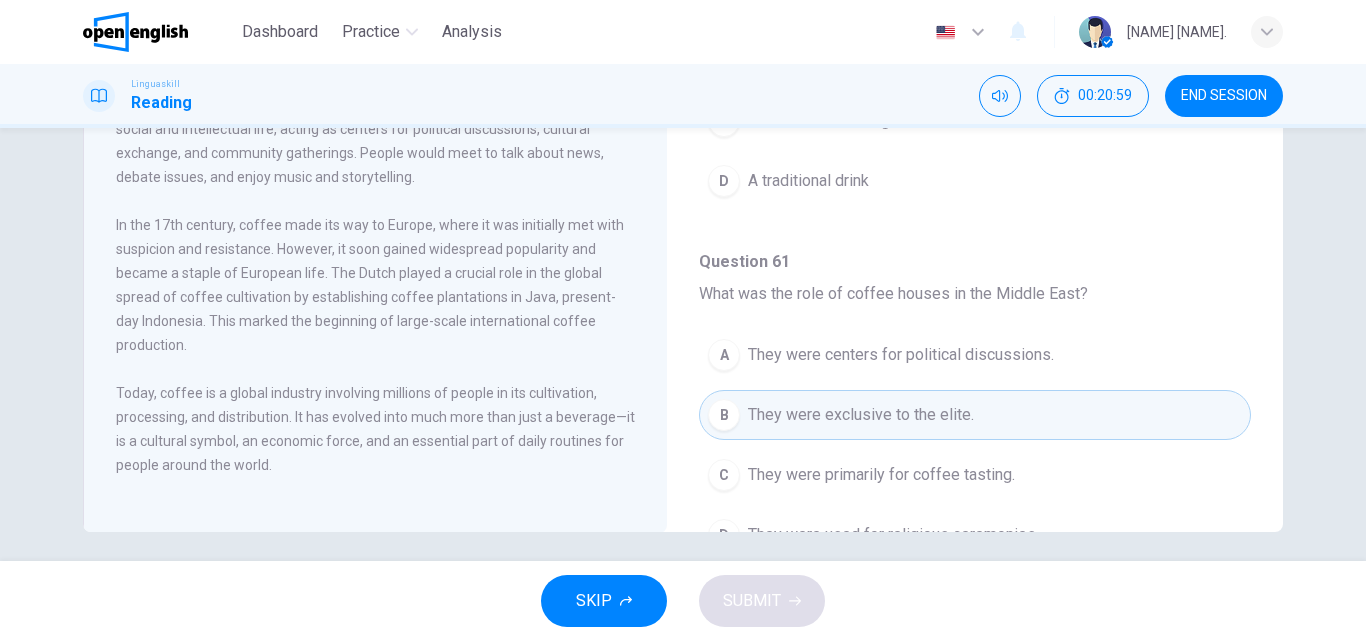 scroll, scrollTop: 1021, scrollLeft: 0, axis: vertical 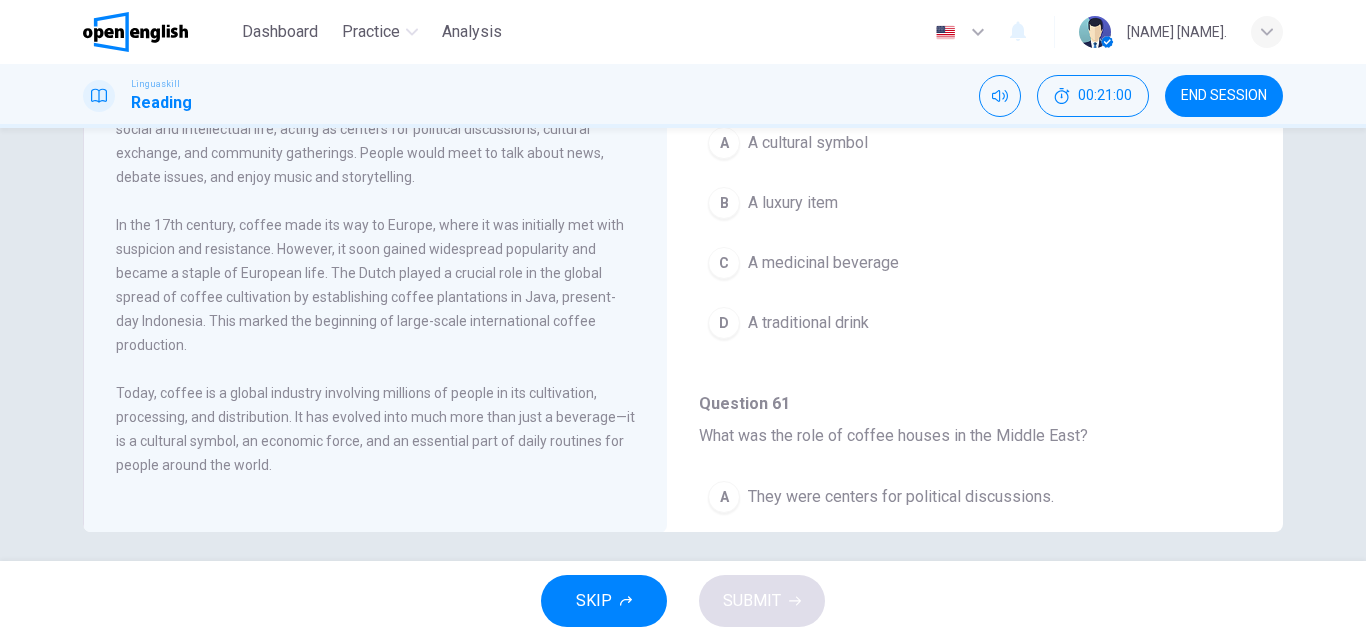 click on "C A medicinal beverage" at bounding box center [975, 263] 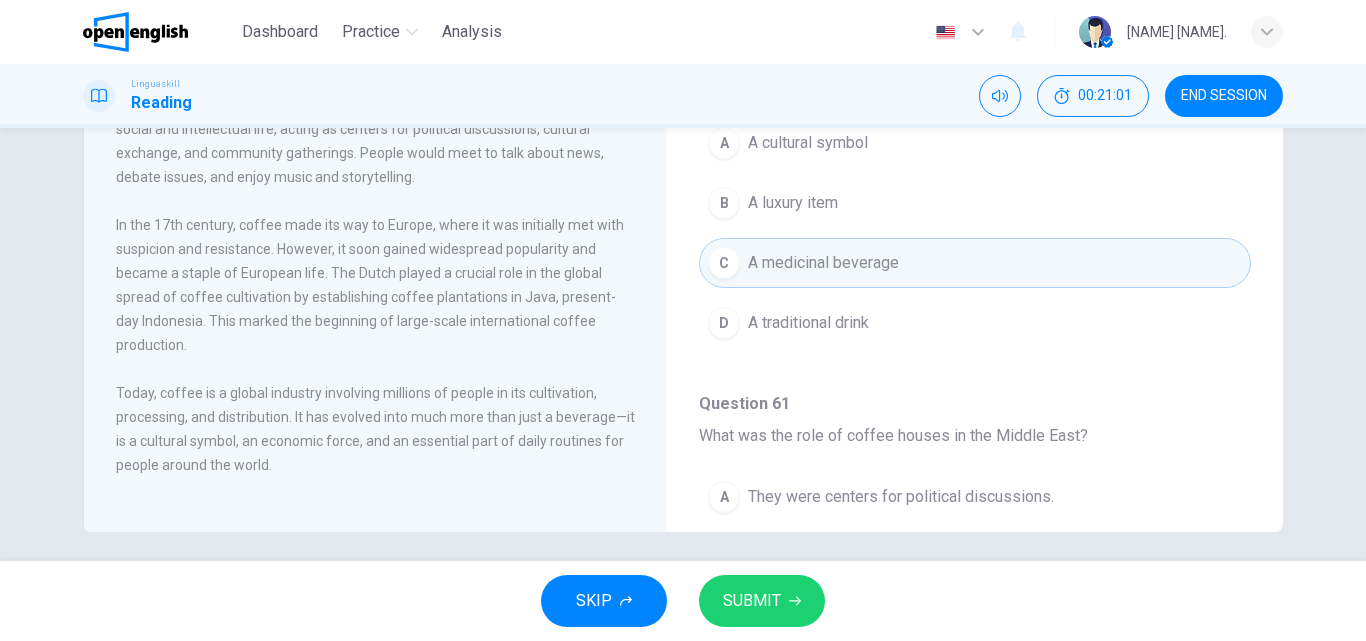 click on "SUBMIT" at bounding box center [752, 601] 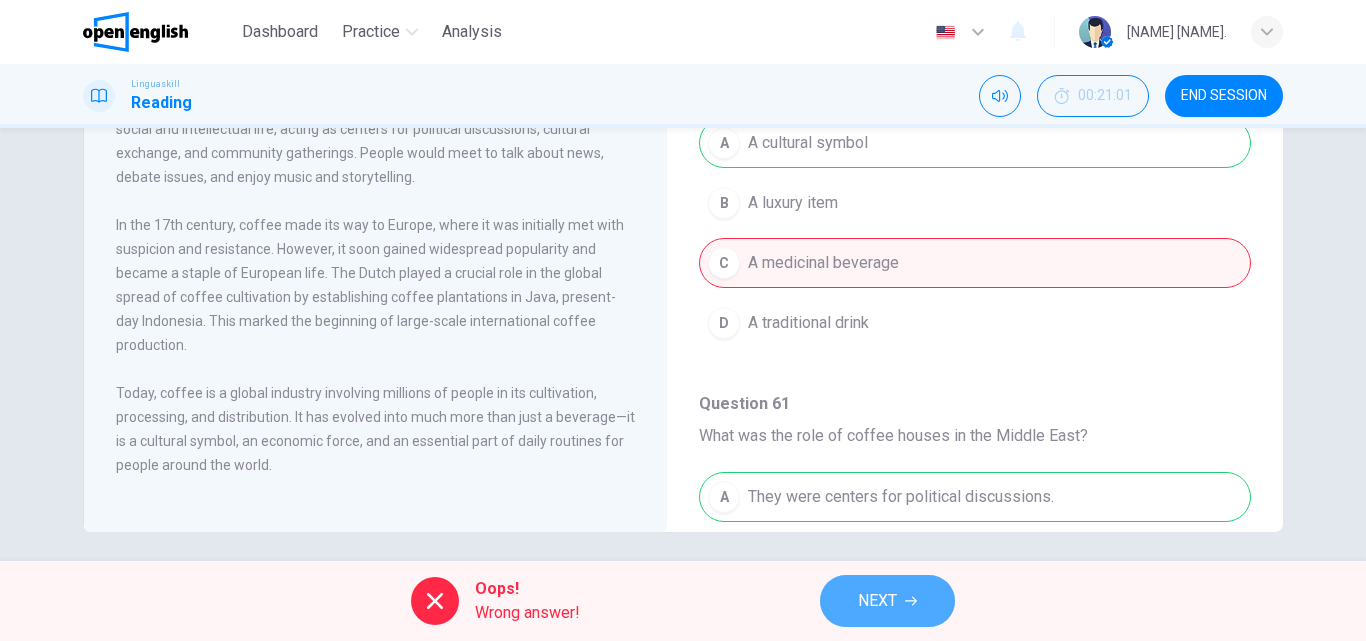 click on "NEXT" at bounding box center (887, 601) 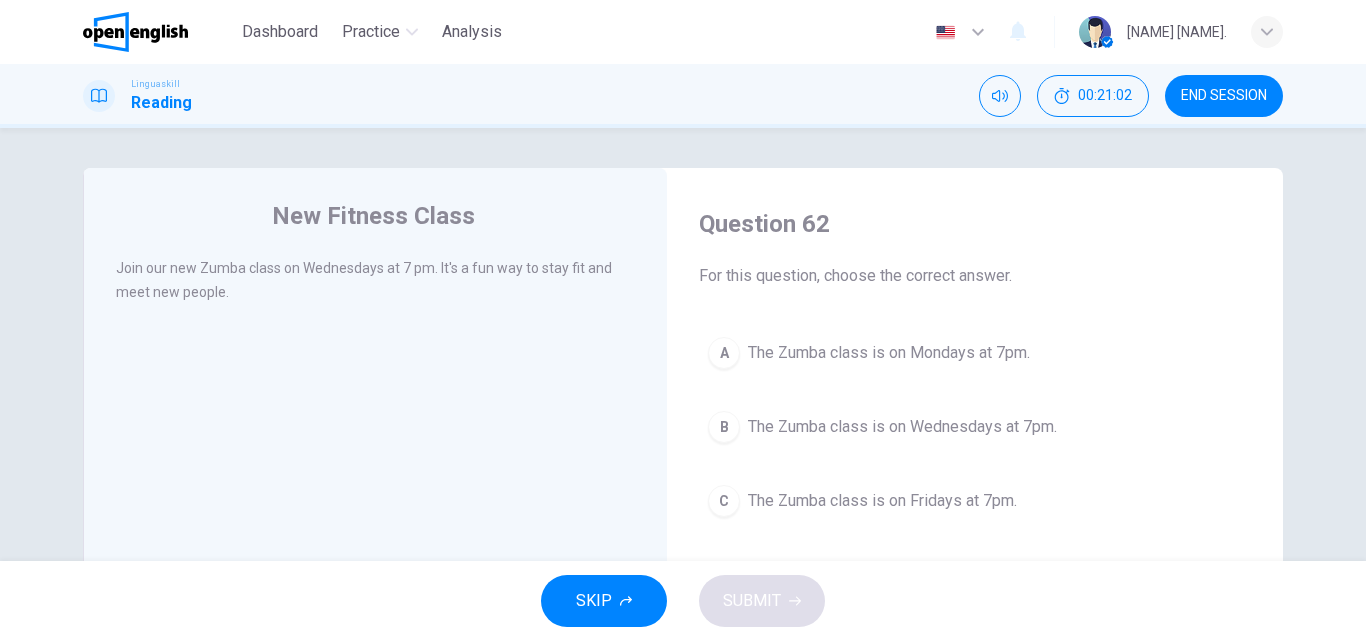 scroll, scrollTop: 43, scrollLeft: 0, axis: vertical 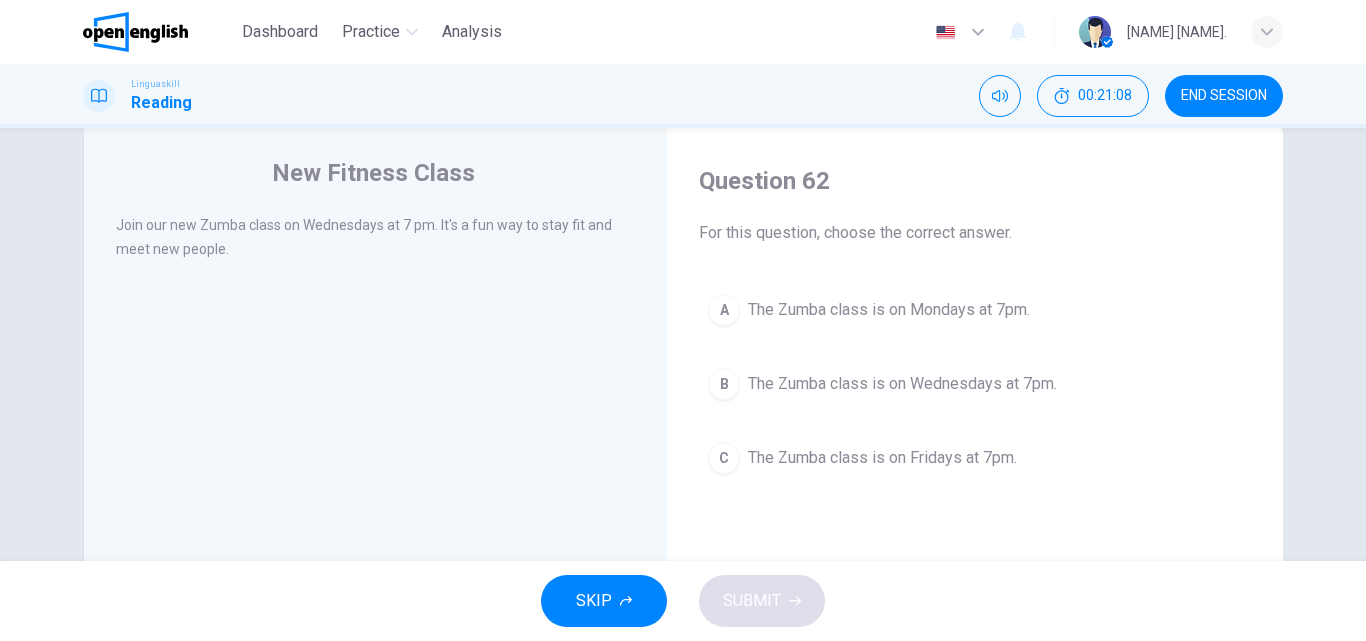 click on "B The Zumba class is on Wednesdays at 7pm." at bounding box center (975, 384) 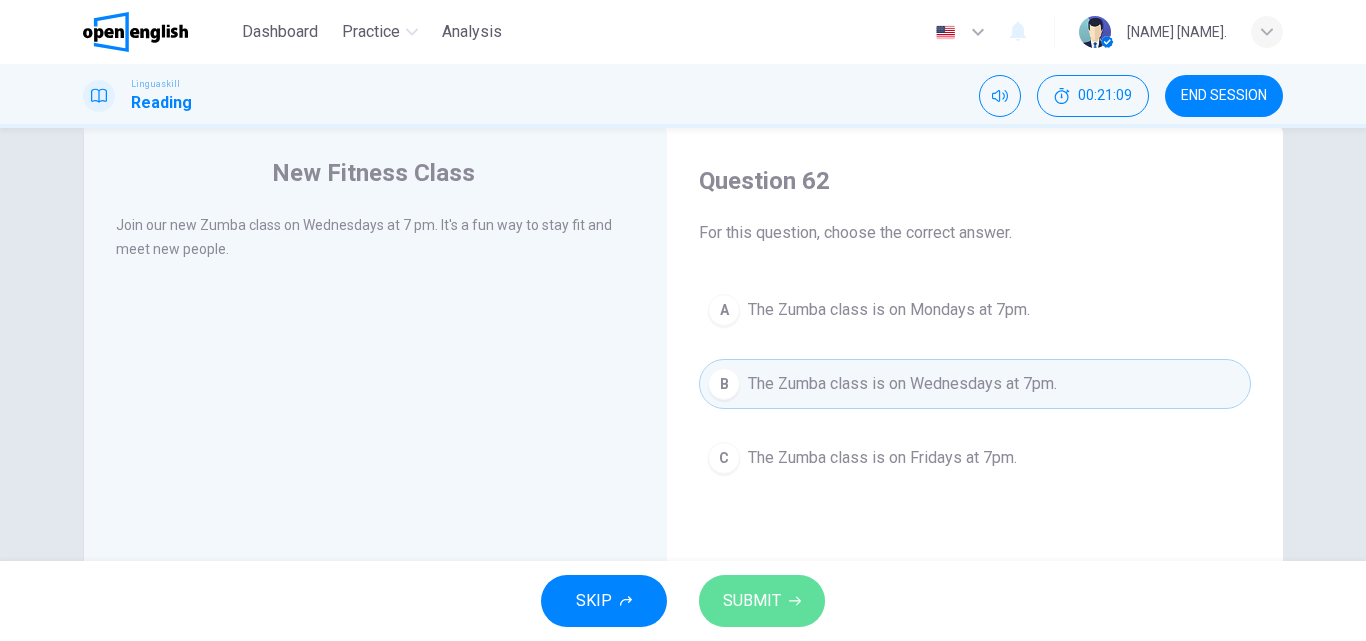 click on "SUBMIT" at bounding box center (762, 601) 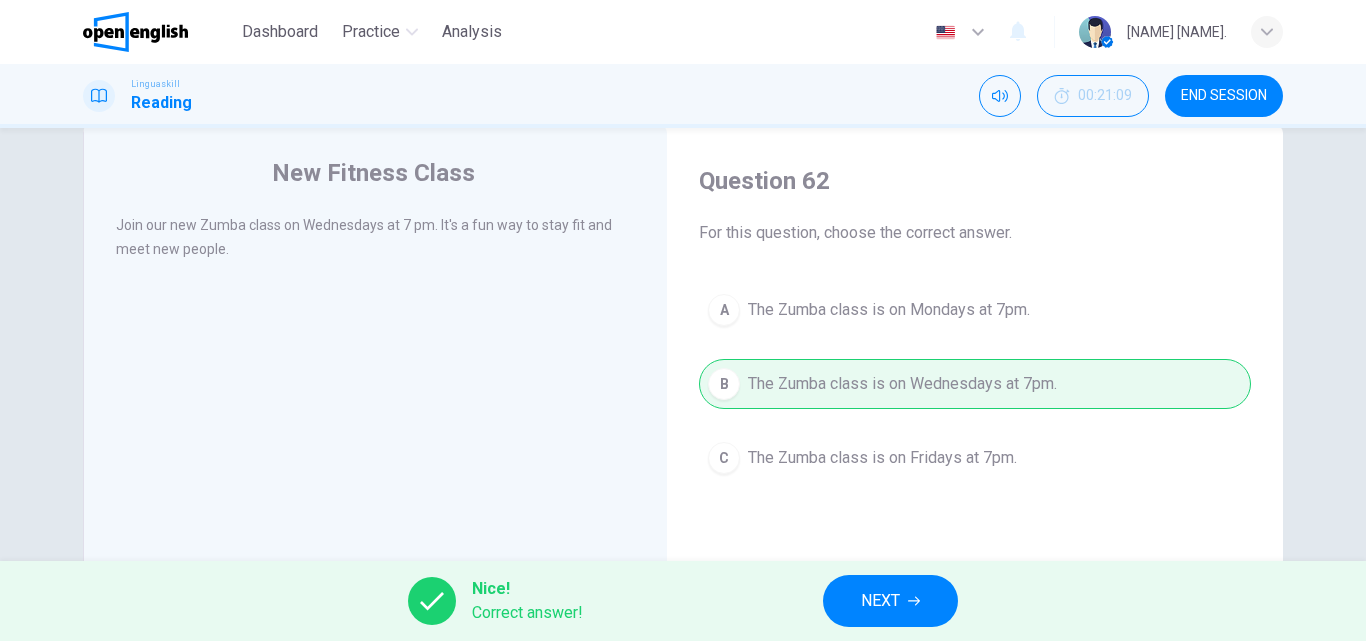 click on "Nice! Correct answer! NEXT" at bounding box center [683, 601] 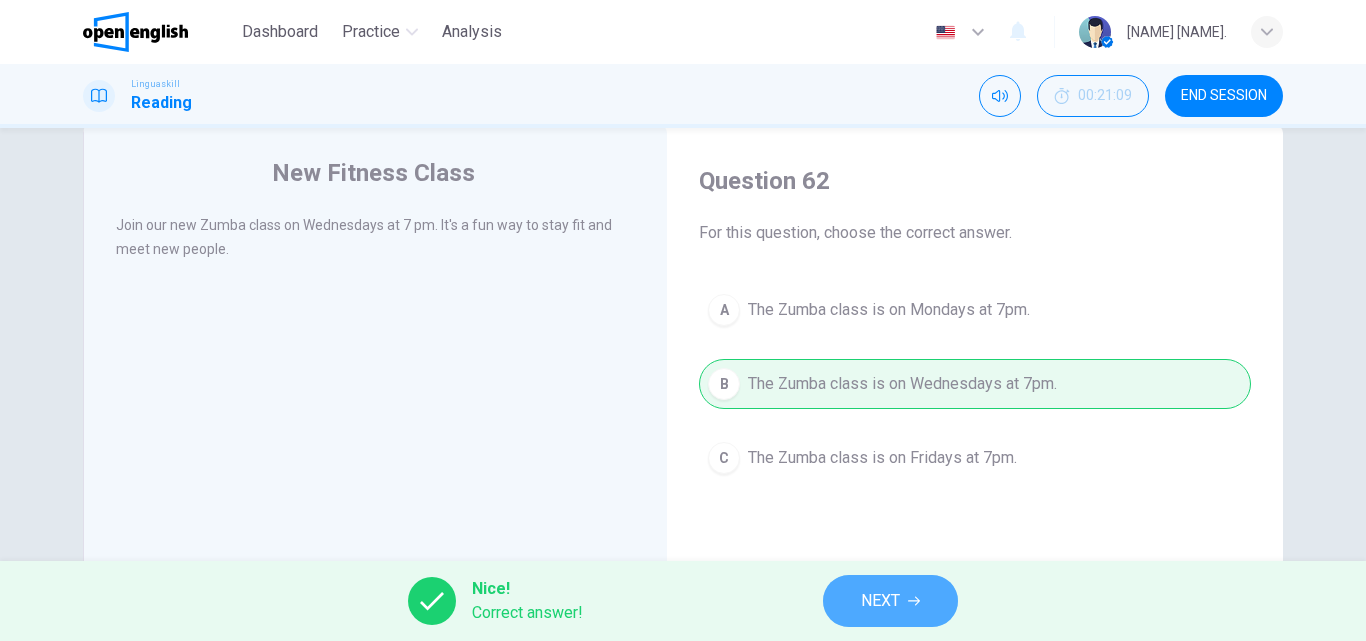 click on "NEXT" at bounding box center [890, 601] 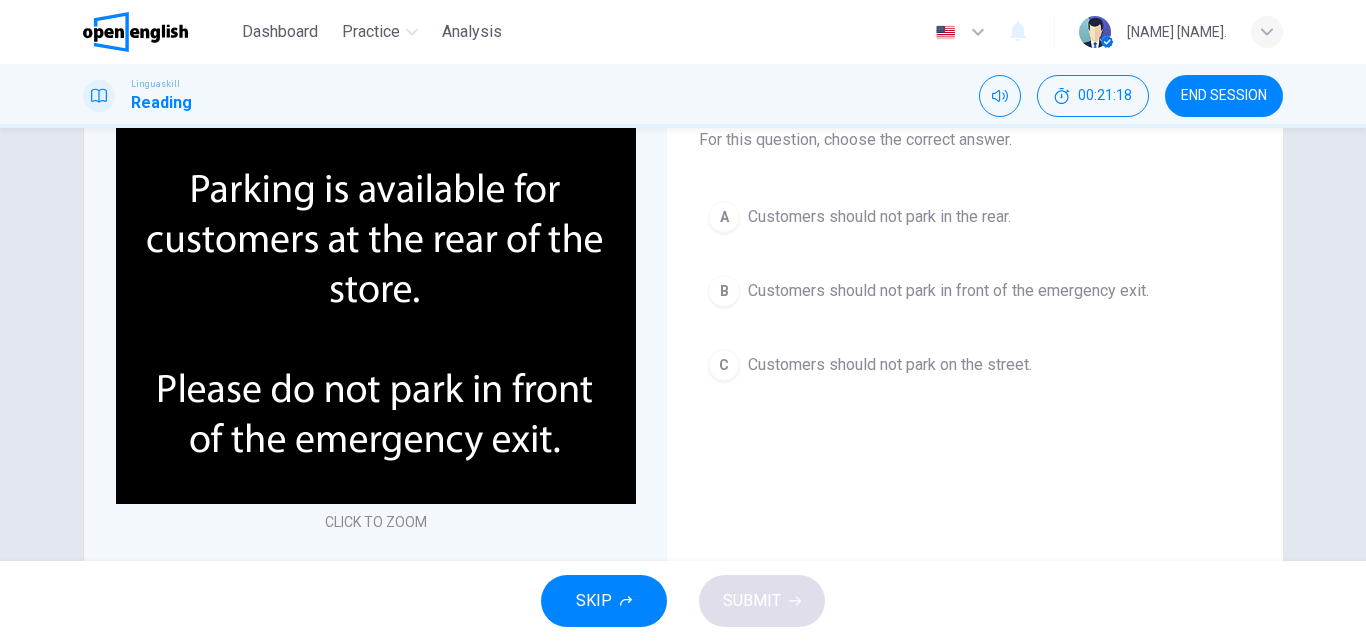 scroll, scrollTop: 132, scrollLeft: 0, axis: vertical 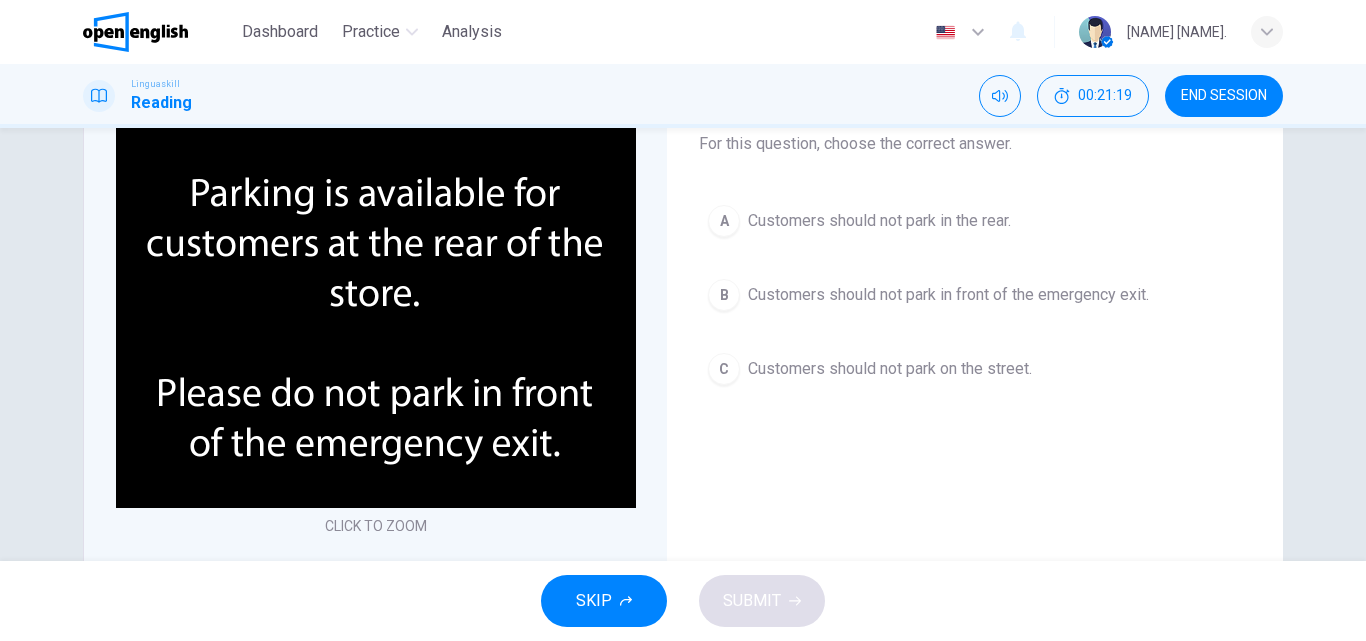 click at bounding box center (376, 316) 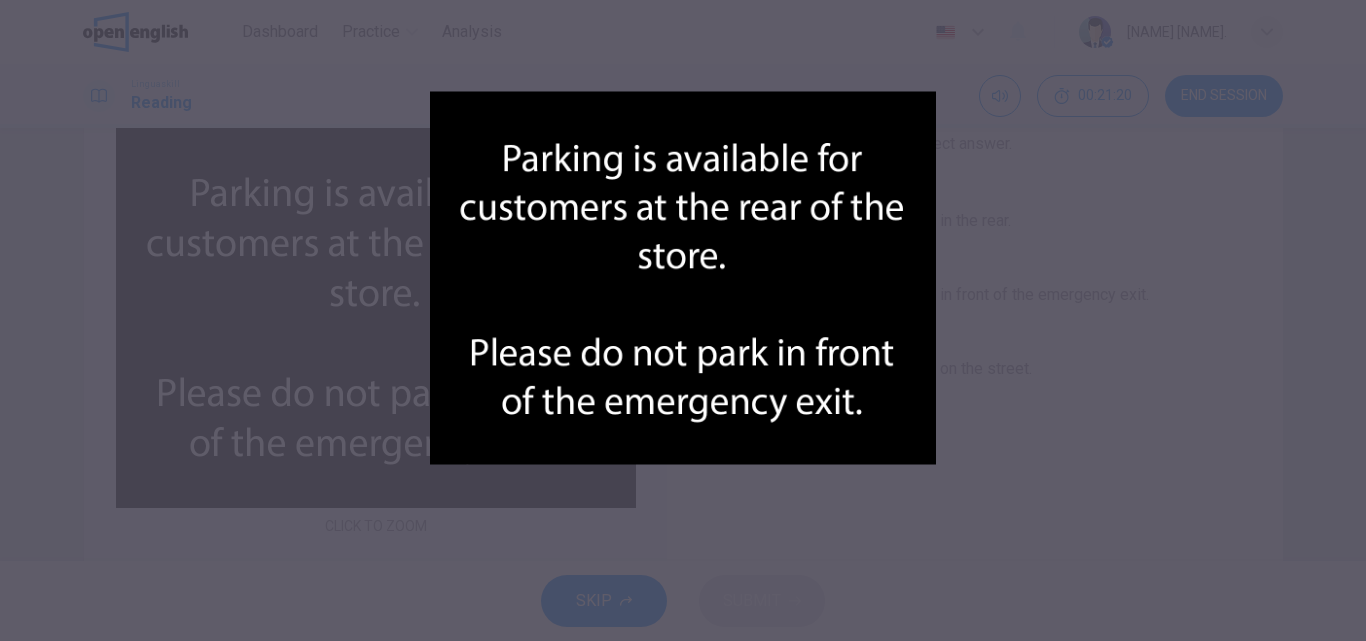 click at bounding box center [683, 278] 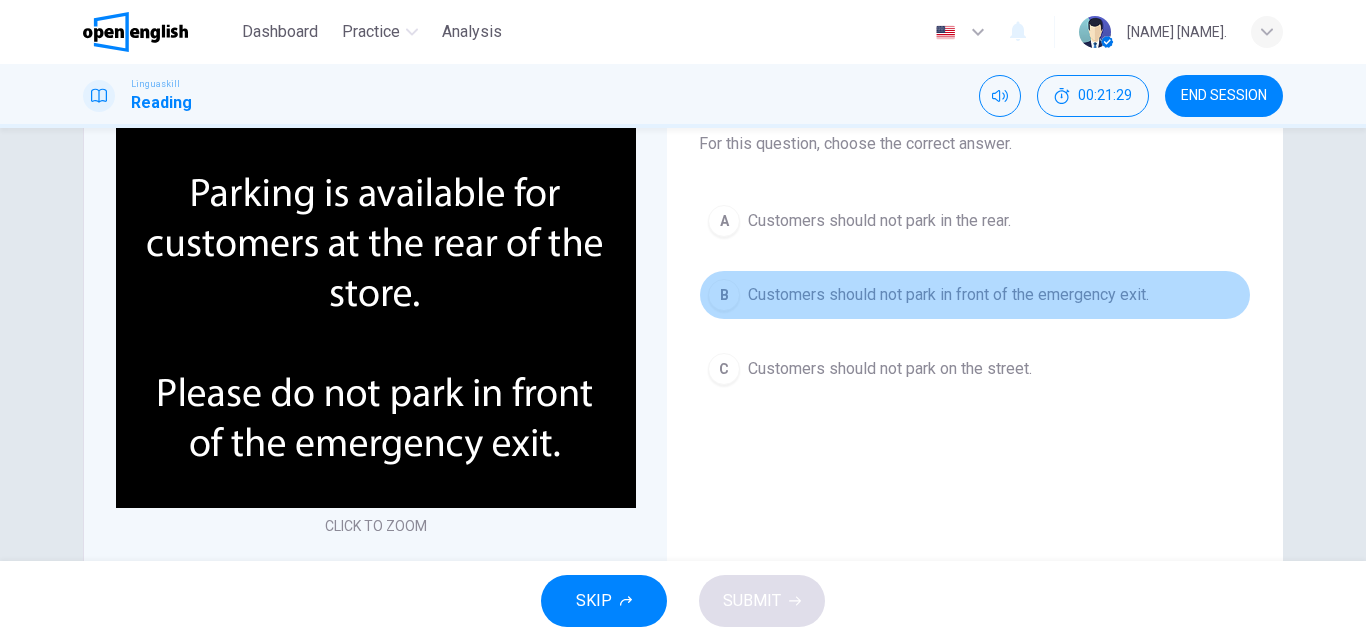 click on "Customers should not park in front of the emergency exit." at bounding box center [948, 295] 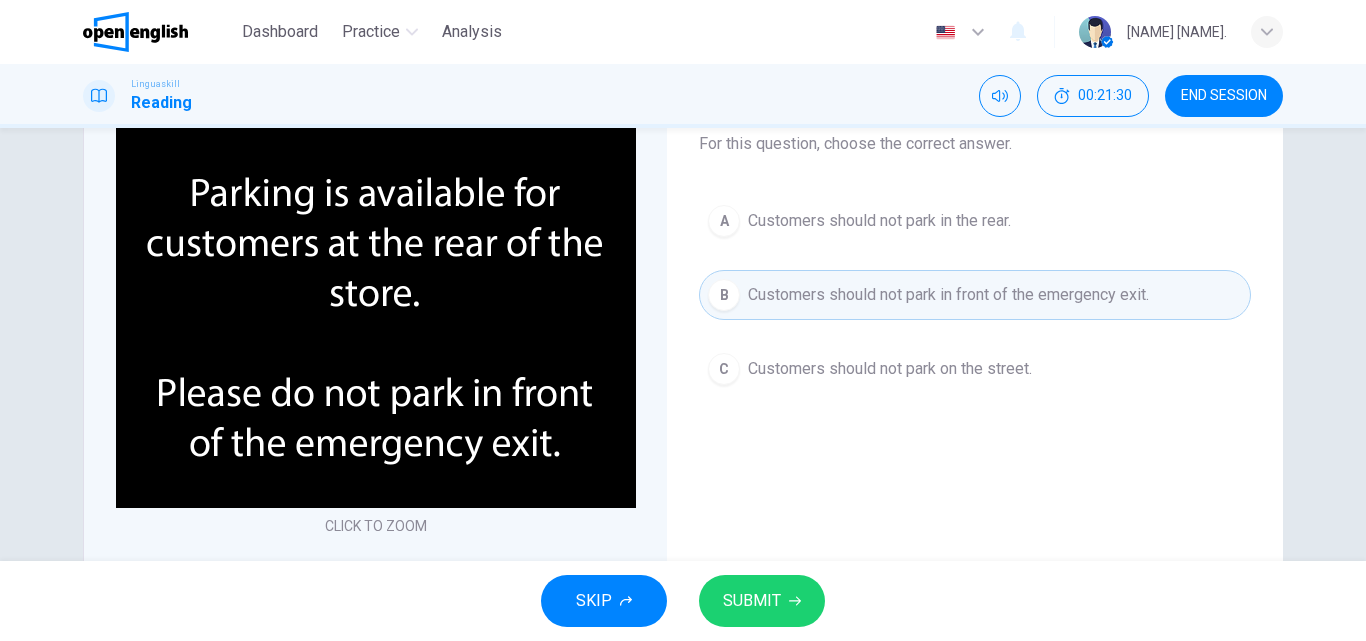 click 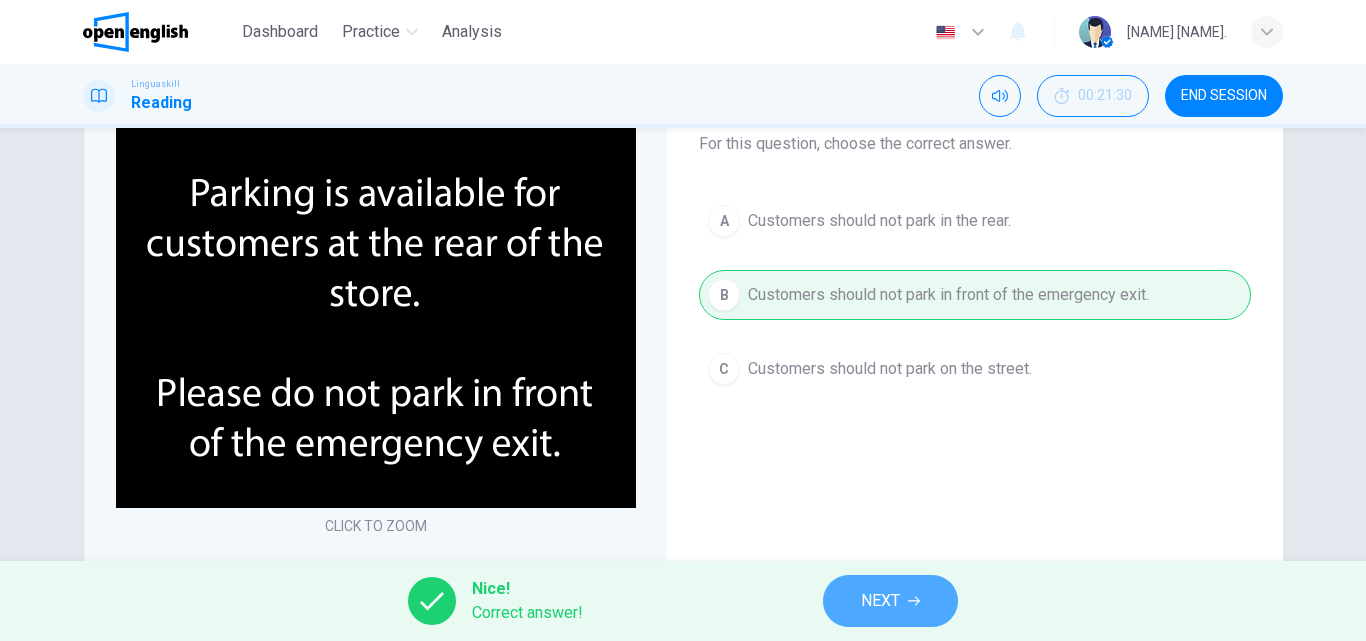 click on "NEXT" at bounding box center (880, 601) 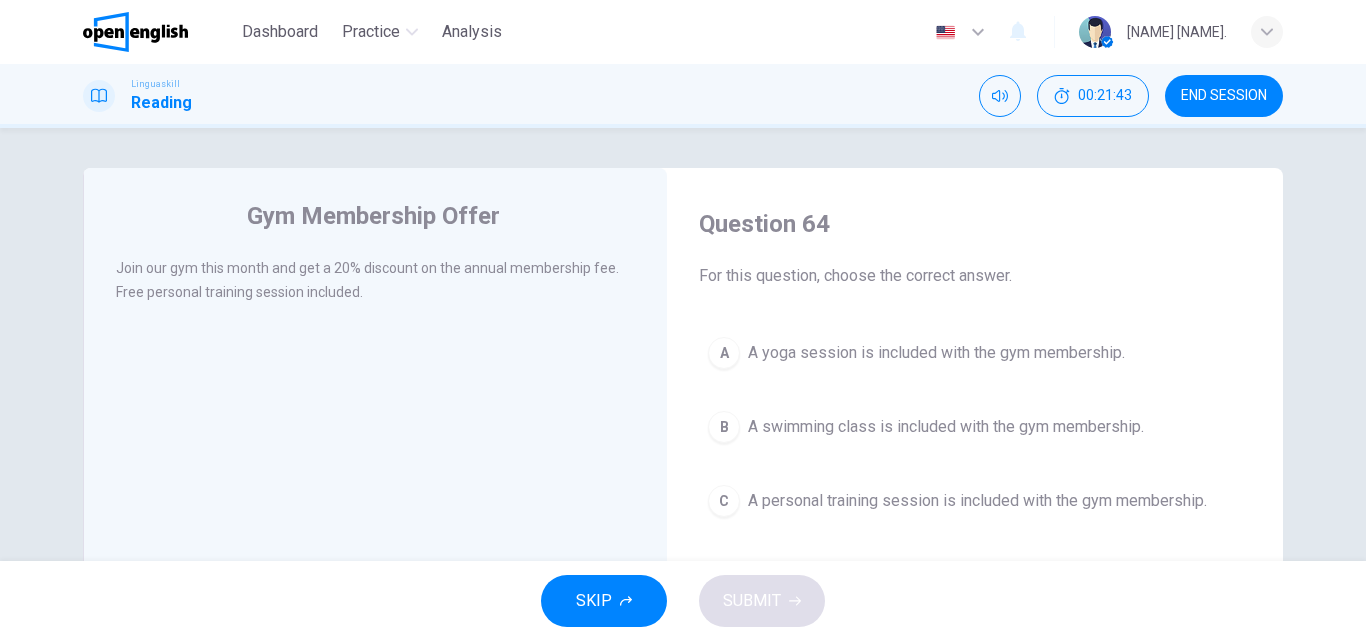 click on "C A personal training session is included with the gym membership." at bounding box center [975, 501] 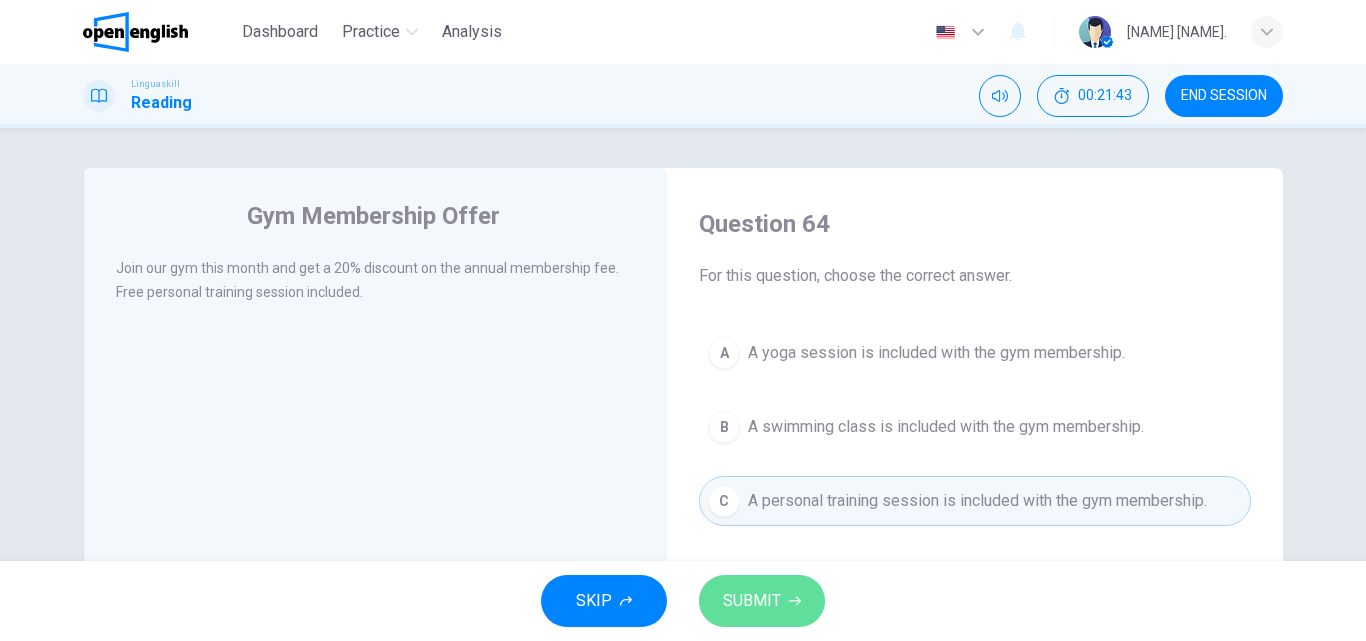 click on "SUBMIT" at bounding box center (762, 601) 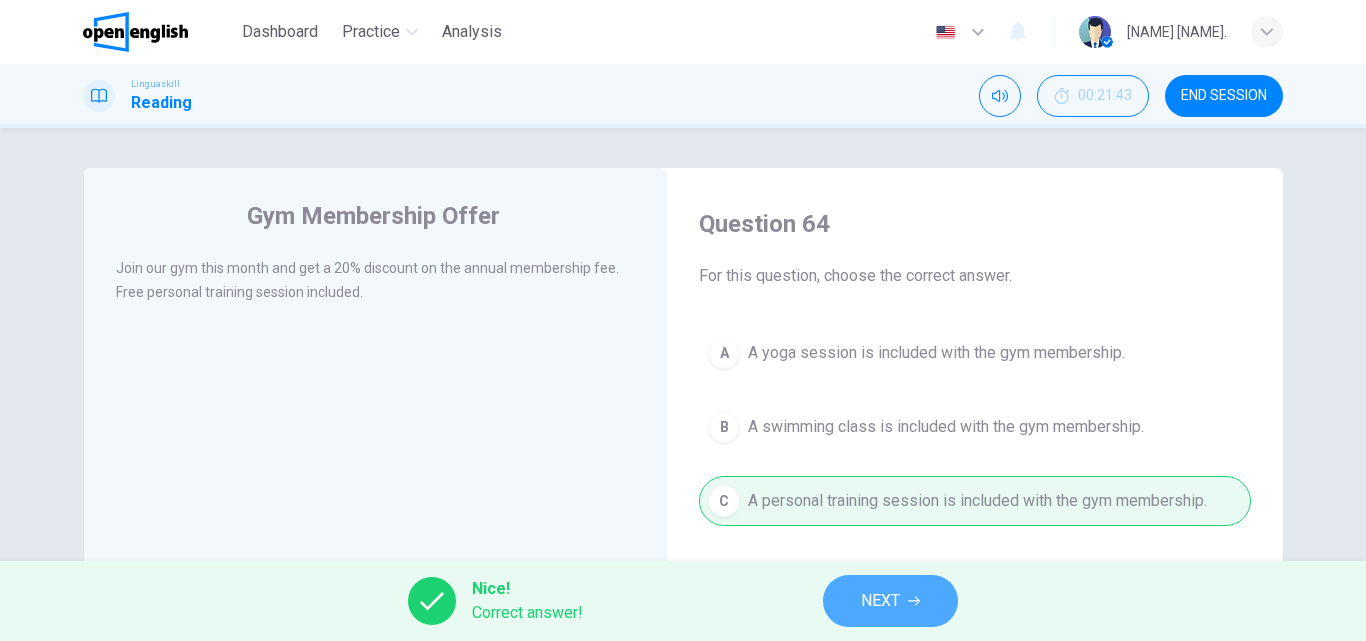 click on "NEXT" at bounding box center (880, 601) 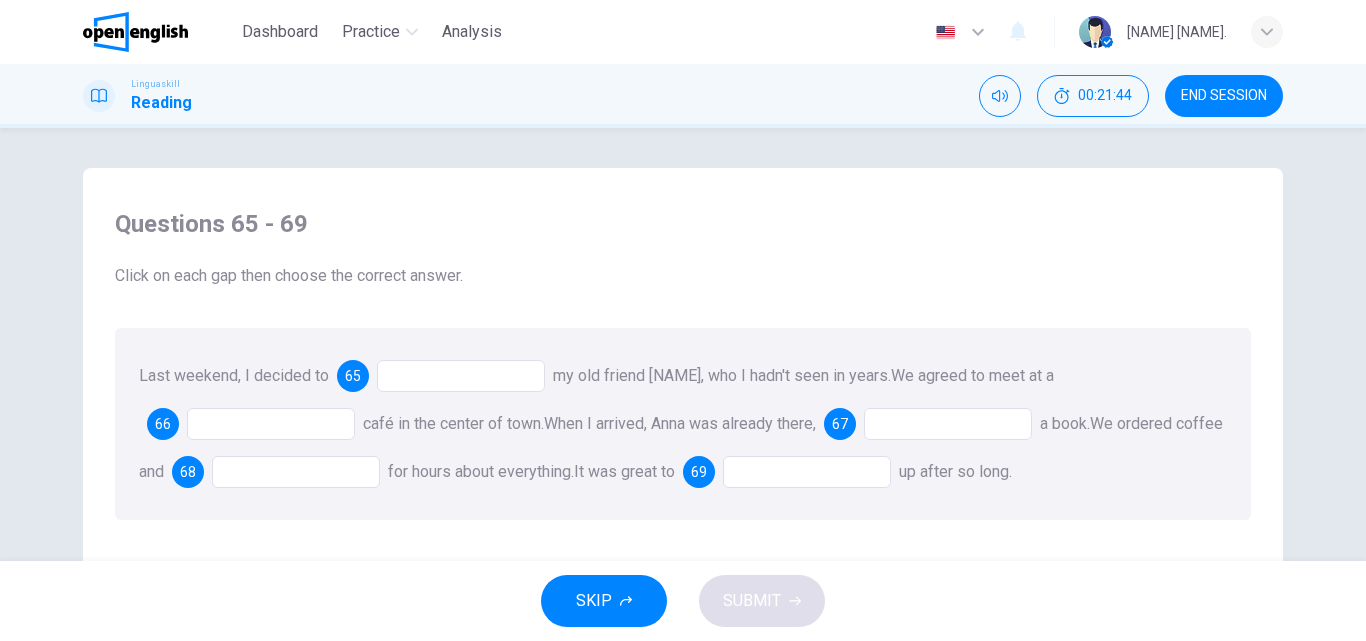 click at bounding box center (461, 376) 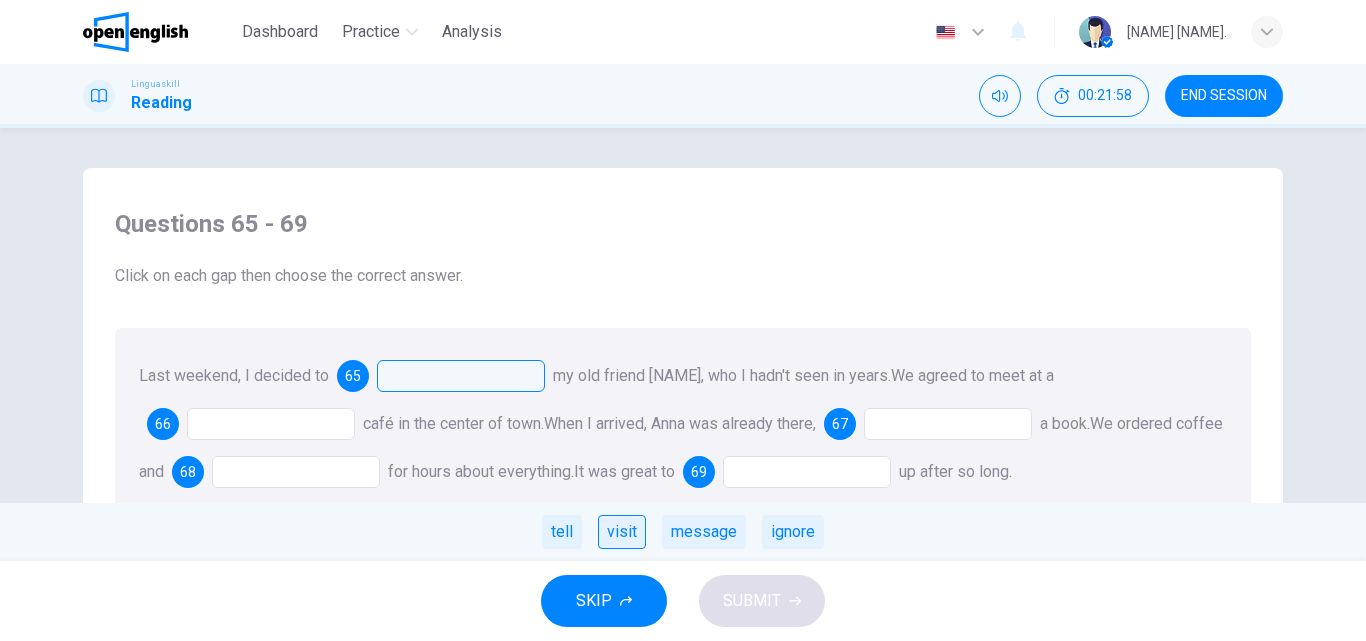 click on "visit" at bounding box center [622, 532] 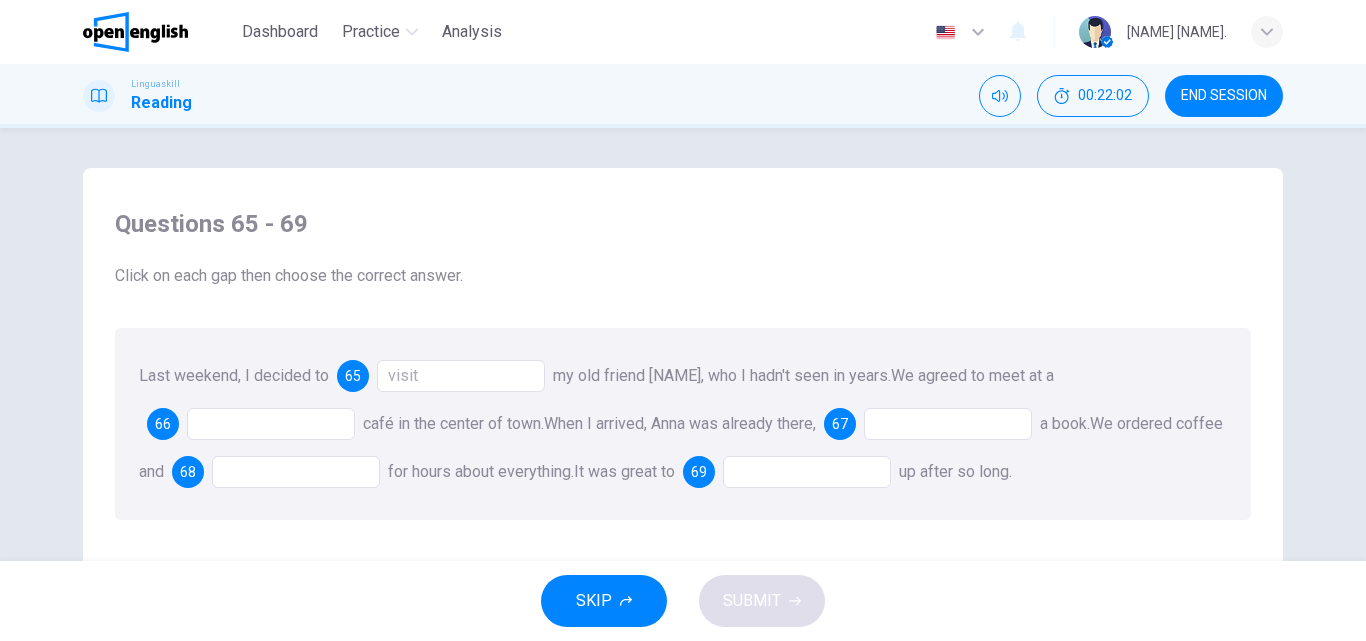 click at bounding box center (271, 424) 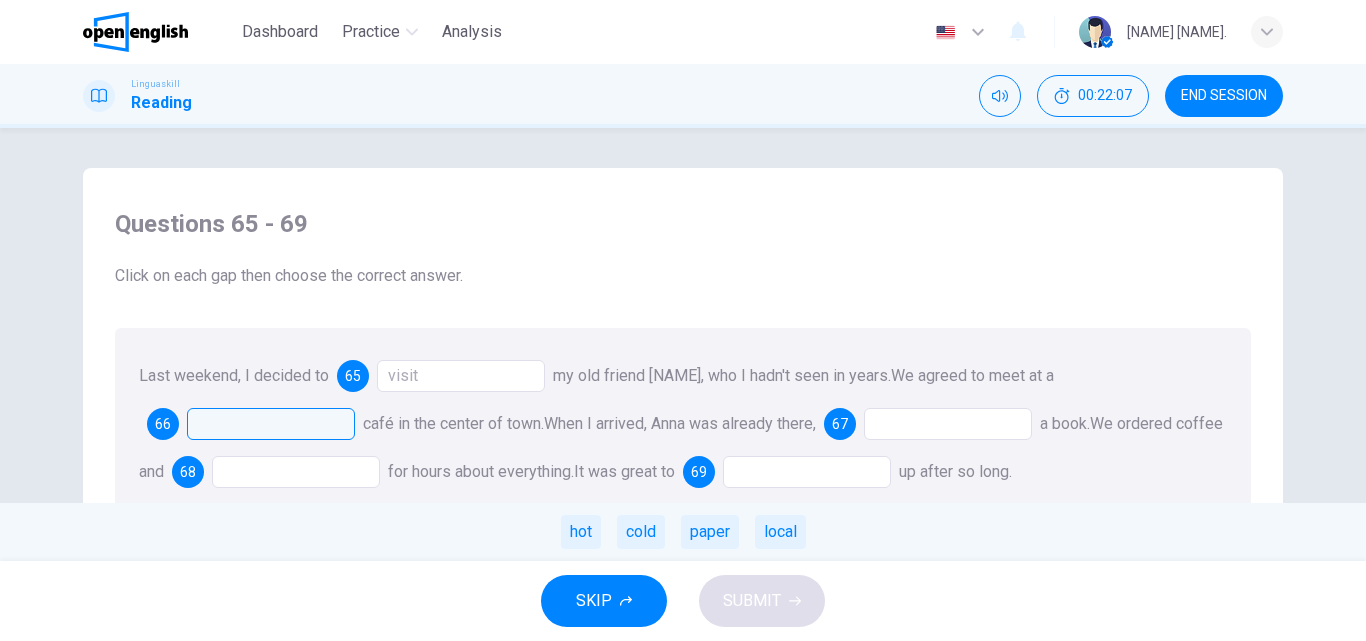 click on "hot cold paper local" at bounding box center (683, 532) 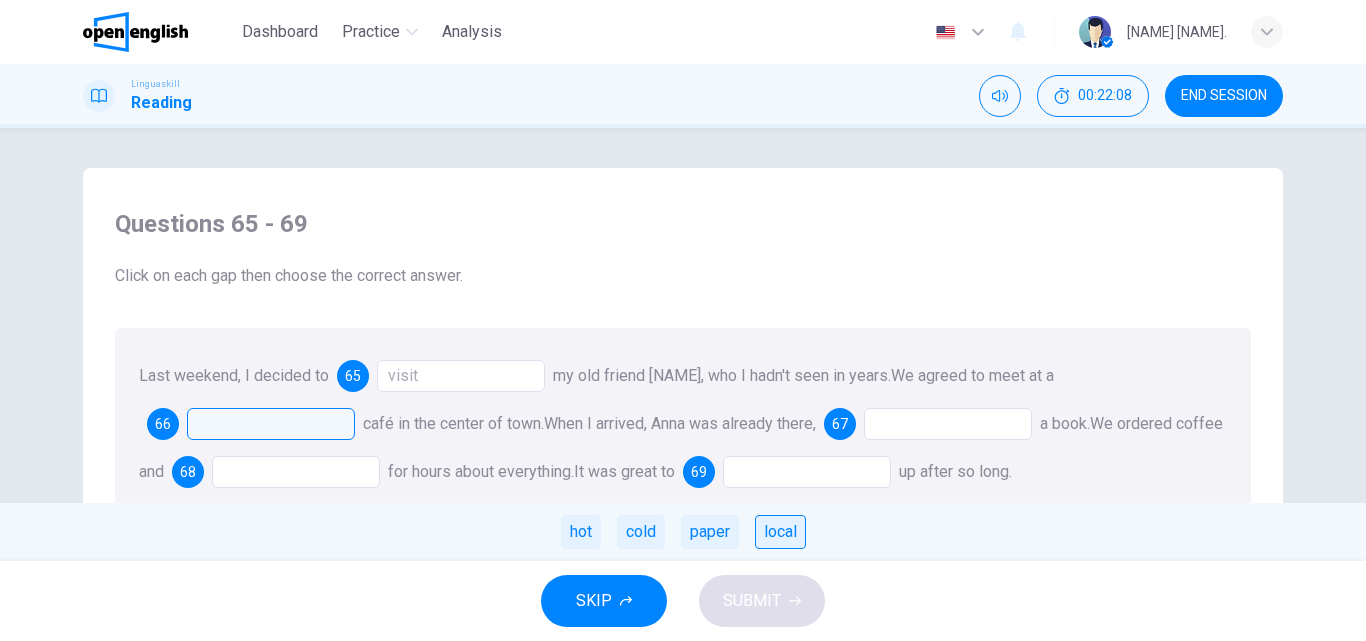 click on "local" at bounding box center [780, 532] 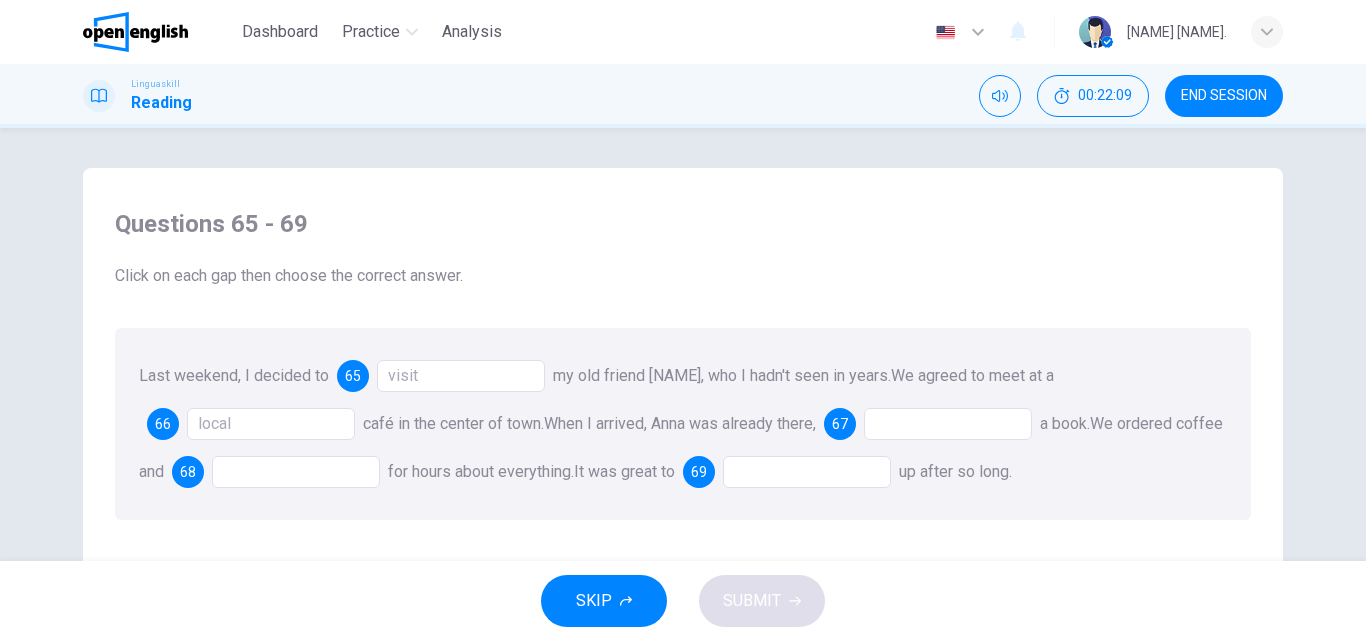 click at bounding box center (948, 424) 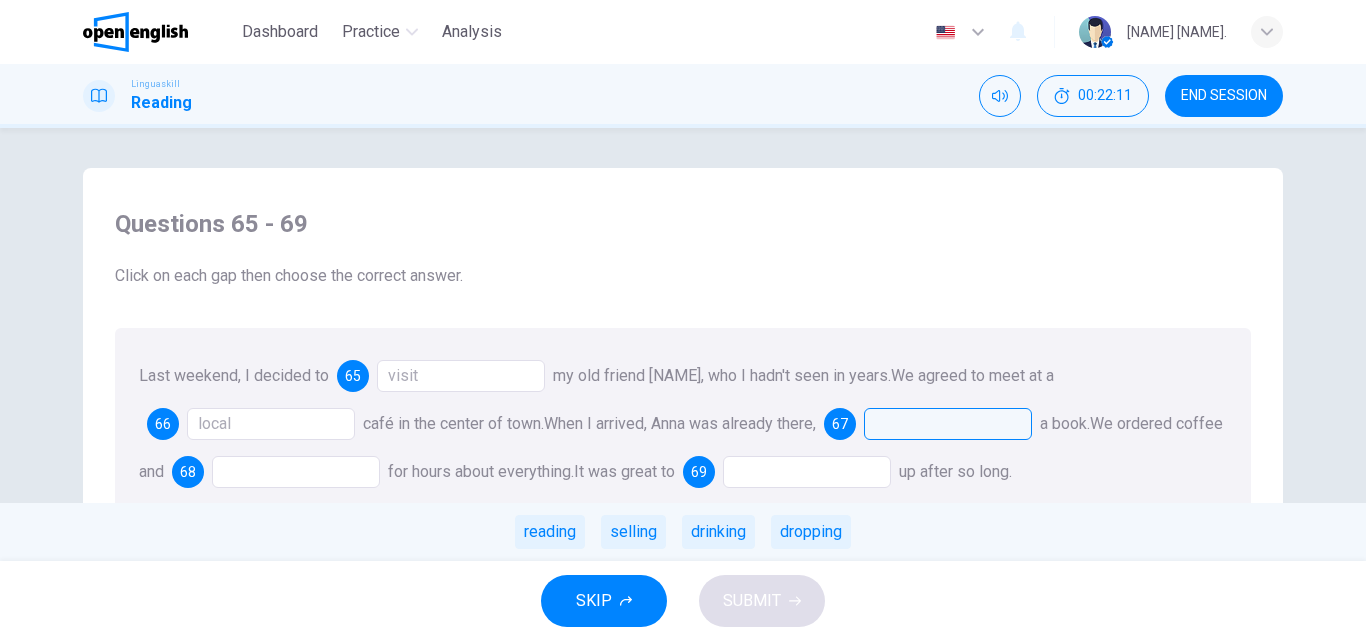 click on "reading selling drinking dropping" at bounding box center (683, 532) 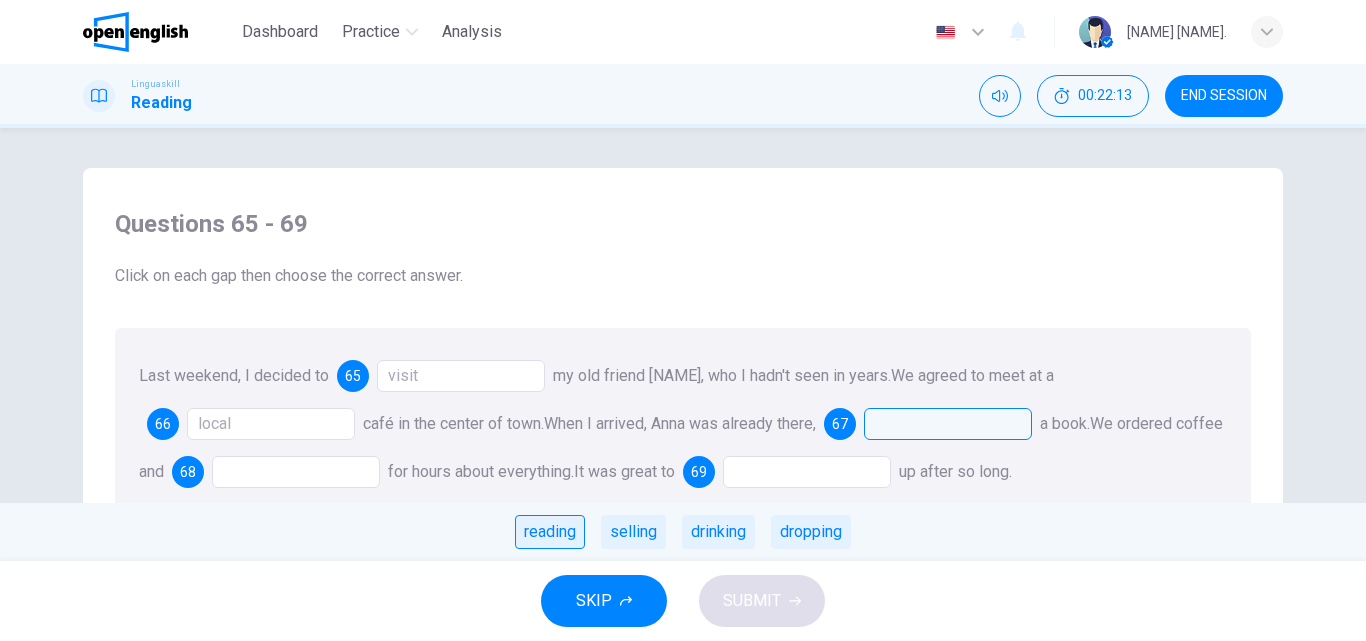 click on "reading" at bounding box center [550, 532] 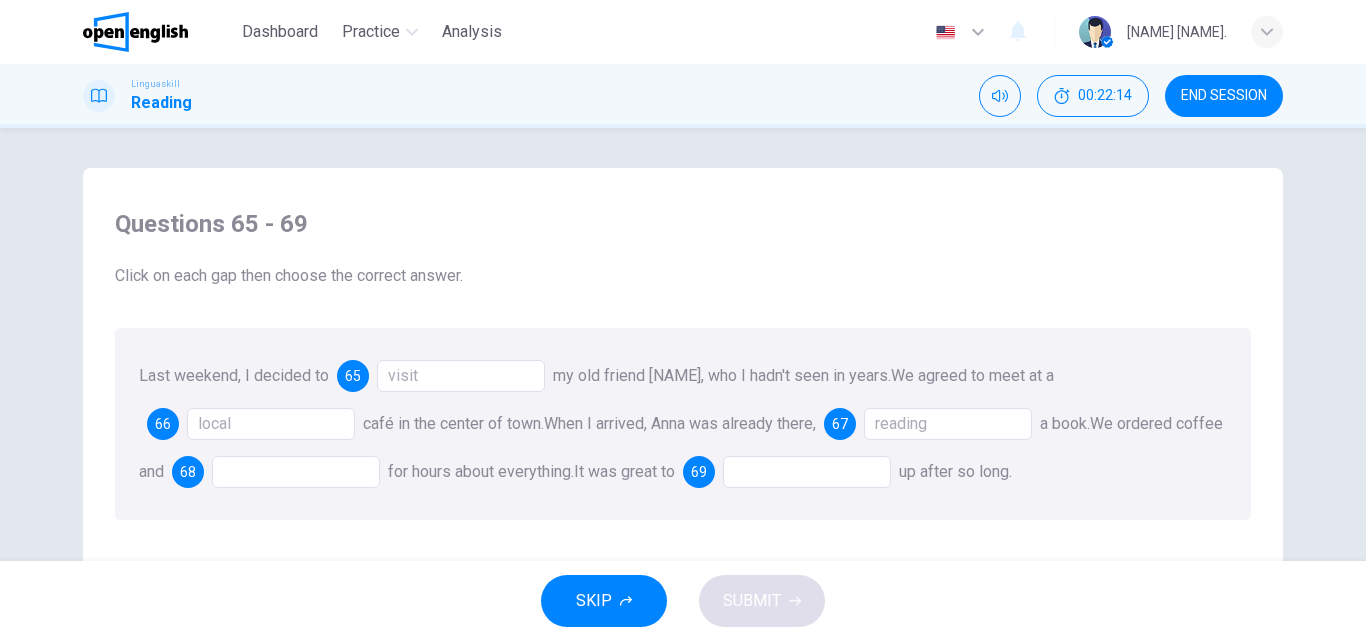 click on "Last weekend, I decided to  65 visit  my old friend Anna, who I hadn't seen in years. We agreed to meet at a  66 local  café in the center of town. When I arrived, Anna was already there,  67 reading  a book. We ordered coffee and  68  for hours about everything. It was great to  69  up after so long." at bounding box center (683, 424) 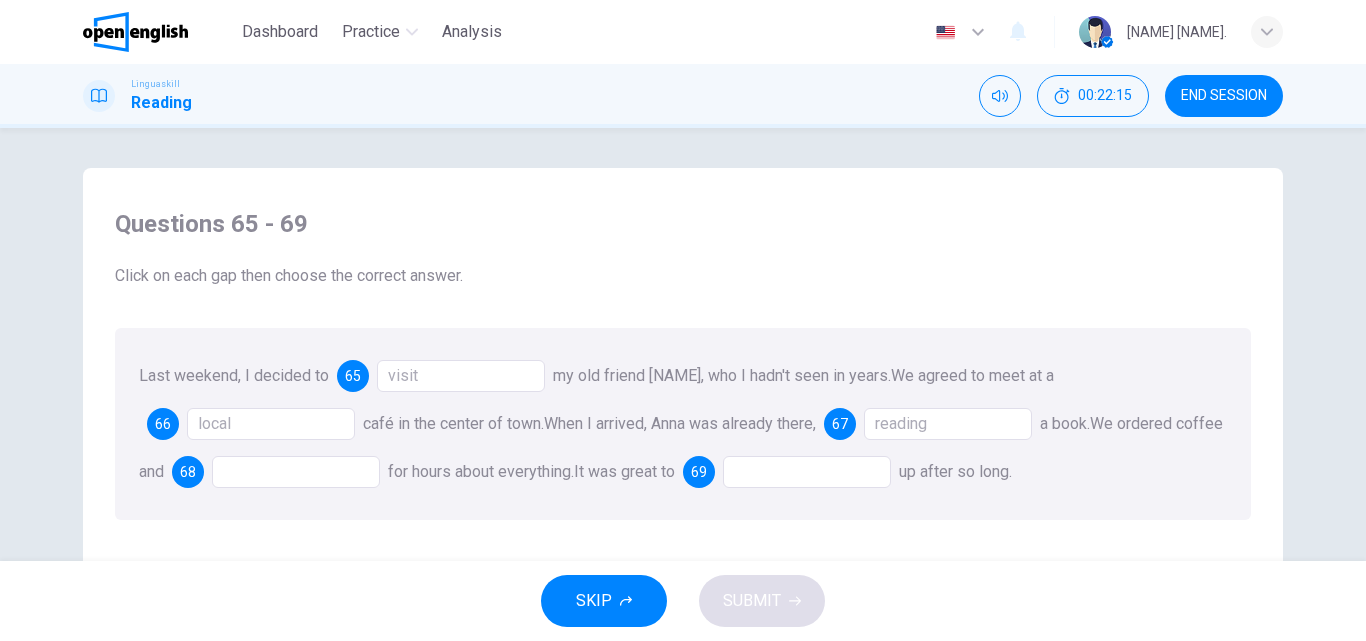 click at bounding box center [296, 472] 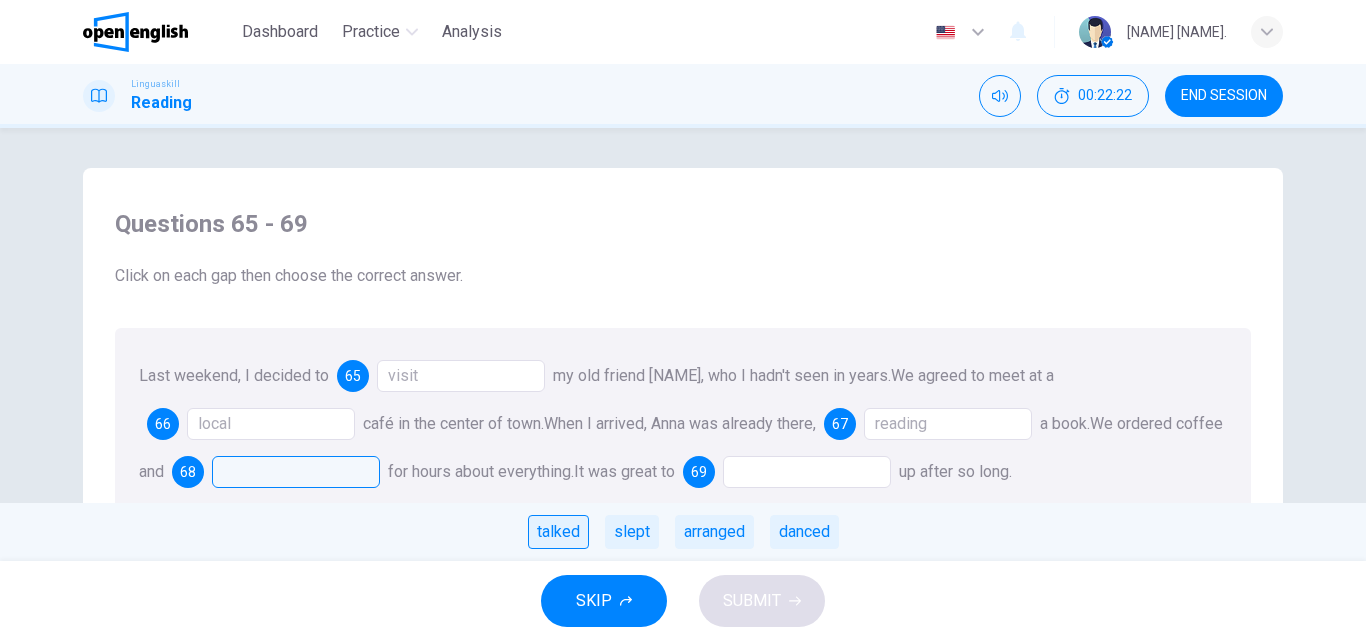 click on "talked" at bounding box center (558, 532) 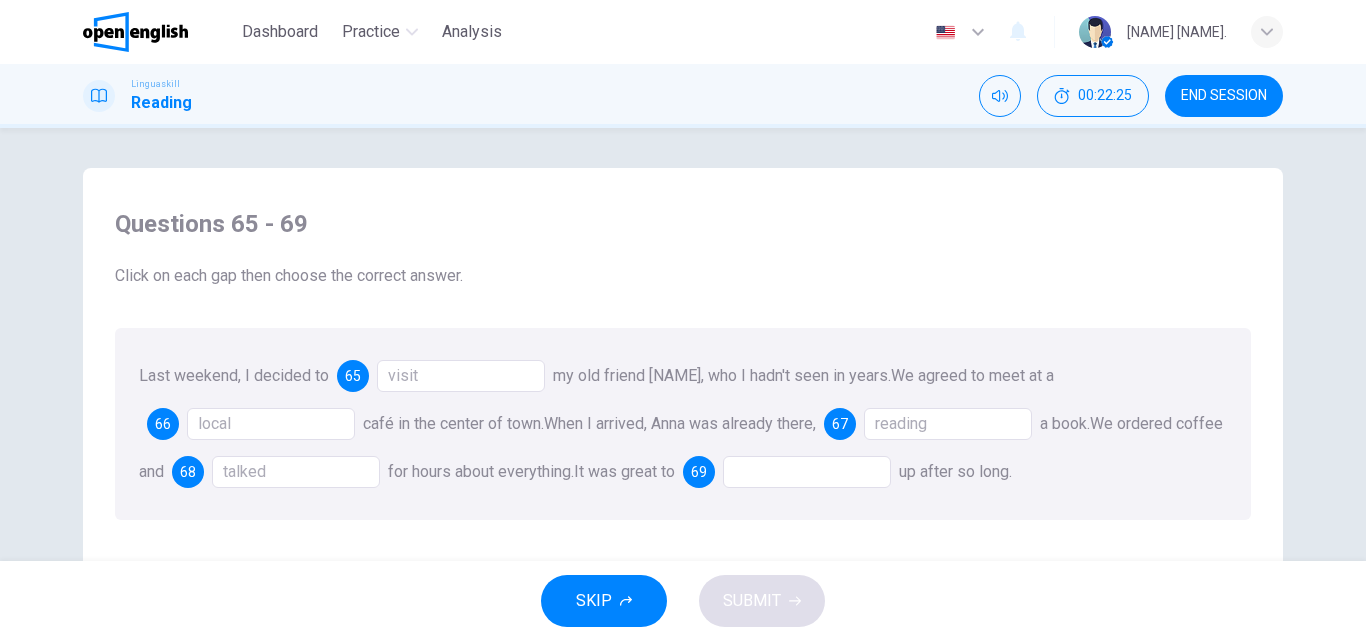 click at bounding box center (807, 472) 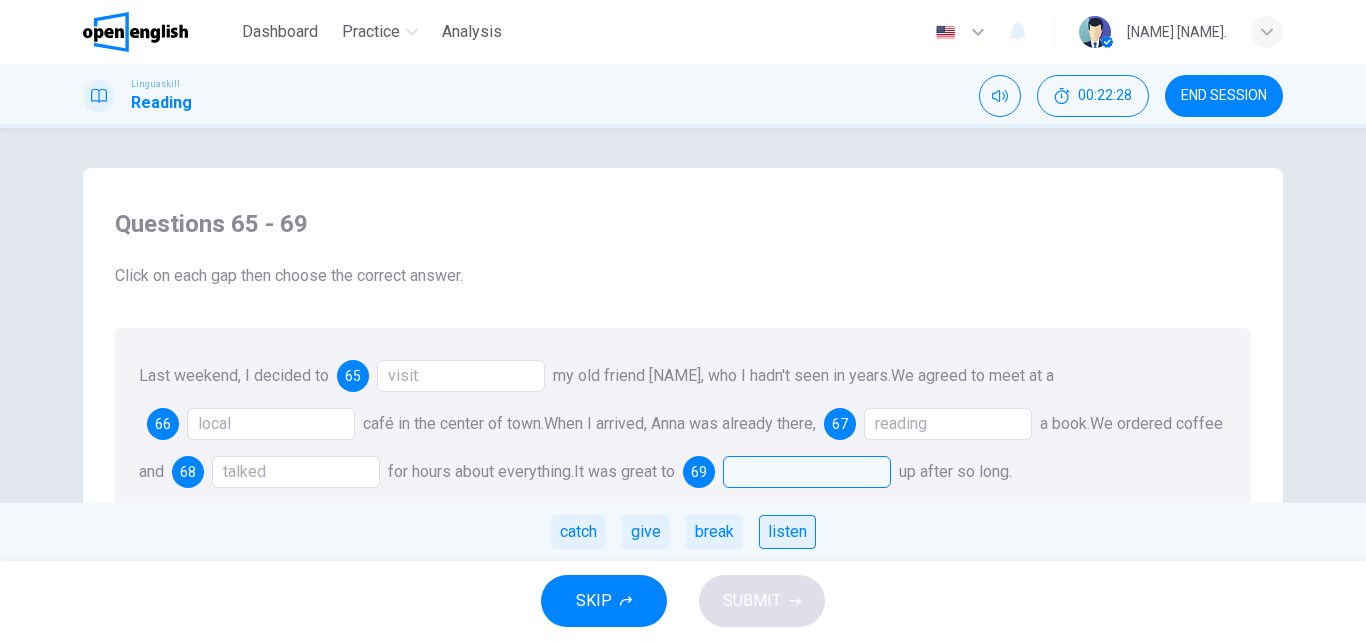 click on "listen" at bounding box center (787, 532) 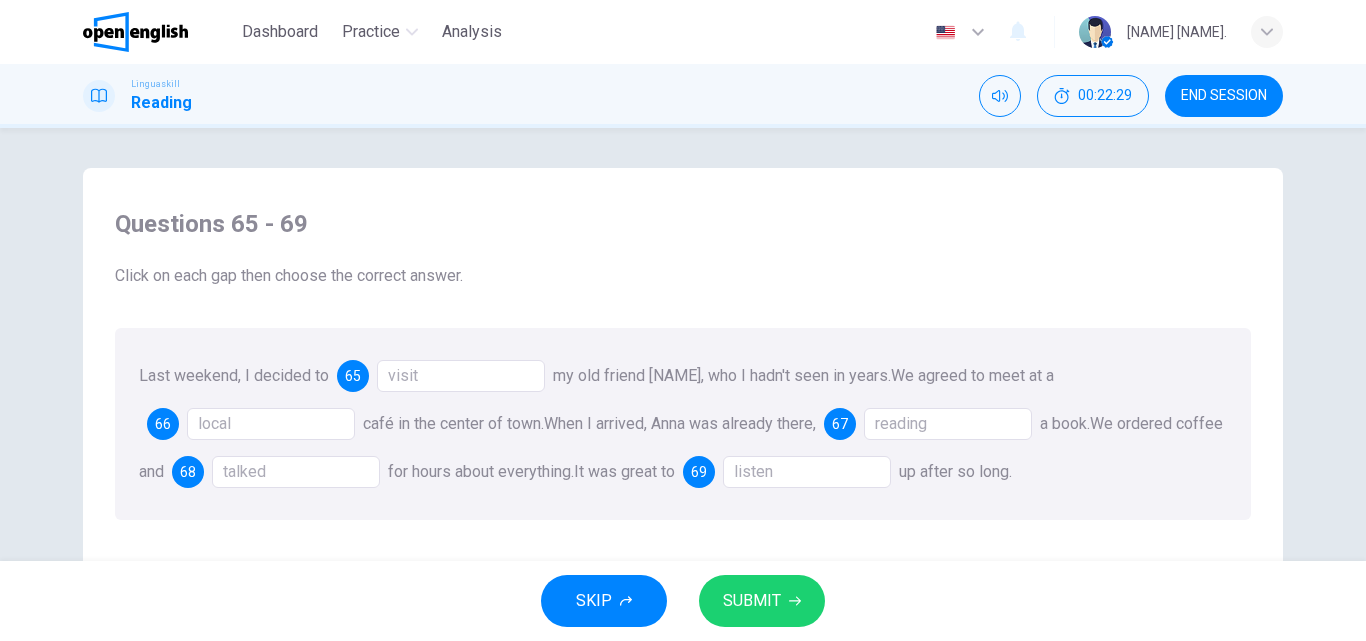 click on "listen" at bounding box center [807, 472] 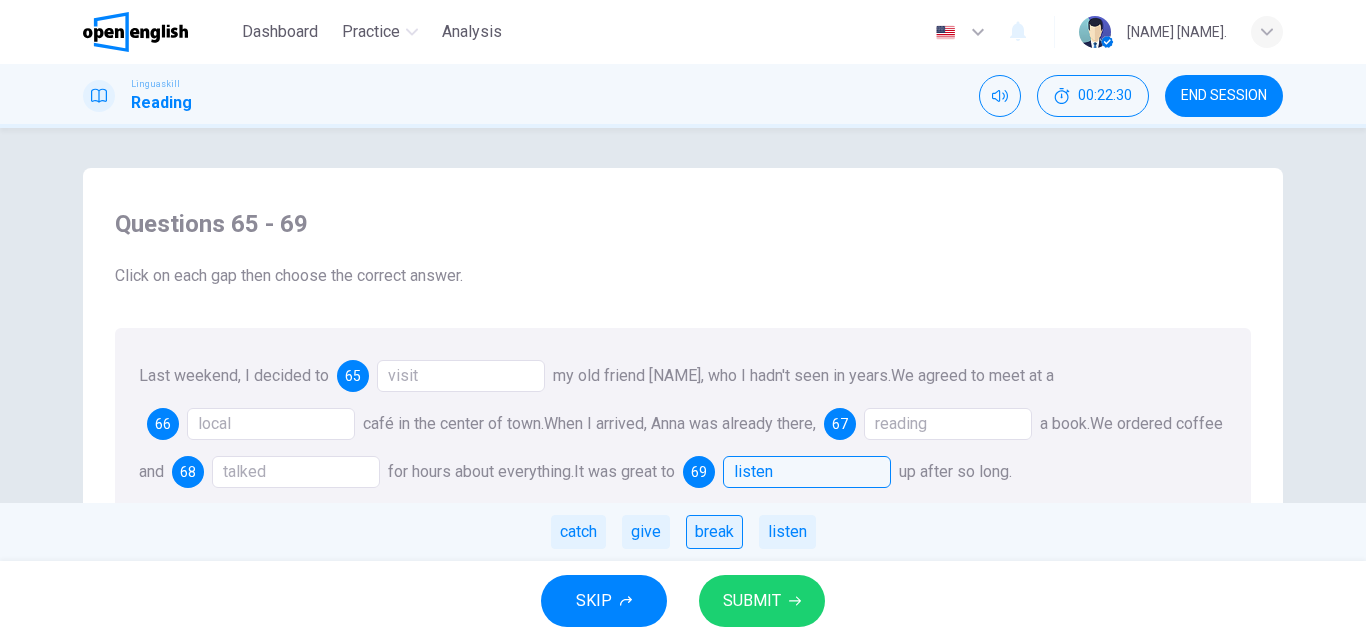 click on "break" at bounding box center (714, 532) 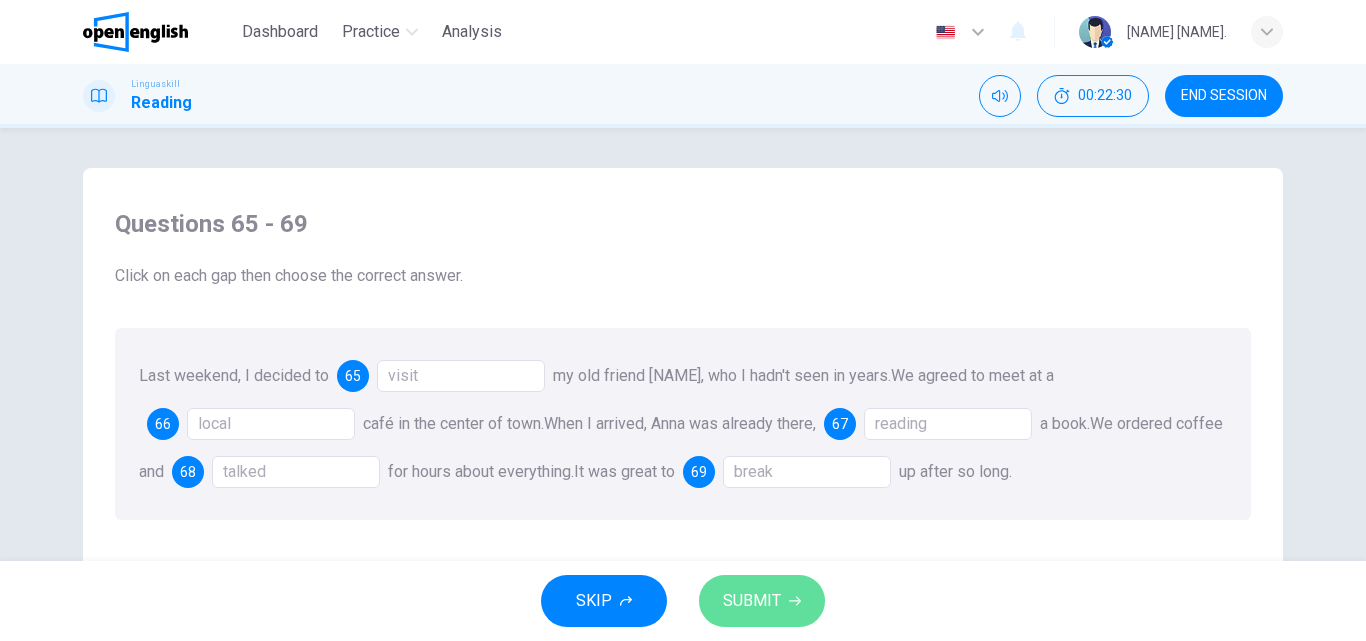 click on "SUBMIT" at bounding box center (752, 601) 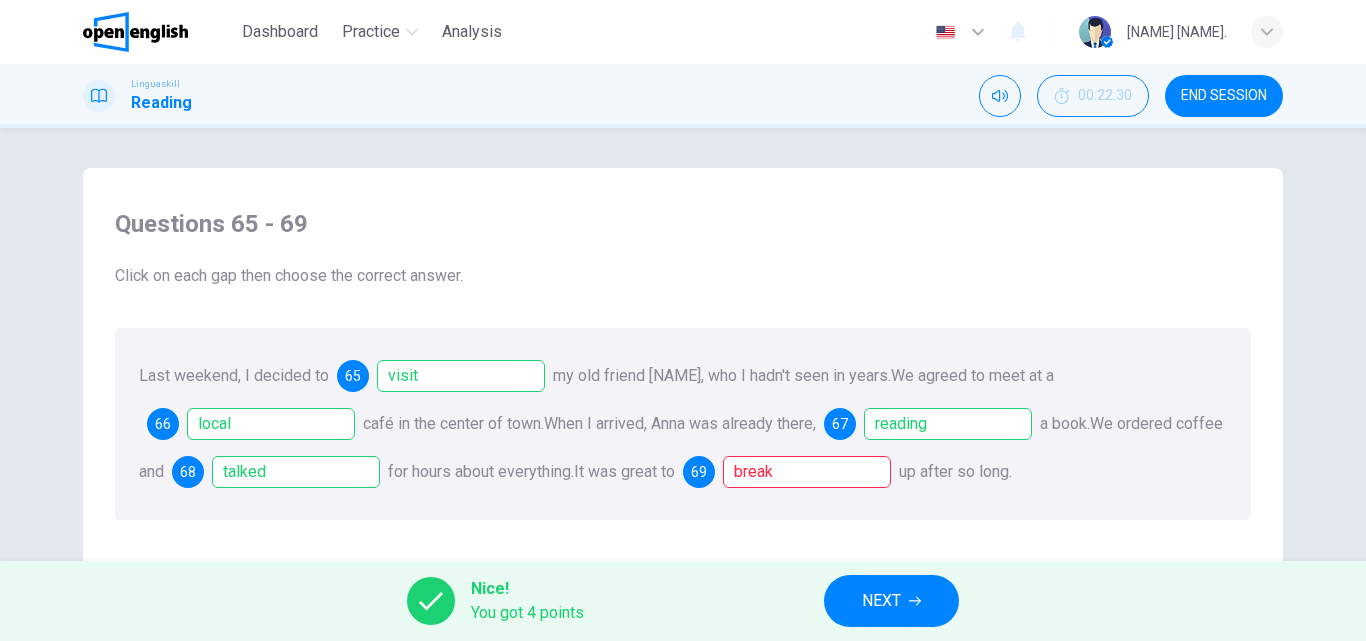 click on "NEXT" at bounding box center [891, 601] 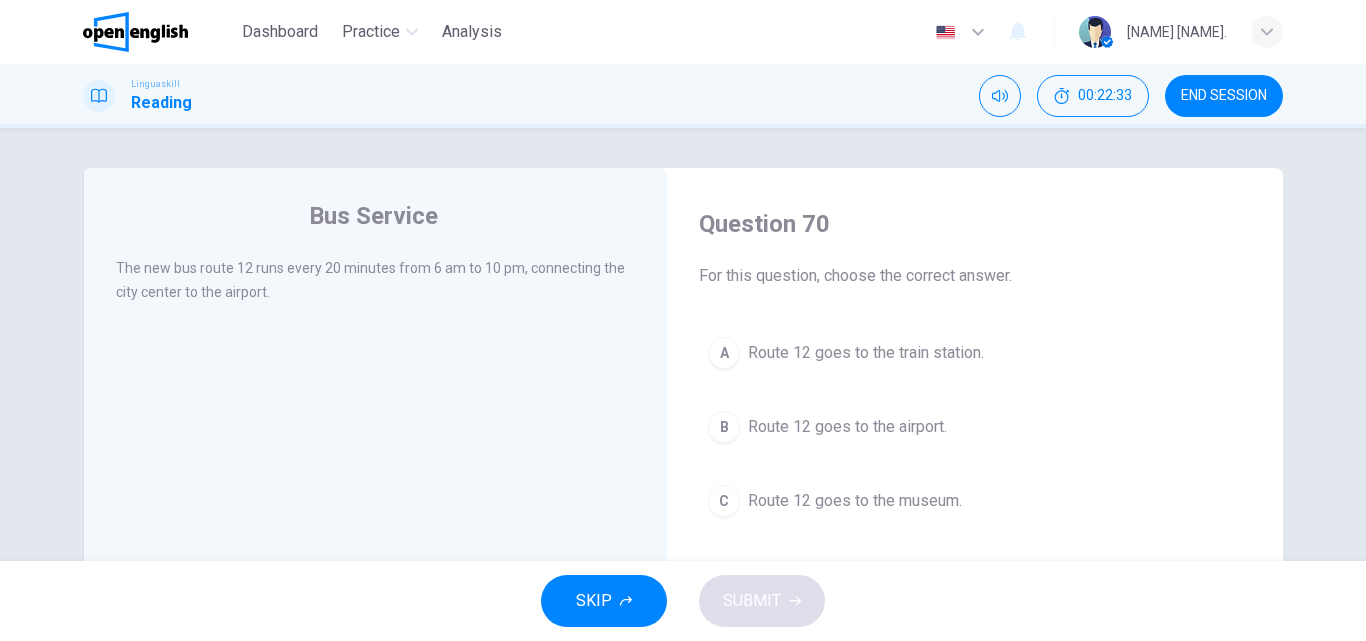 scroll, scrollTop: 30, scrollLeft: 0, axis: vertical 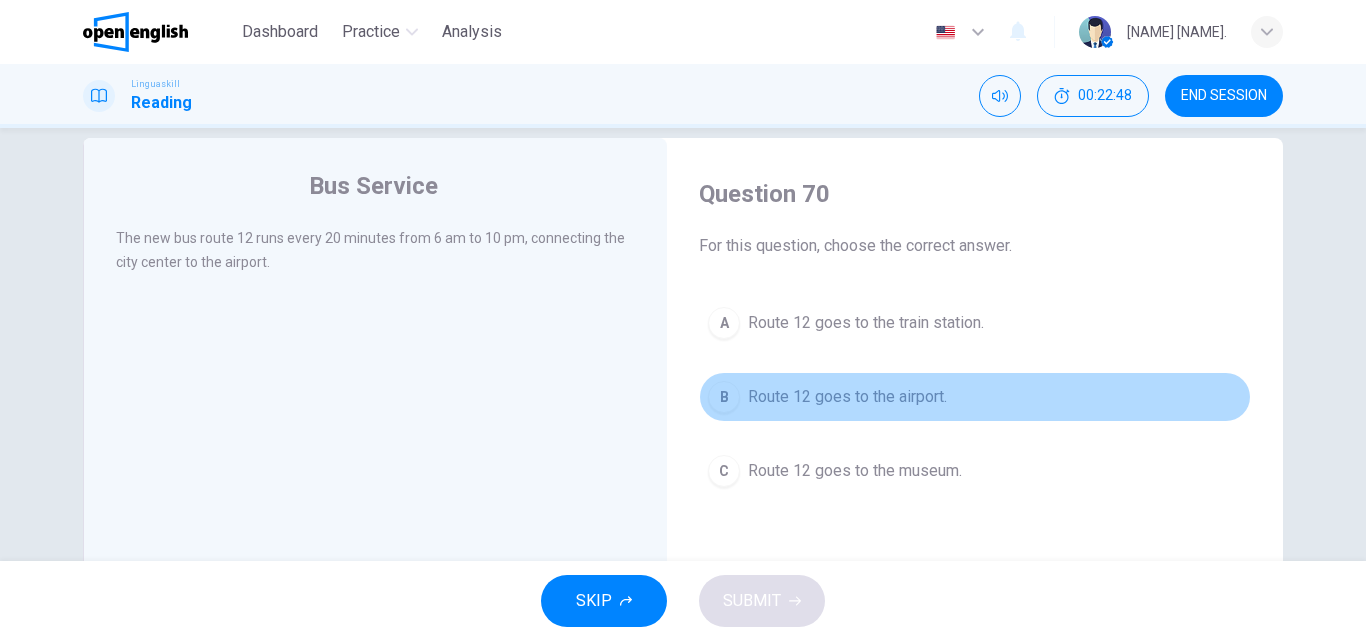 click on "Route 12 goes to the airport." at bounding box center (847, 397) 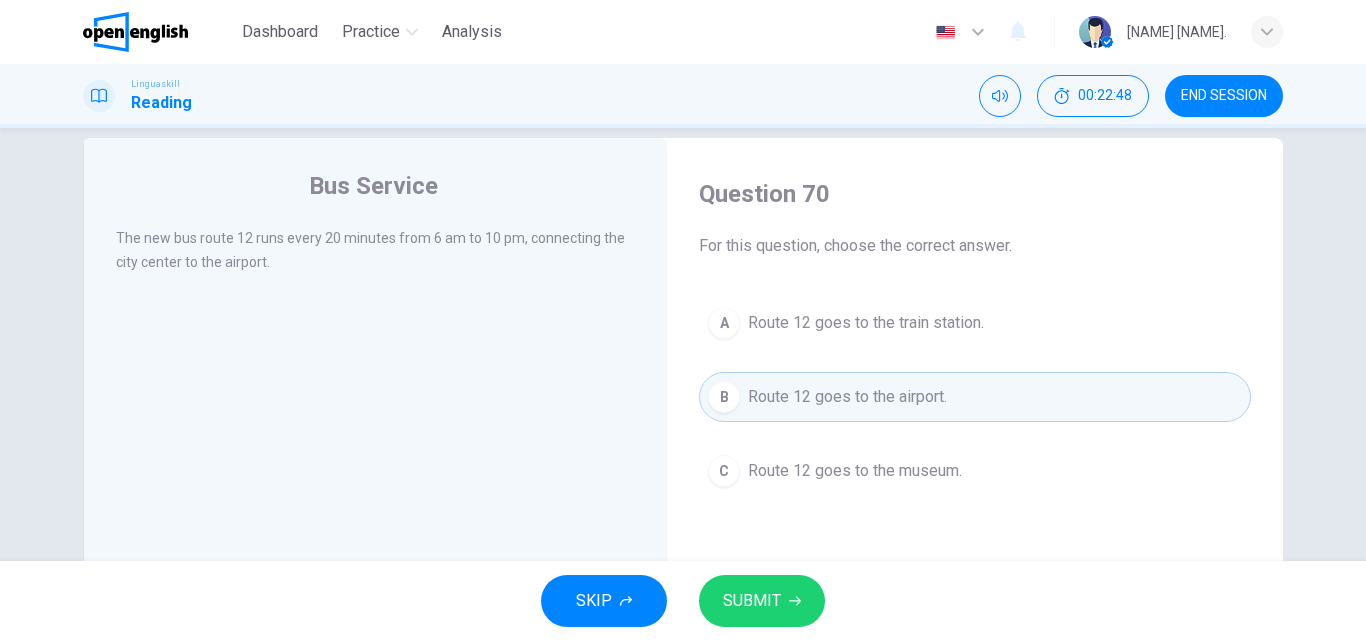 click on "SKIP SUBMIT" at bounding box center [683, 601] 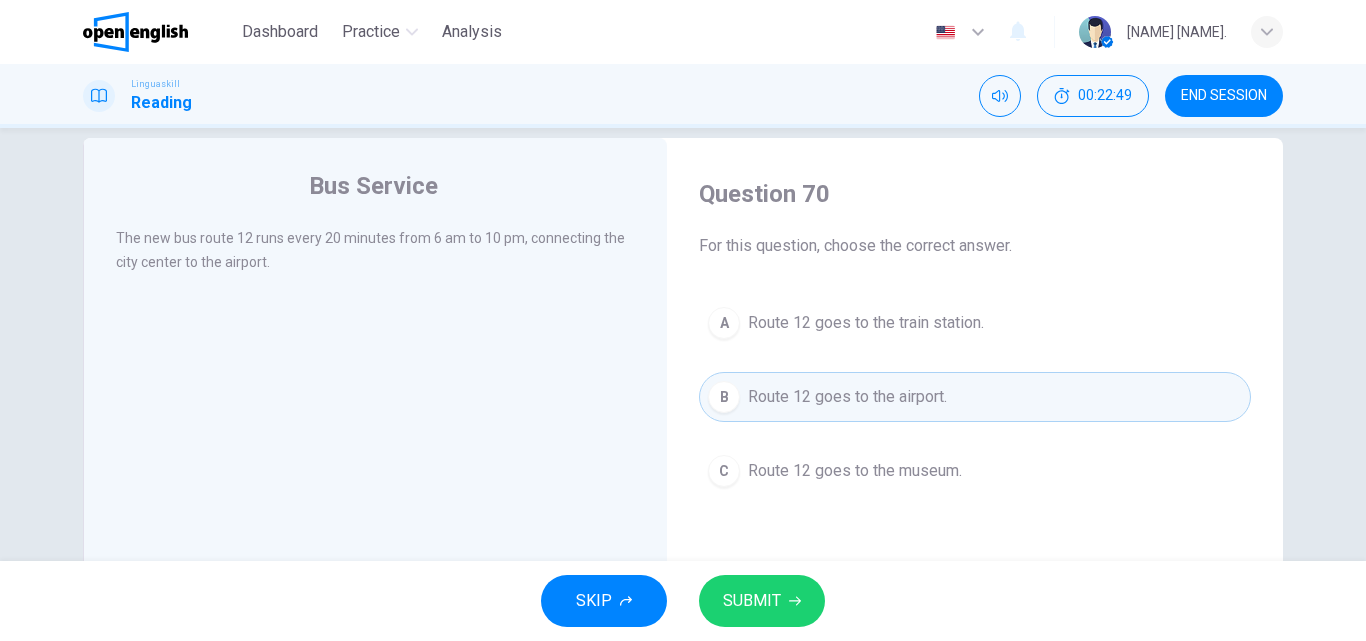 click on "SUBMIT" at bounding box center [762, 601] 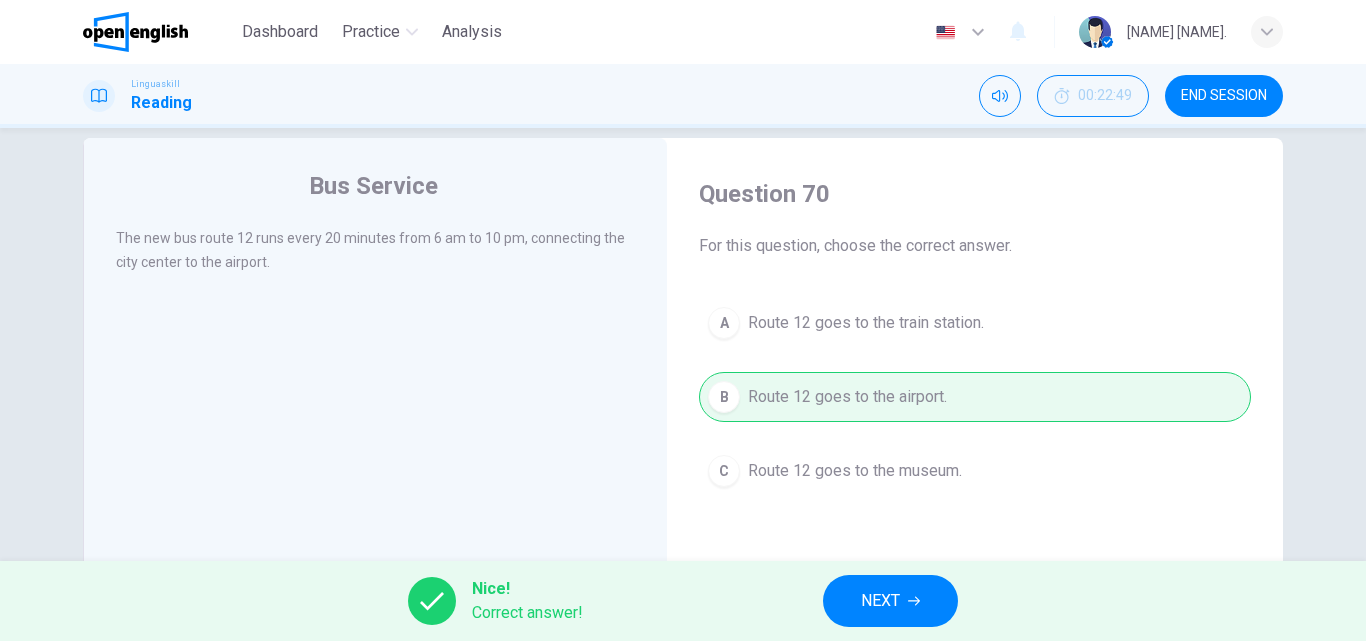 click on "Nice! Correct answer! NEXT" at bounding box center [683, 601] 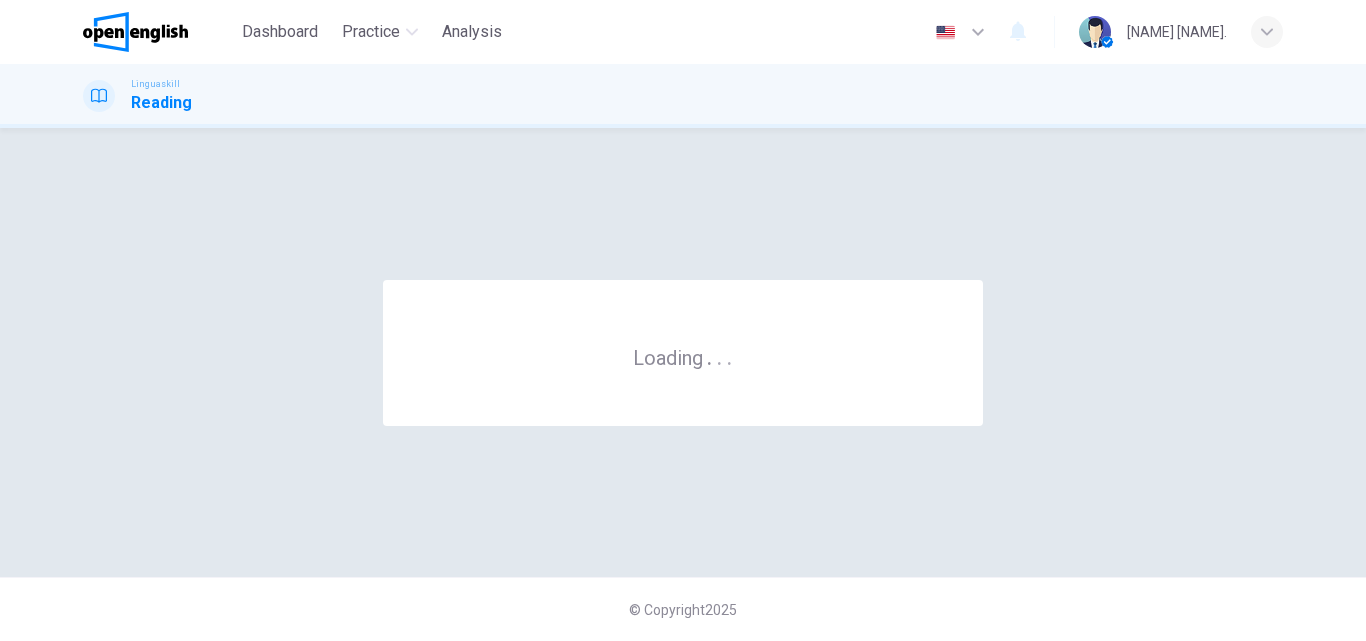 scroll, scrollTop: 0, scrollLeft: 0, axis: both 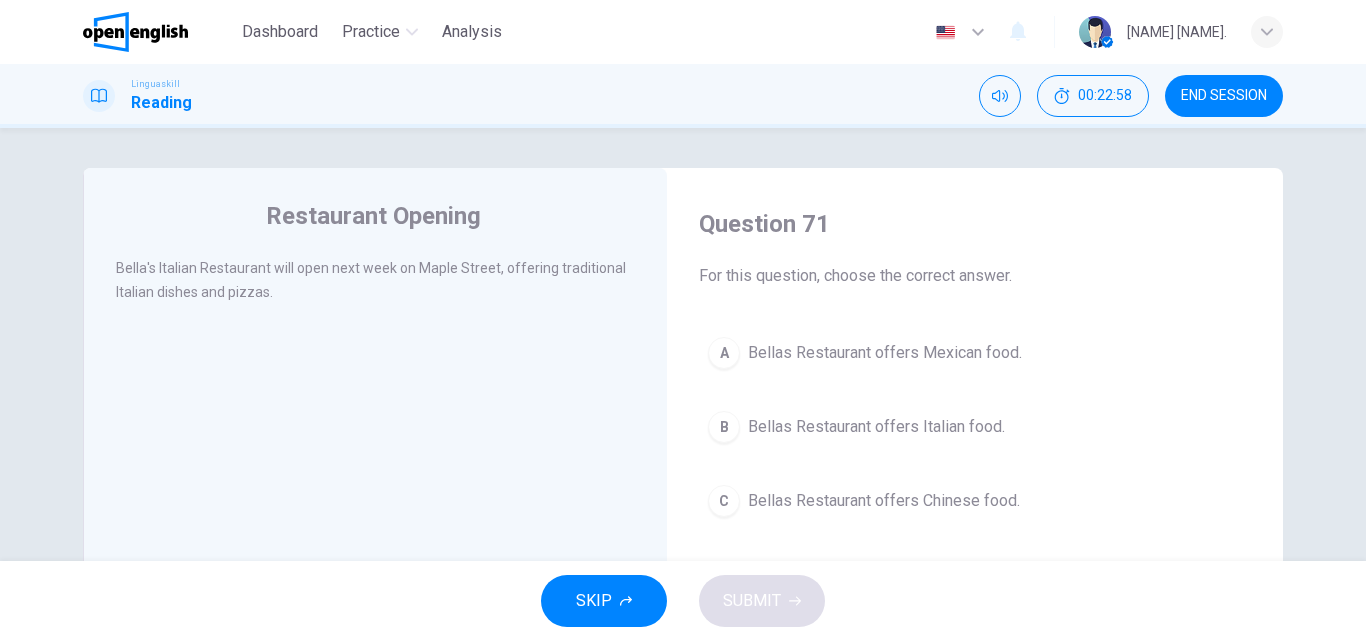 click on "Bellas Restaurant offers Italian food." at bounding box center [876, 427] 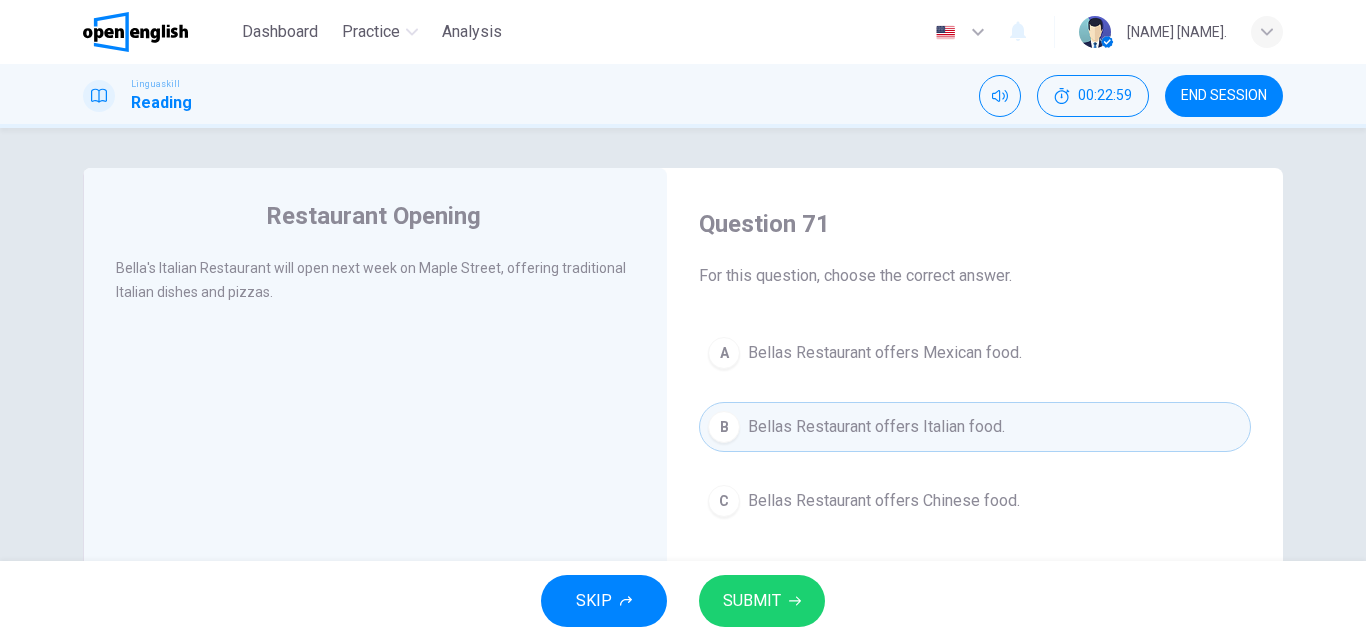 click 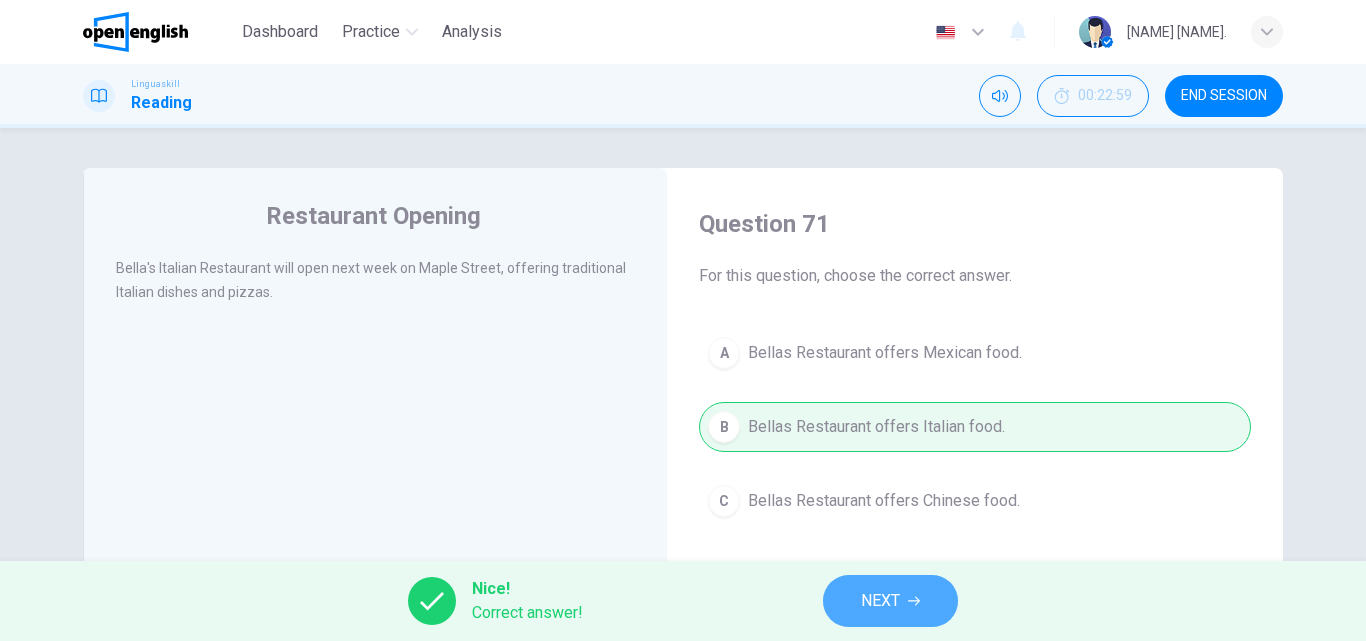click on "NEXT" at bounding box center [890, 601] 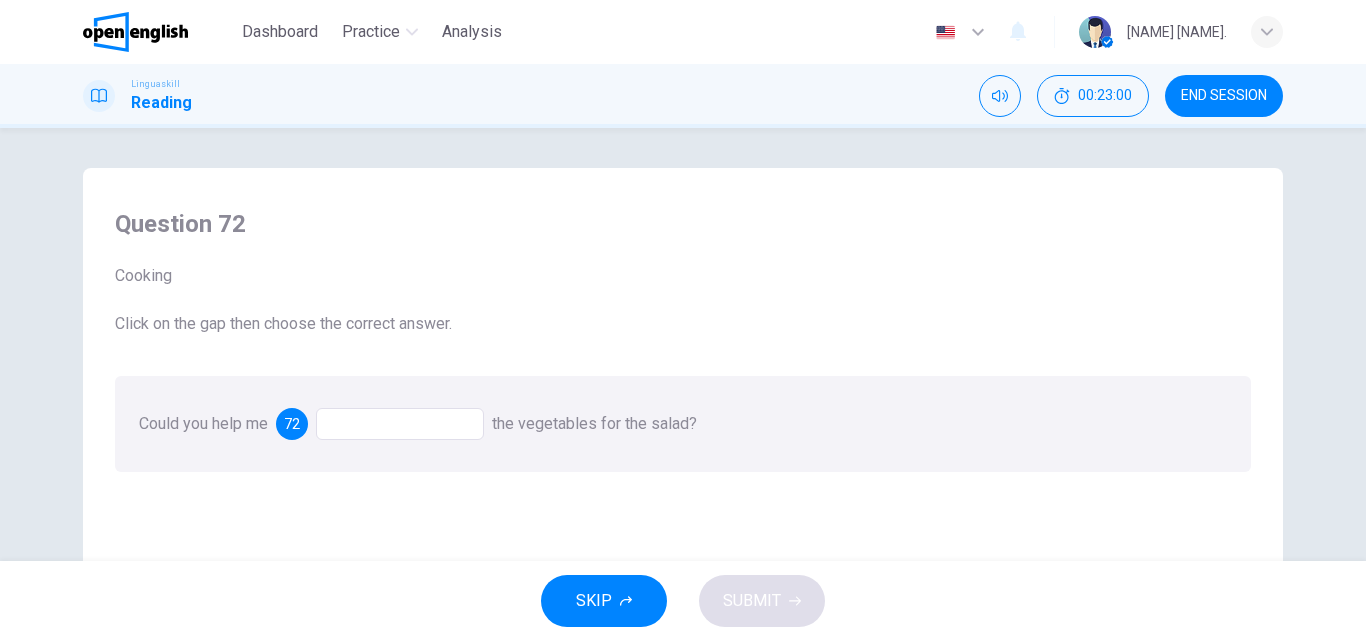 click at bounding box center (400, 424) 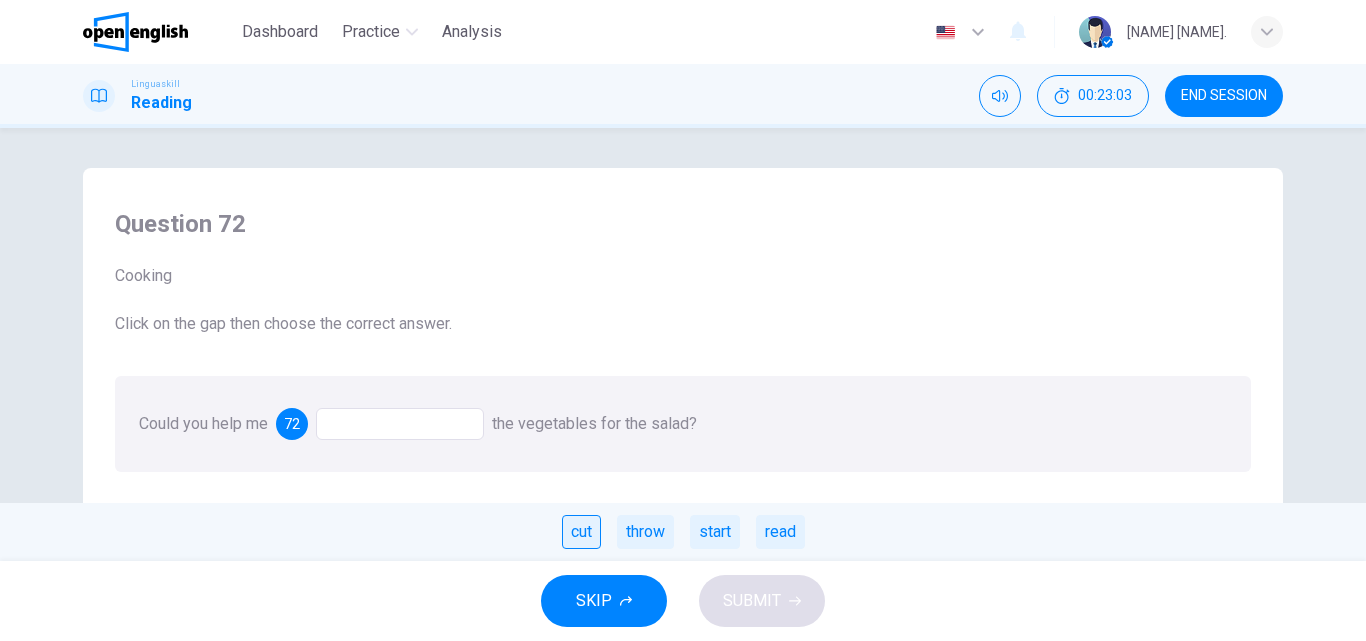 click on "cut" at bounding box center (581, 532) 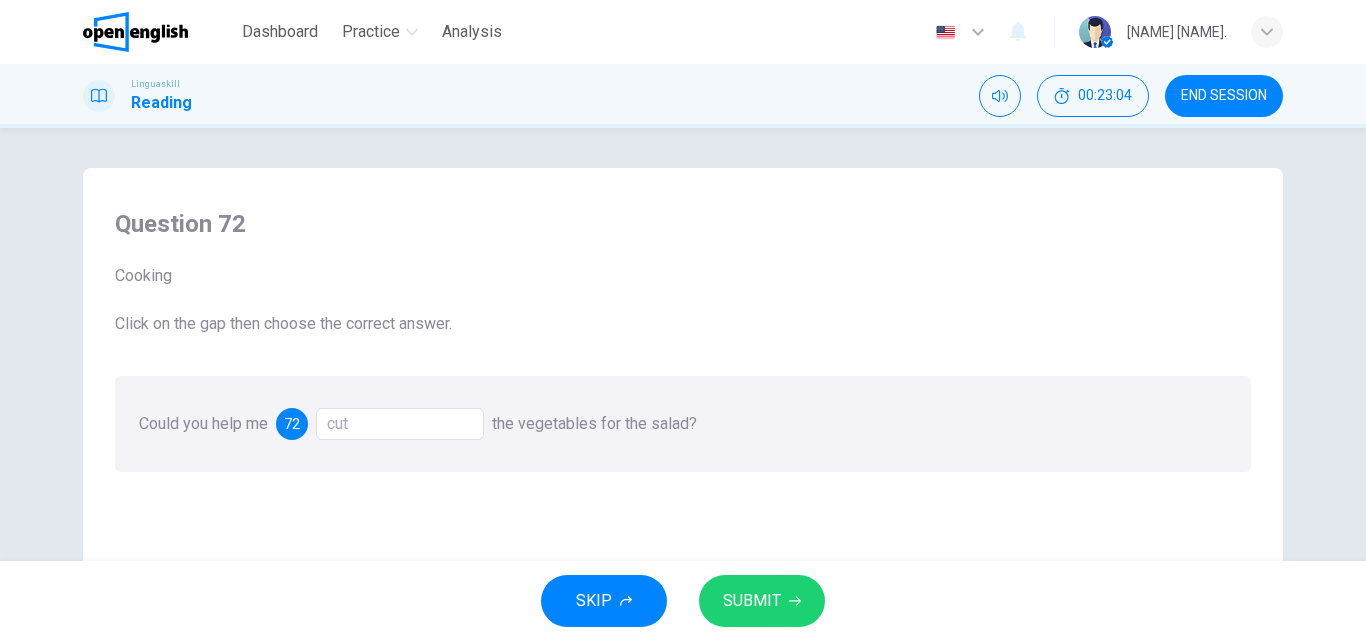 click on "SUBMIT" at bounding box center [752, 601] 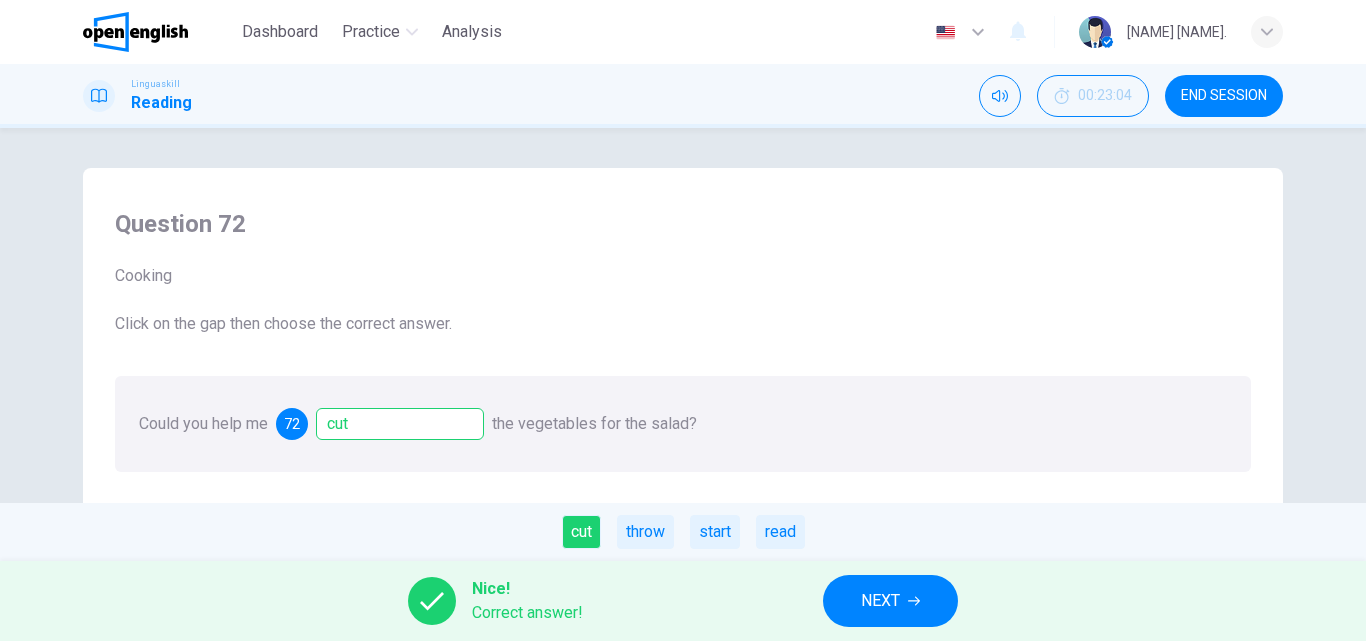 click on "NEXT" at bounding box center [890, 601] 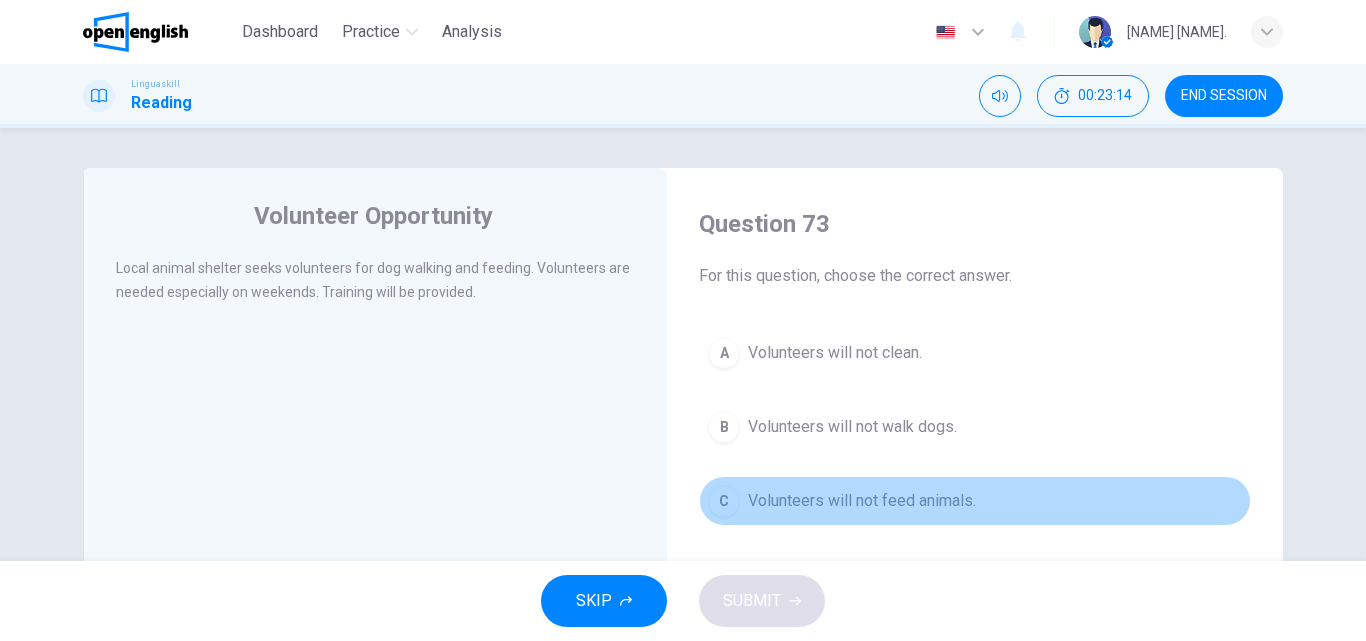 click on "Volunteers will not feed animals." at bounding box center [862, 501] 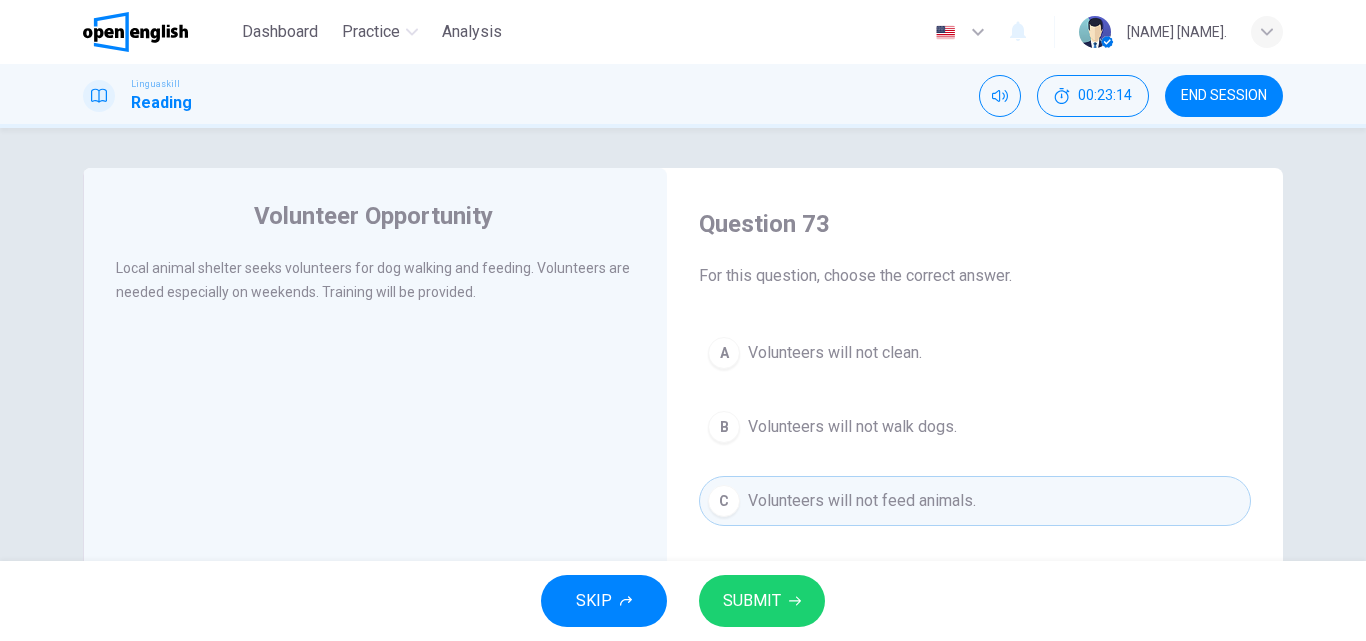 click on "SUBMIT" at bounding box center [762, 601] 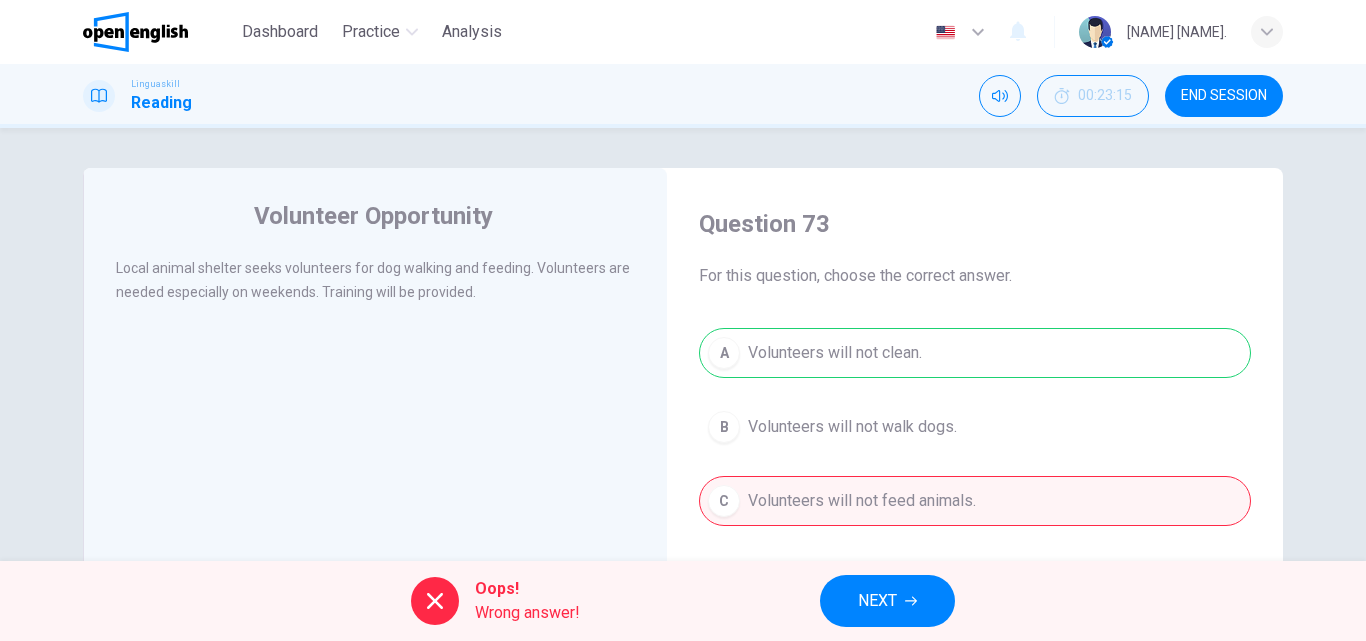 drag, startPoint x: 920, startPoint y: 574, endPoint x: 908, endPoint y: 598, distance: 26.832815 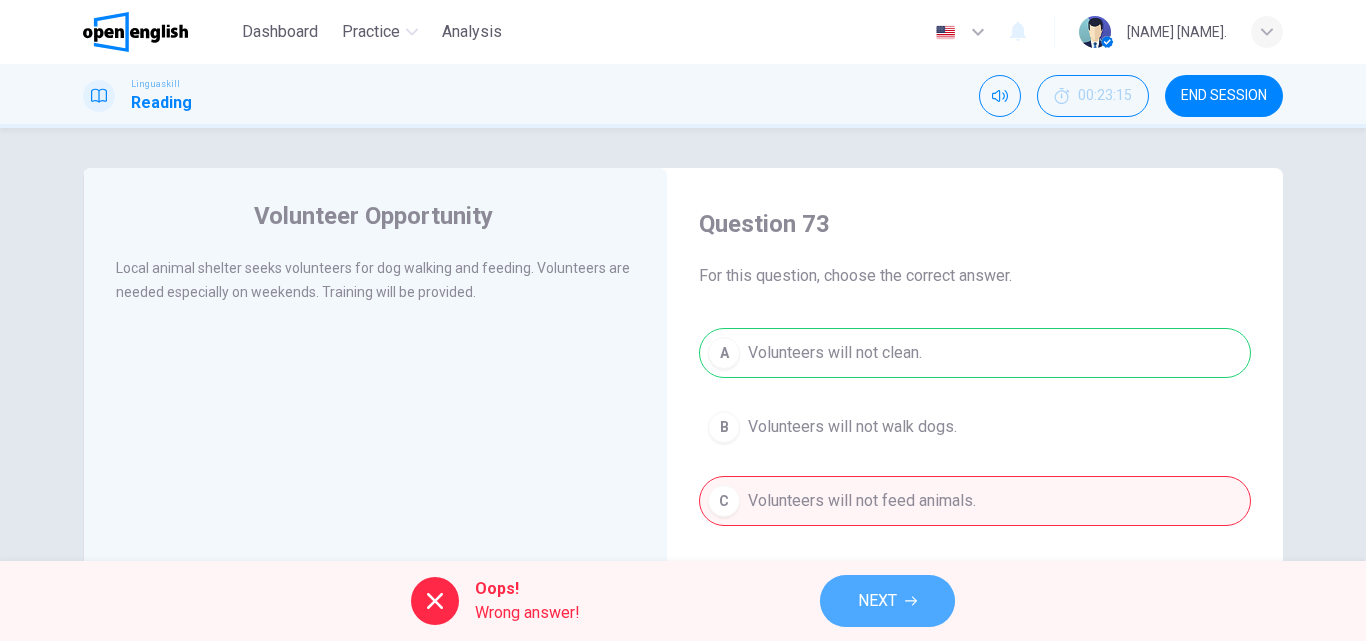 click 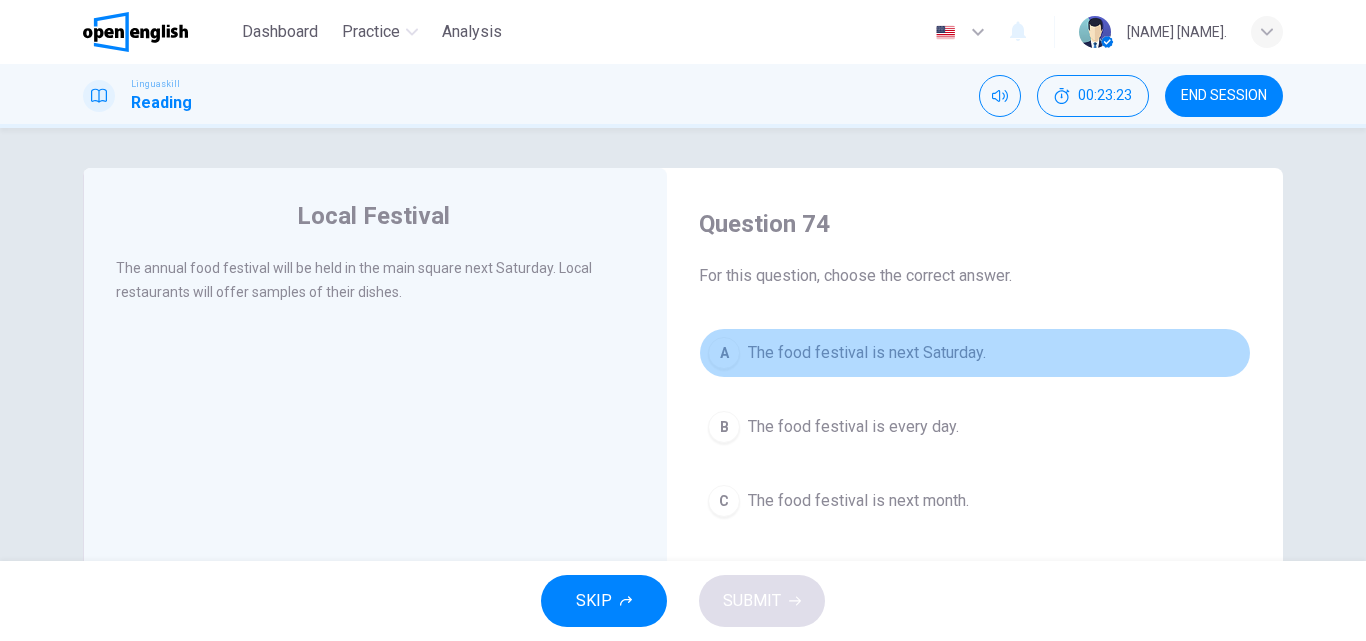 click on "A The food festival is next Saturday." at bounding box center (975, 353) 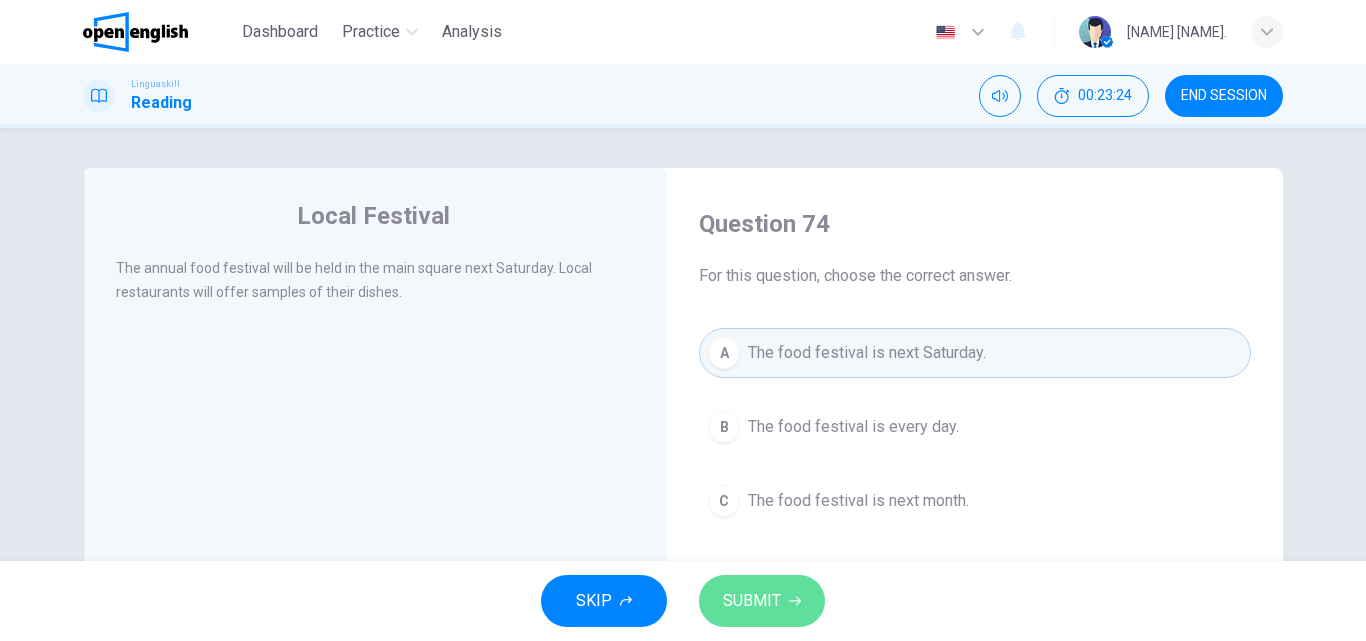click on "SUBMIT" at bounding box center (752, 601) 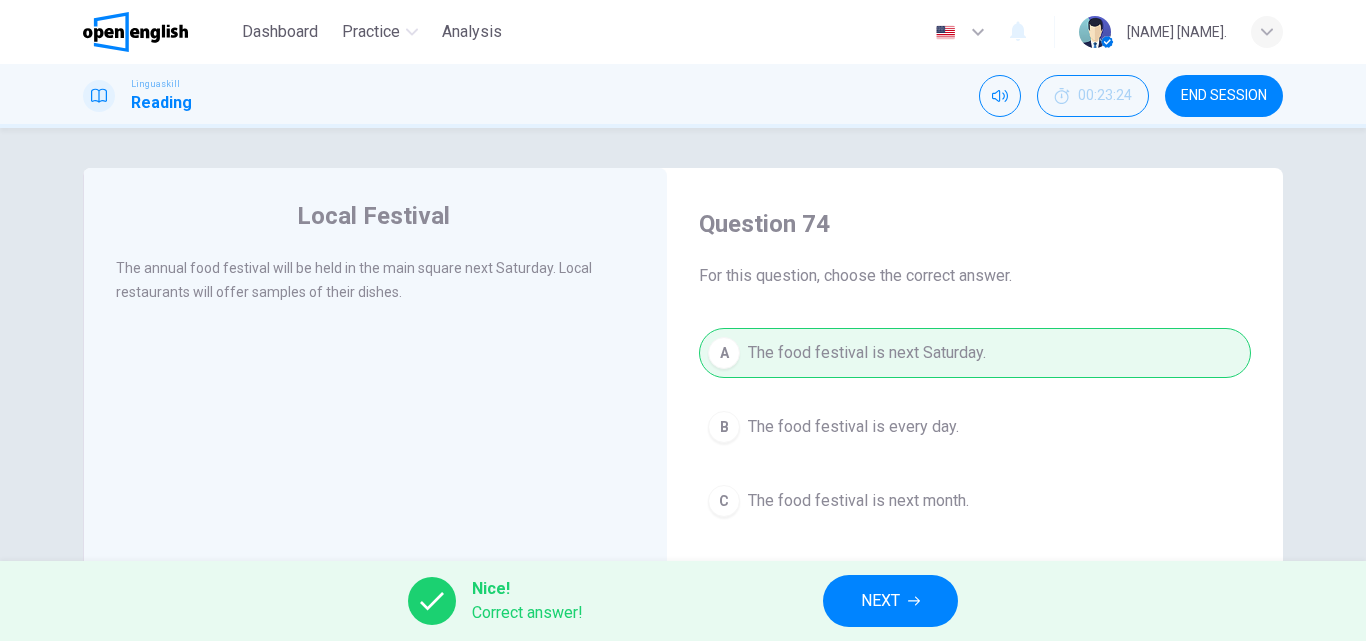 click on "NEXT" at bounding box center [880, 601] 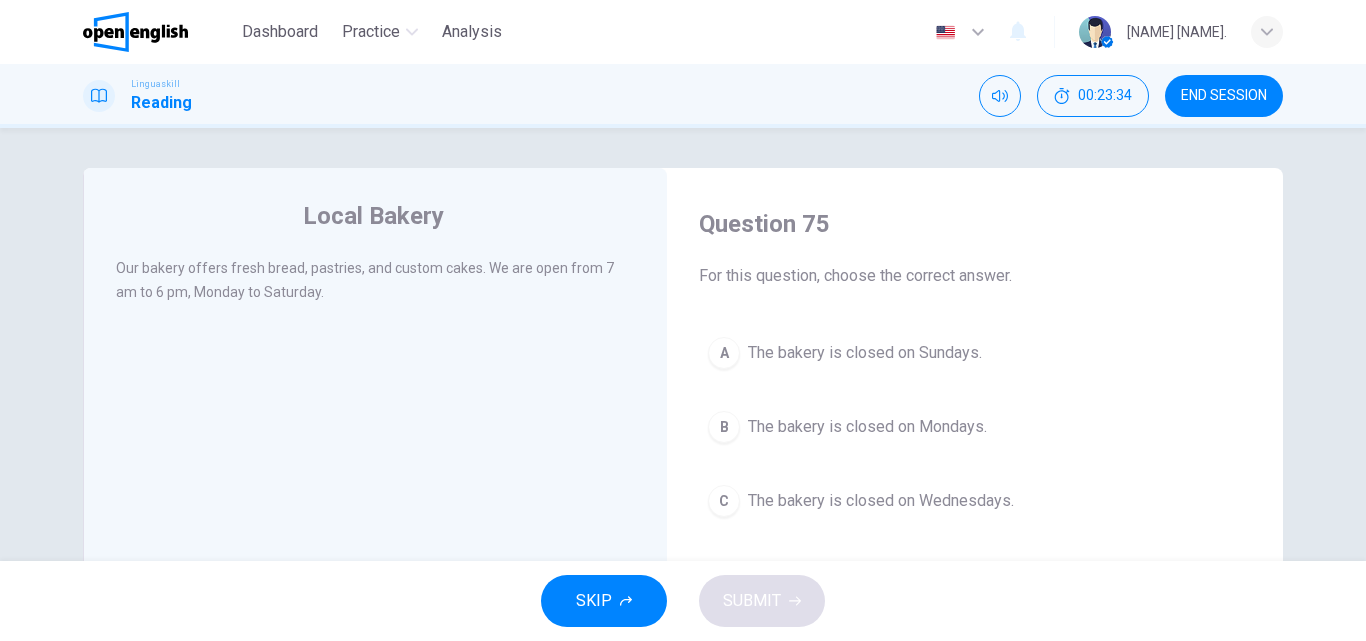 click on "B The bakery is closed on Mondays." at bounding box center [975, 427] 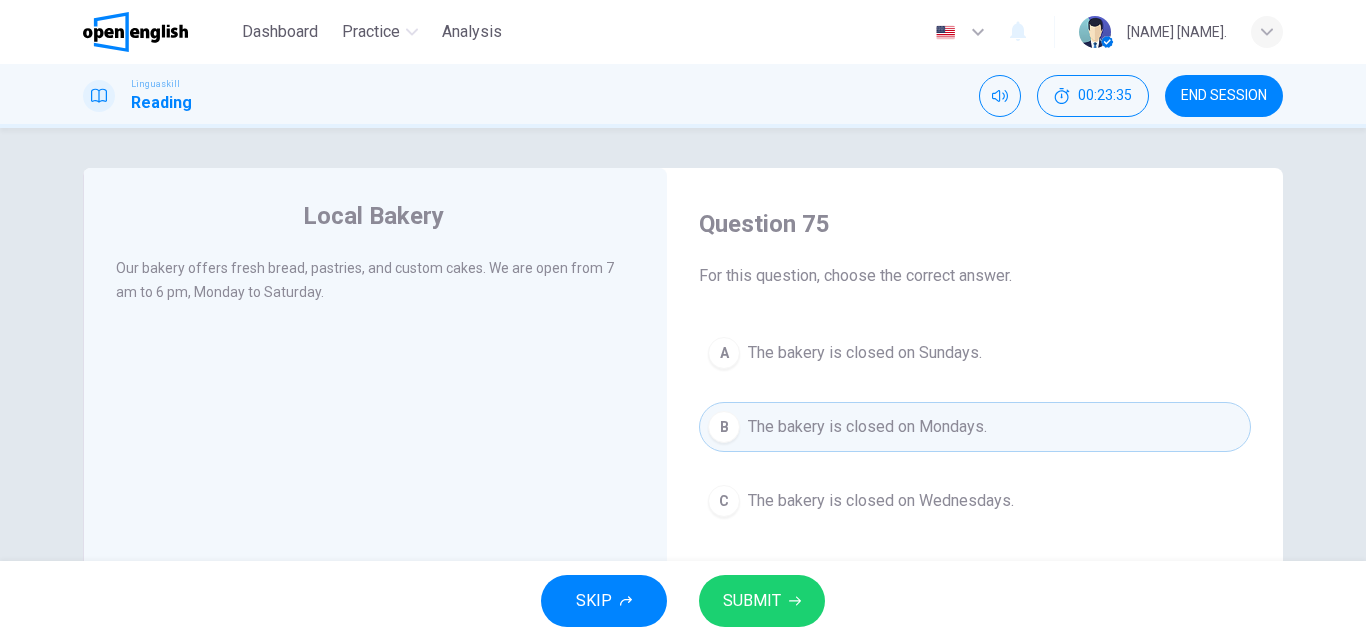 click on "SUBMIT" at bounding box center (752, 601) 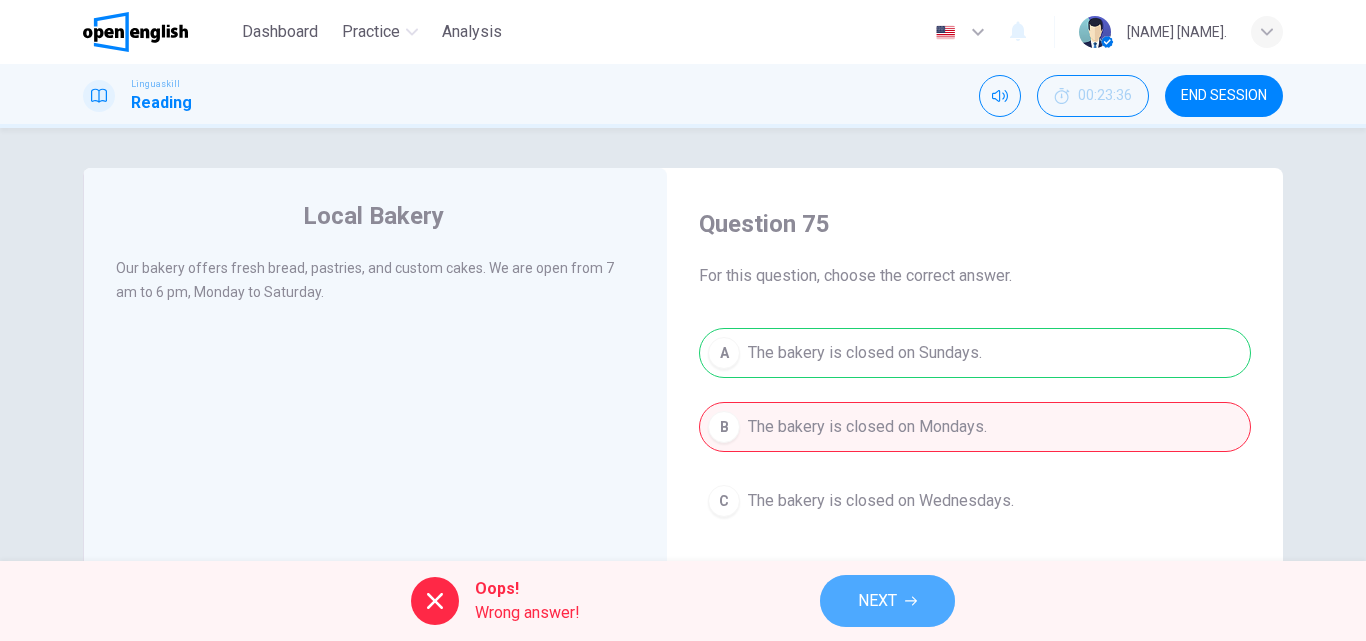 click on "NEXT" at bounding box center [887, 601] 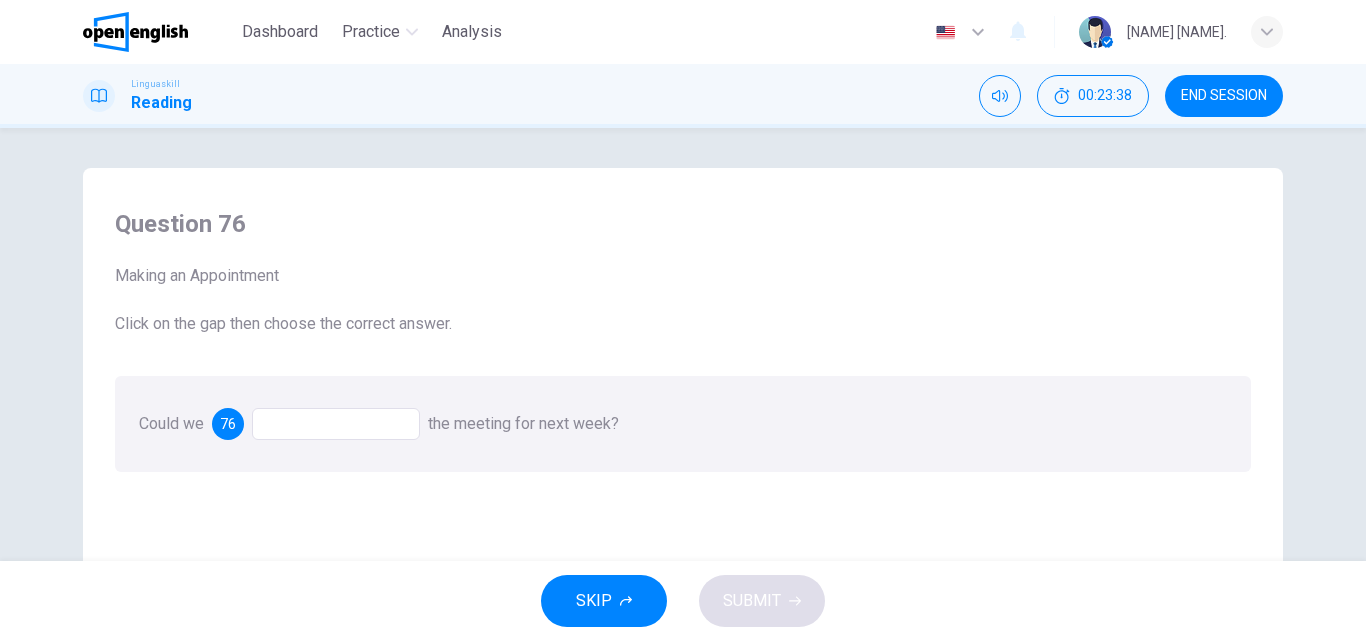 click at bounding box center [336, 424] 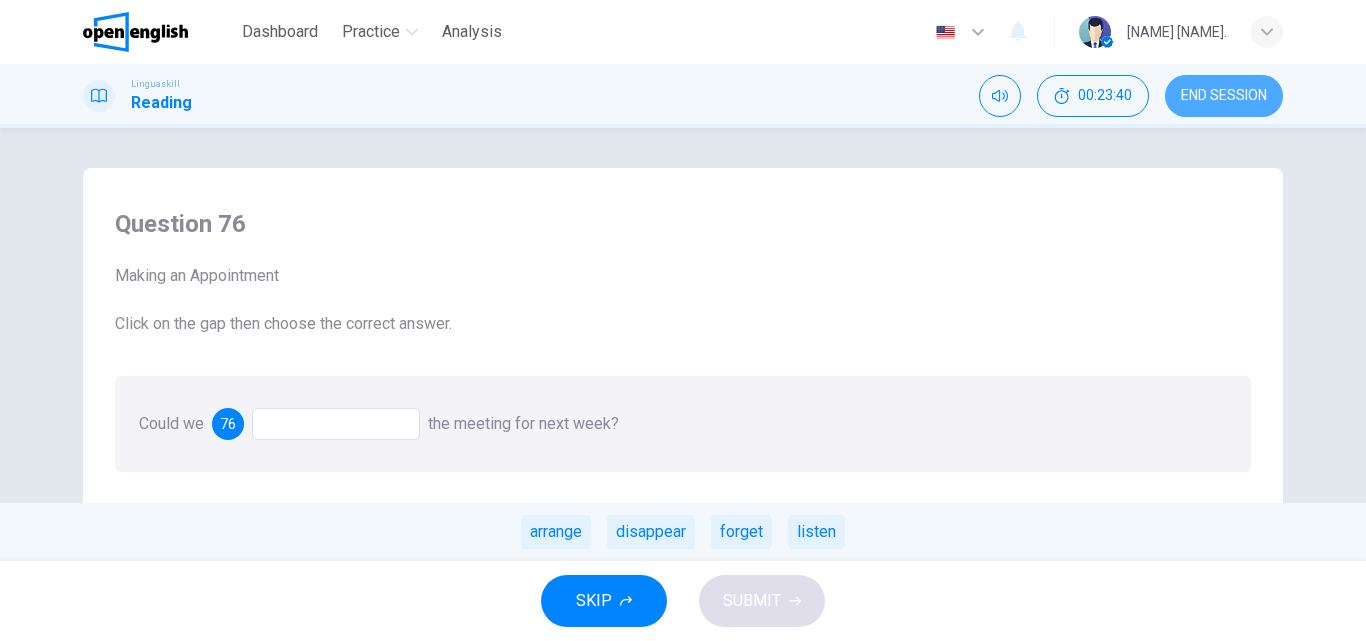 click on "END SESSION" at bounding box center (1224, 96) 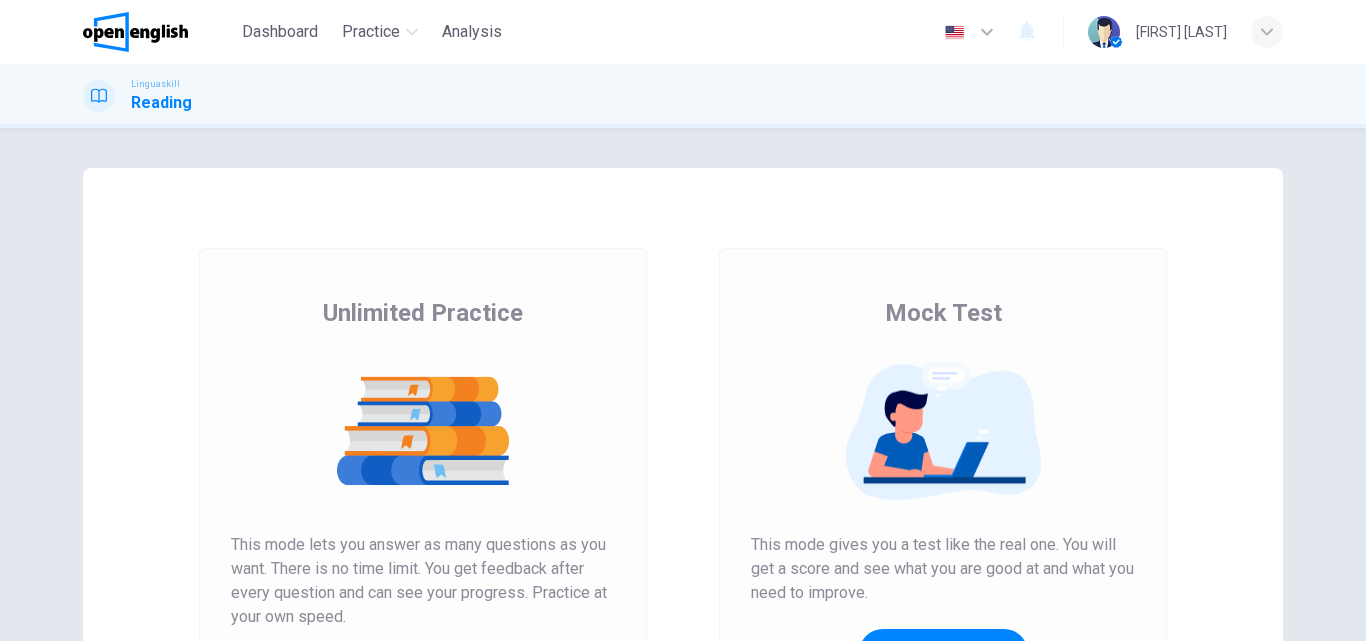scroll, scrollTop: 0, scrollLeft: 0, axis: both 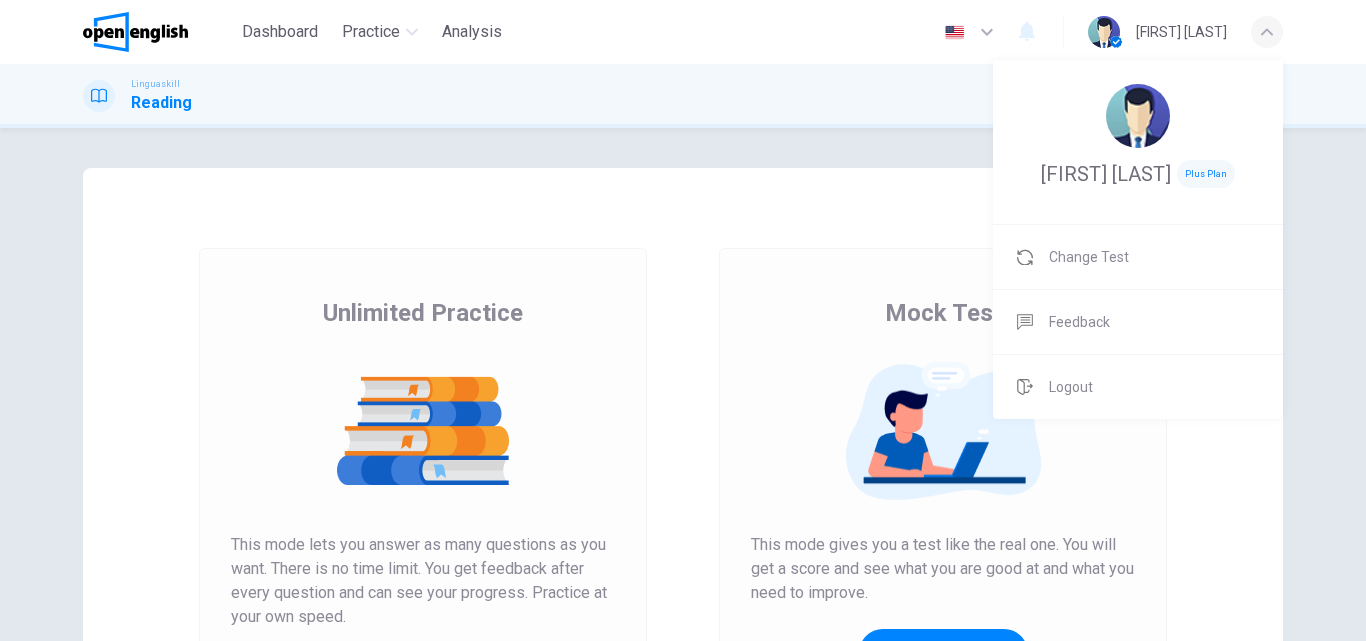 click on "[FIRST] [LAST] Plus Plan" at bounding box center (1138, 168) 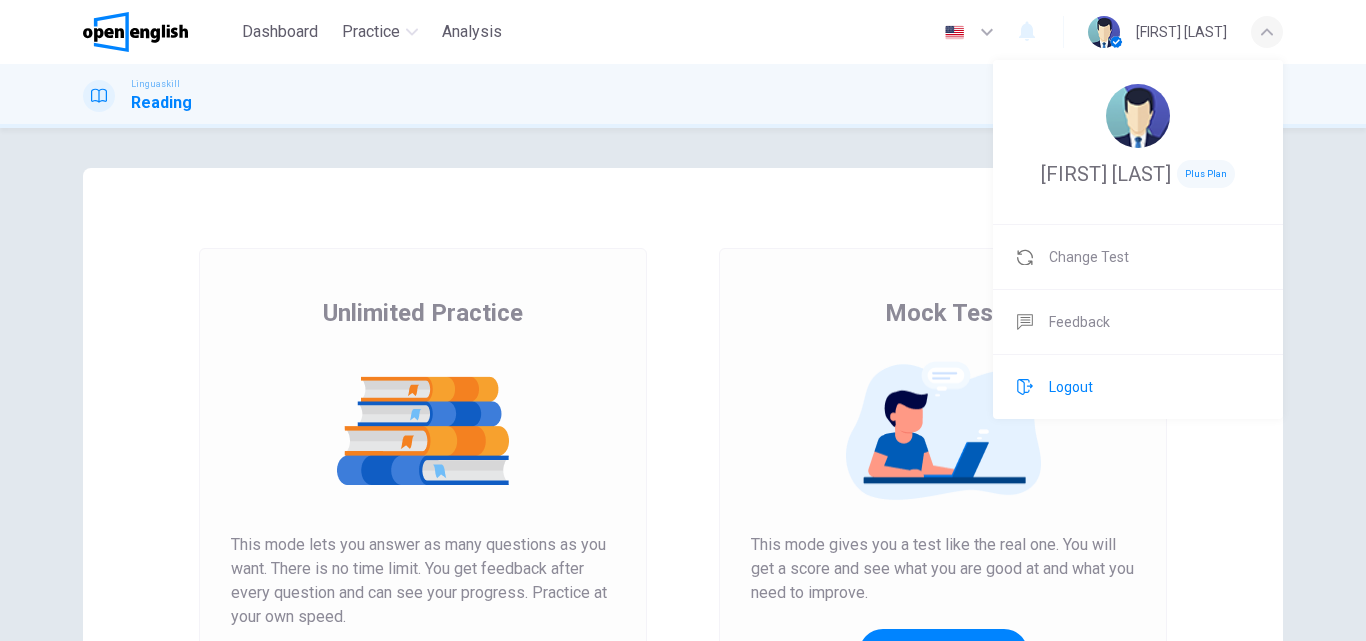 click on "Logout" at bounding box center (1138, 387) 